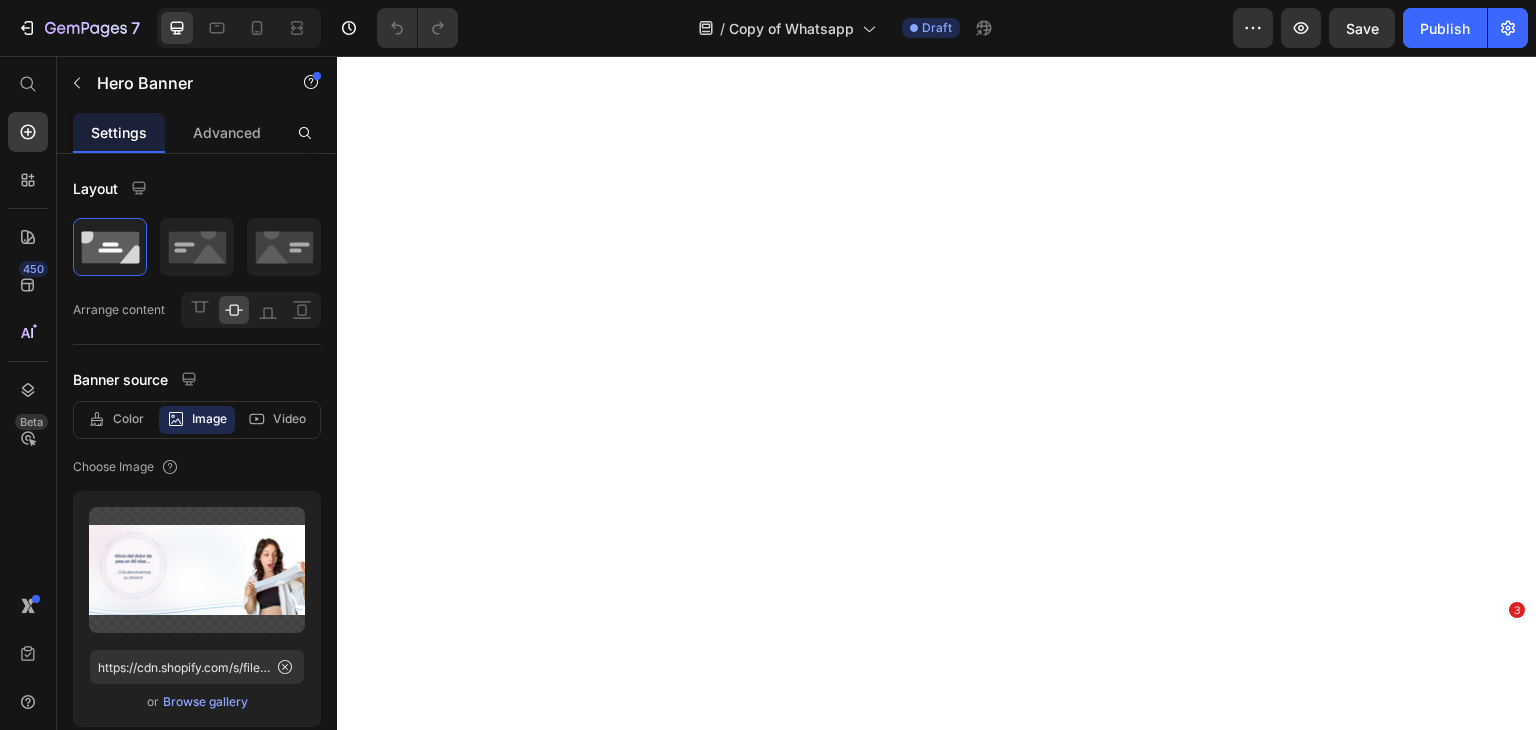 scroll, scrollTop: 0, scrollLeft: 0, axis: both 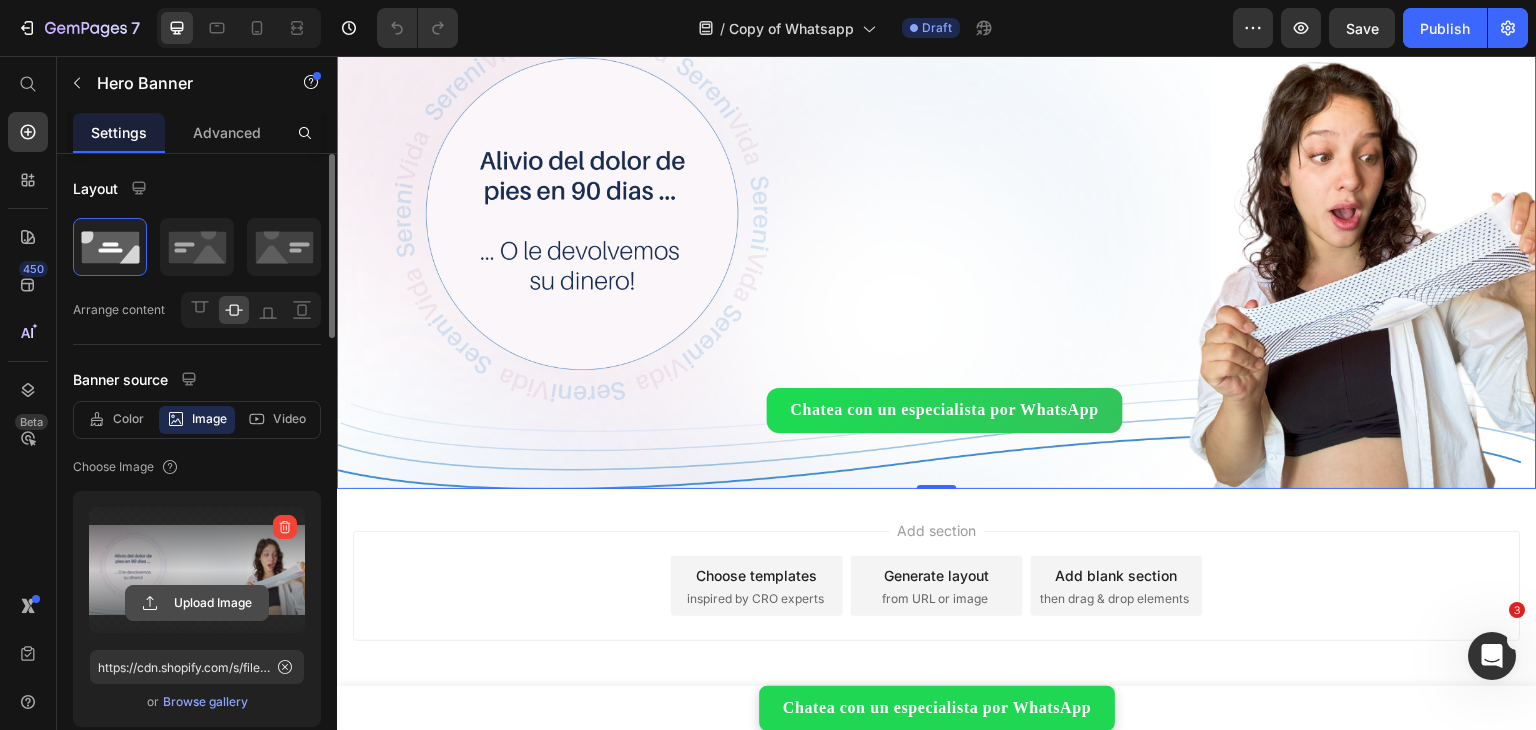 click 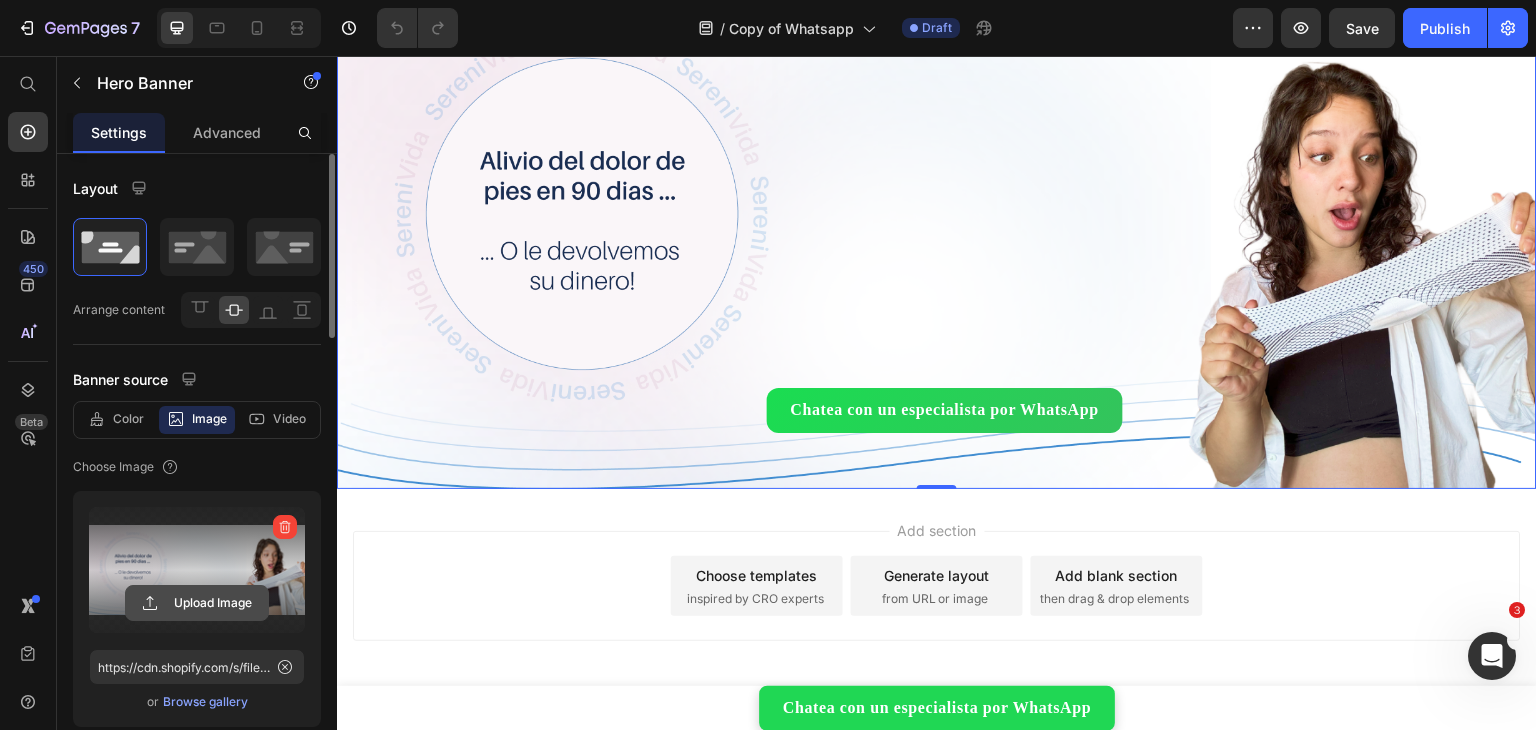 click 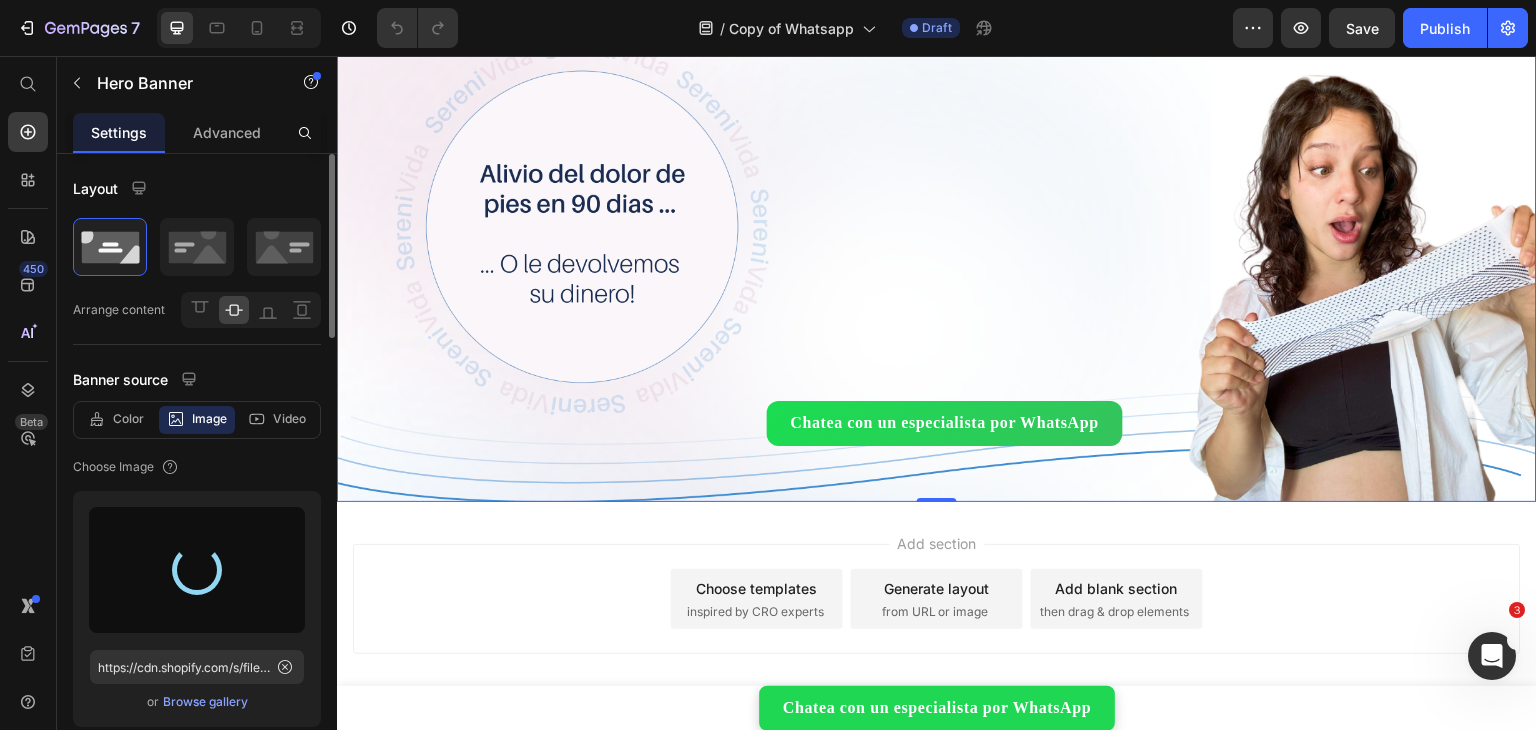 scroll, scrollTop: 844, scrollLeft: 0, axis: vertical 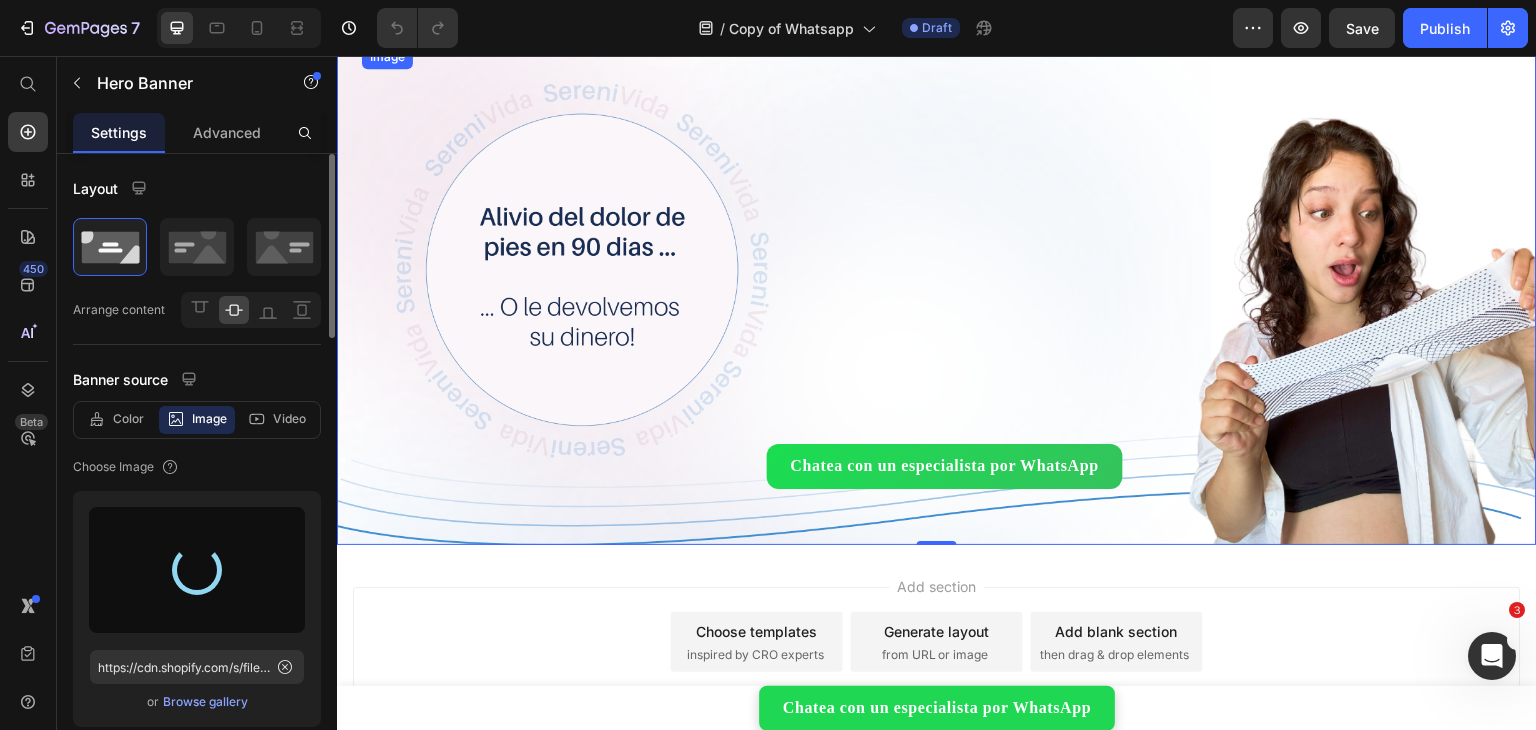 type on "https://cdn.shopify.com/s/files/1/0715/4850/2234/files/gempages_525115807231902863-c8e3b7ab-77bc-4e7f-bf5f-f1da06dc5d14.png" 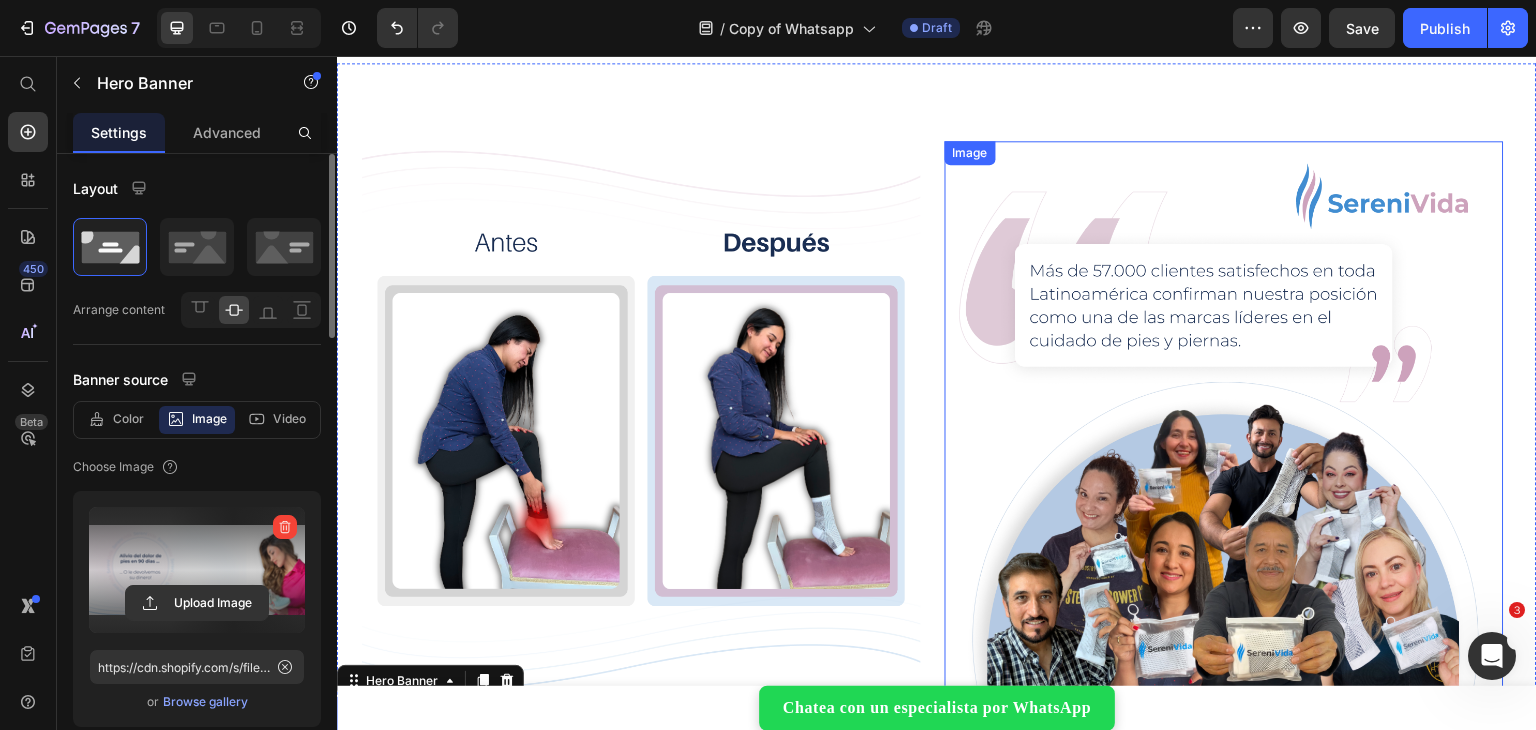 scroll, scrollTop: 744, scrollLeft: 0, axis: vertical 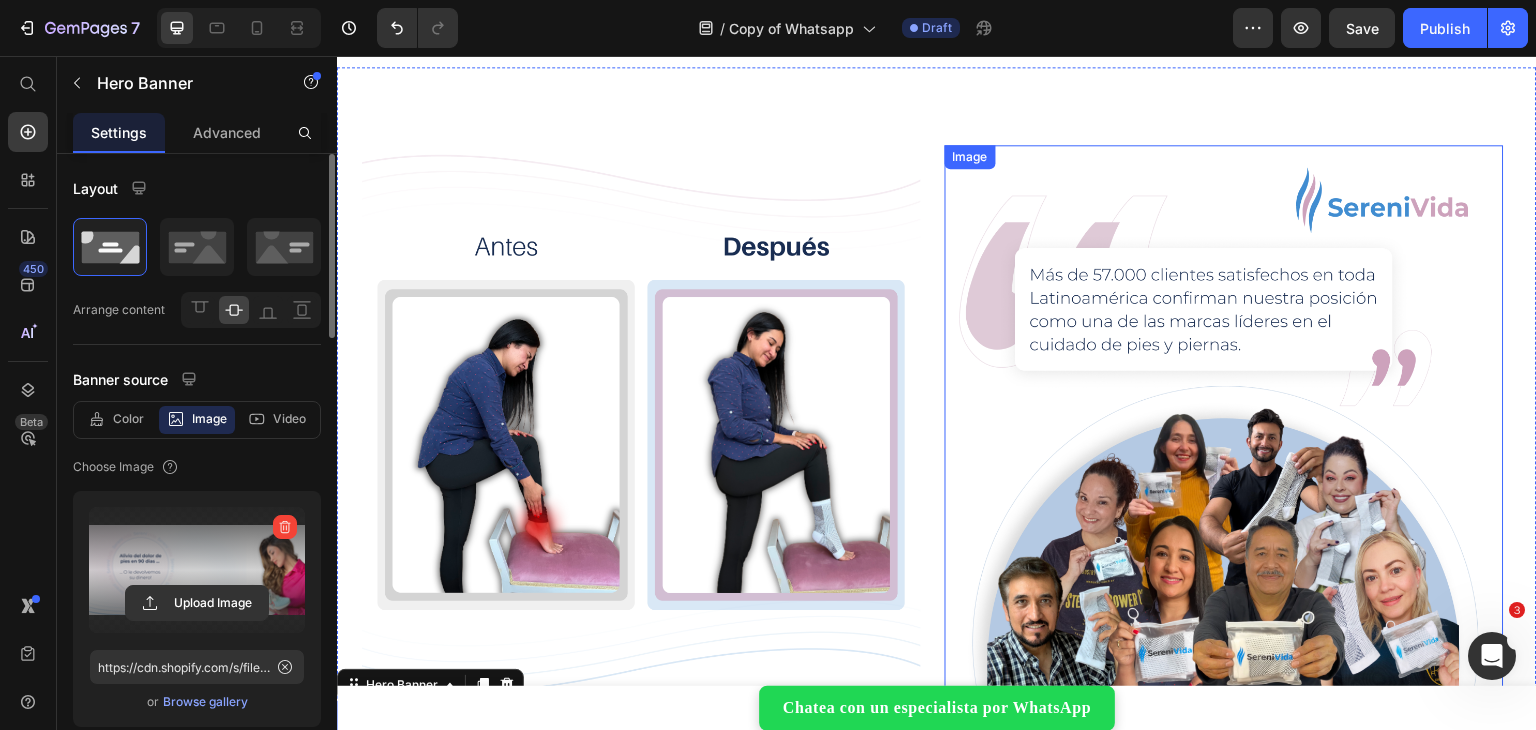 click at bounding box center (1224, 424) 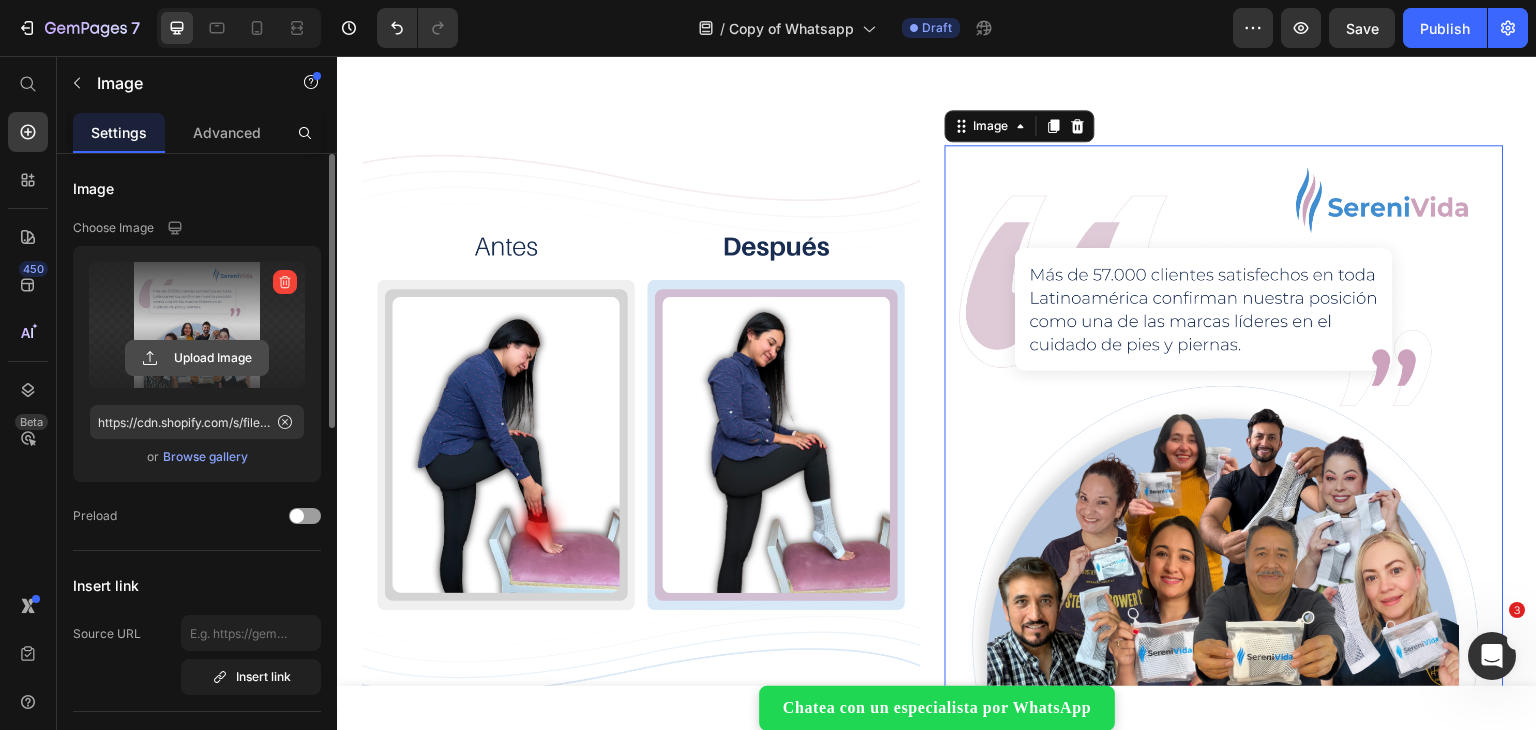 click 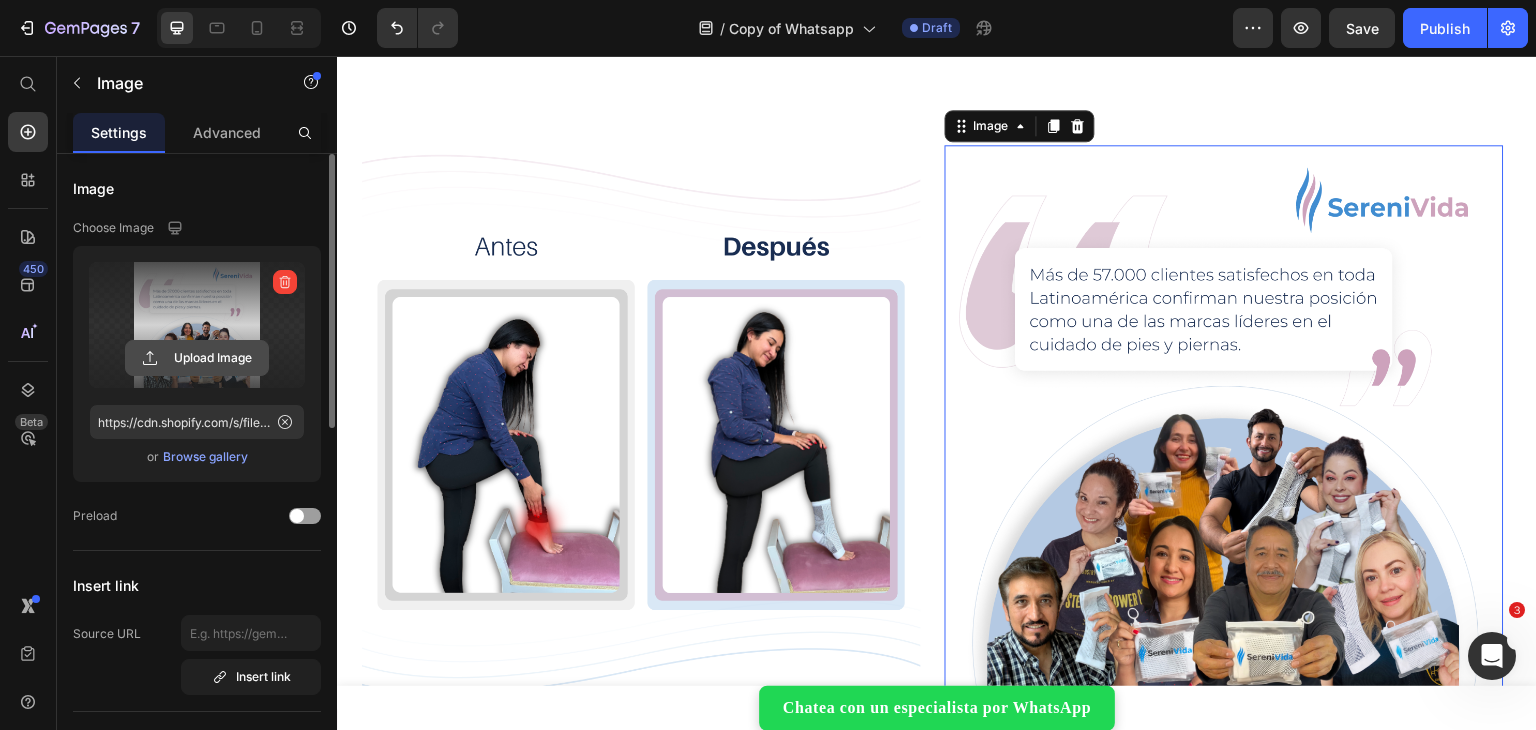 click 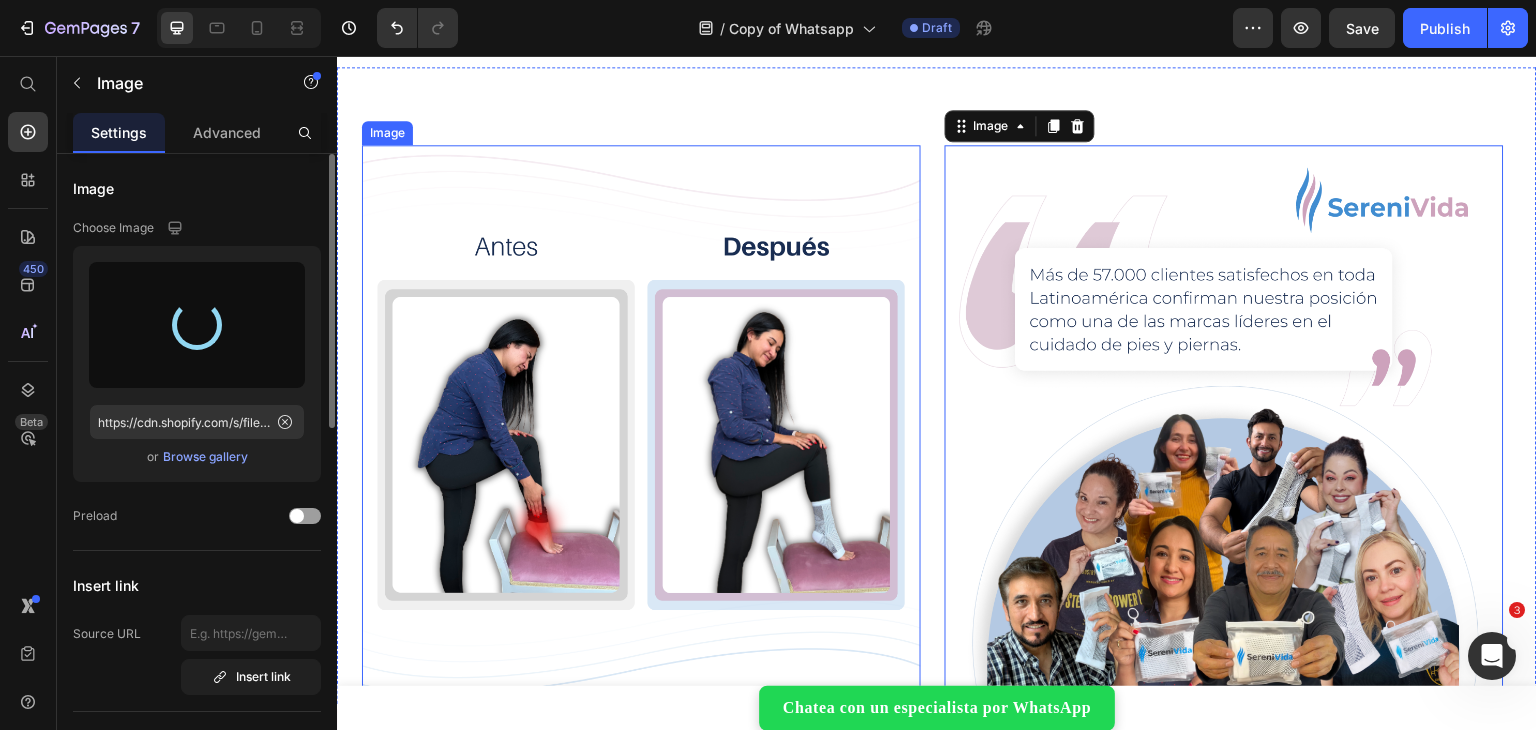 type on "https://cdn.shopify.com/s/files/1/0715/4850/2234/files/gempages_525115807231902863-cf4f657a-a73b-4e61-8a70-8b70f4a5fd0f.png" 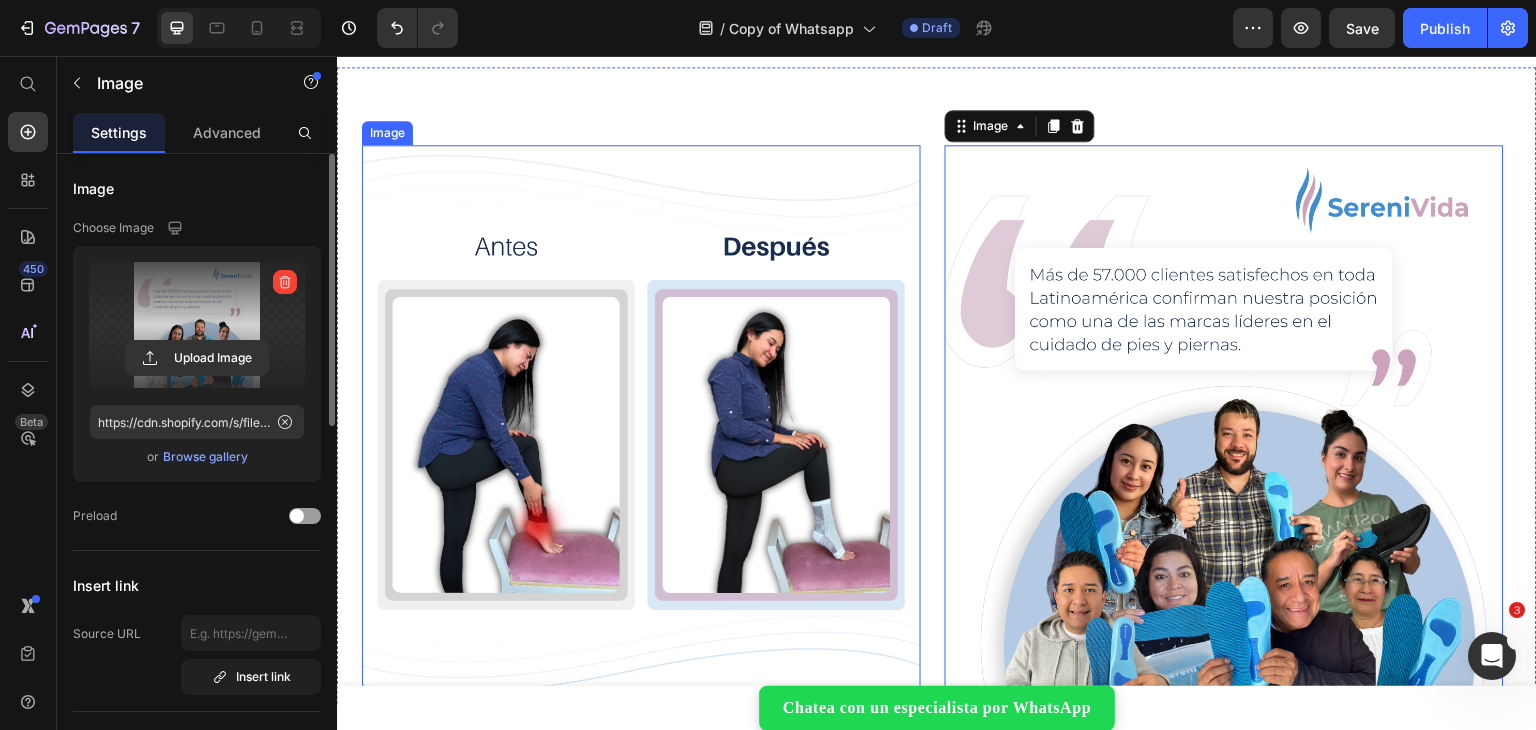 click at bounding box center (641, 424) 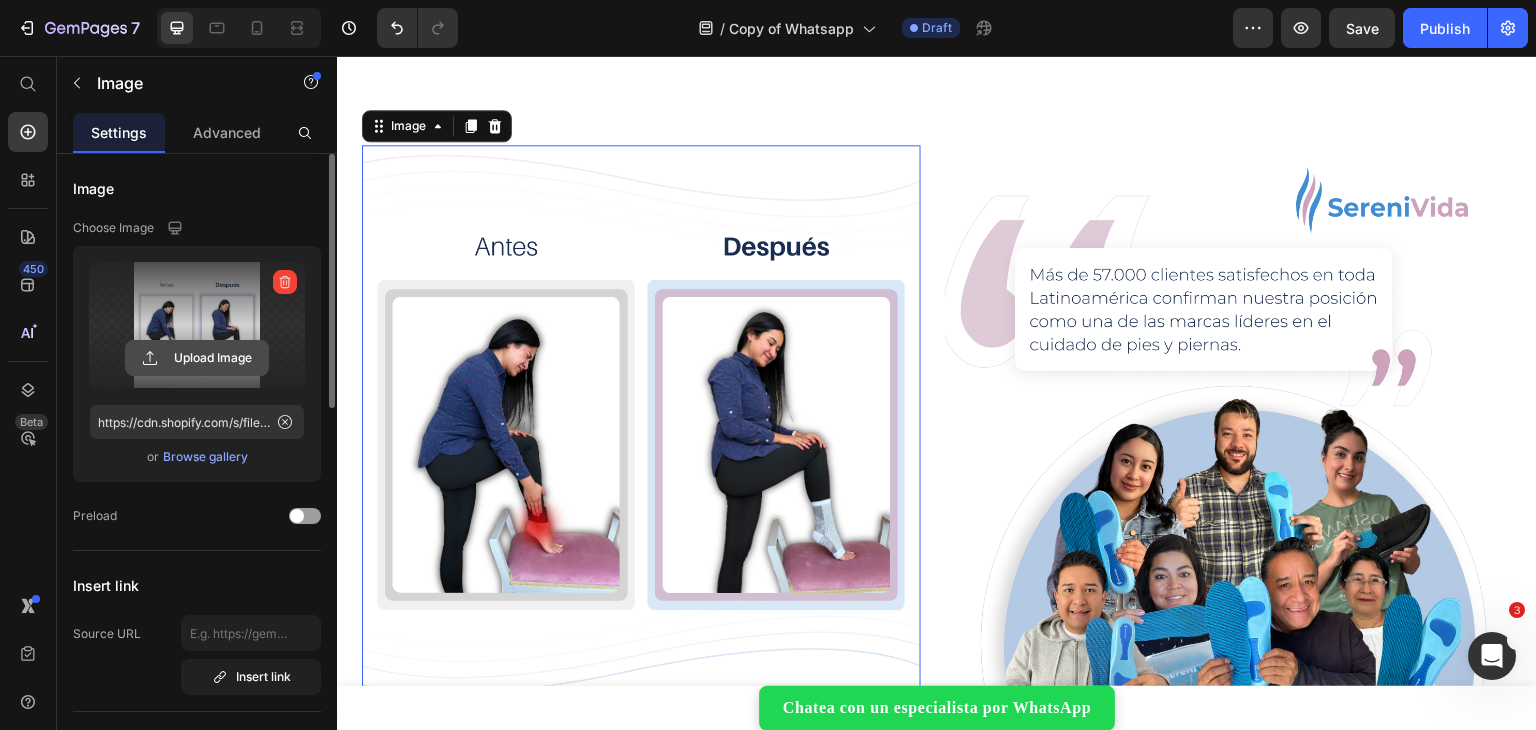 click 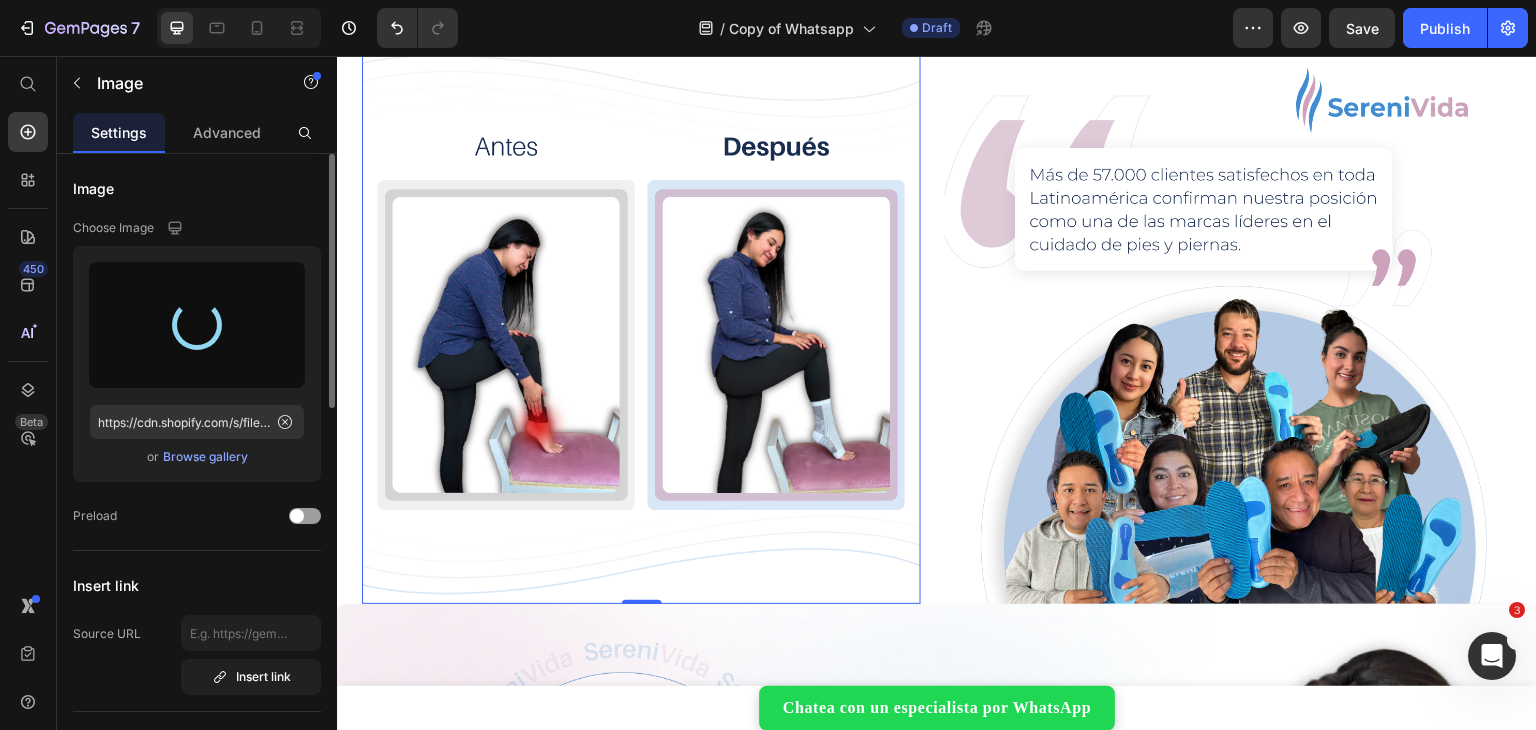 type on "https://cdn.shopify.com/s/files/1/0715/4850/2234/files/gempages_525115807231902863-d3c7df4c-3869-4495-988e-dda1ff5e639c.png" 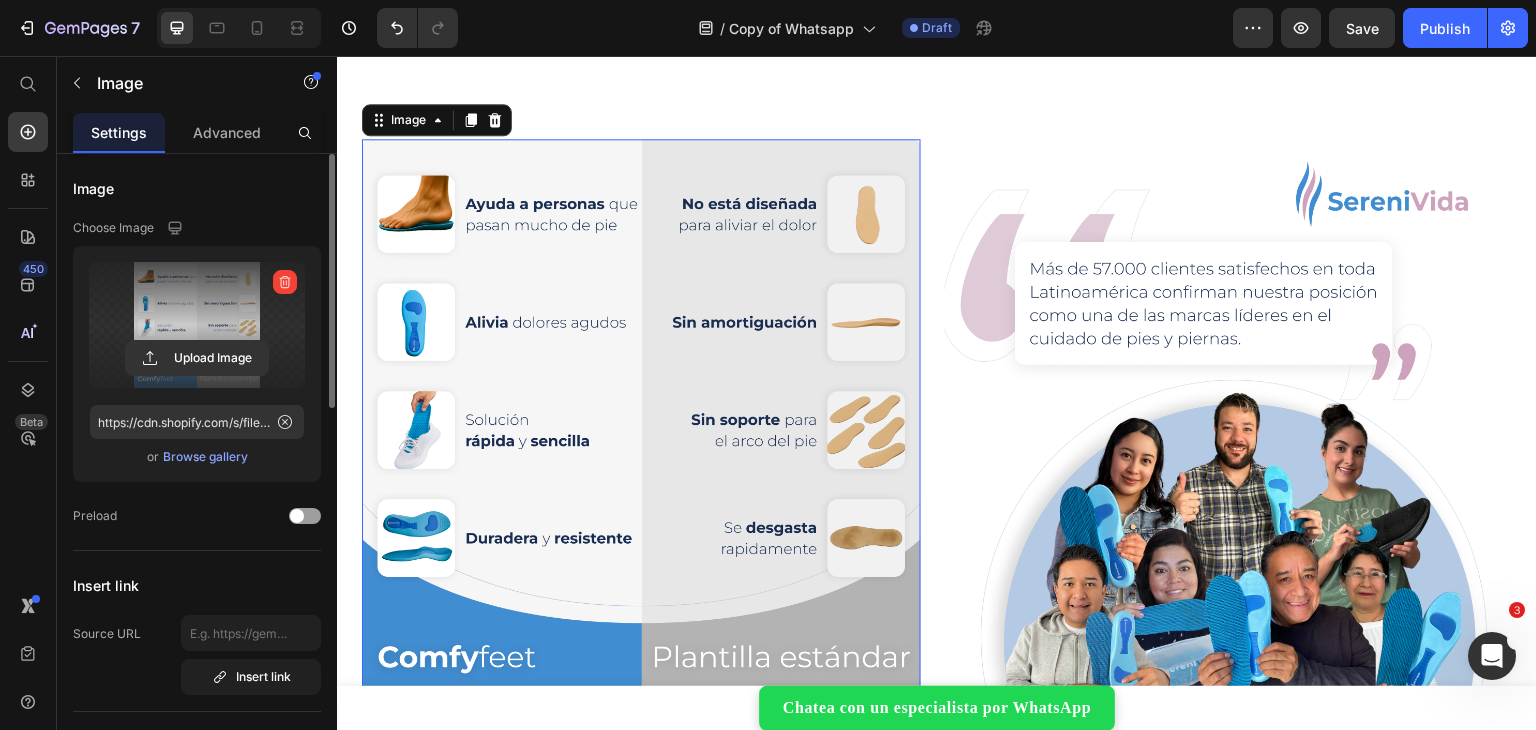 scroll, scrollTop: 844, scrollLeft: 0, axis: vertical 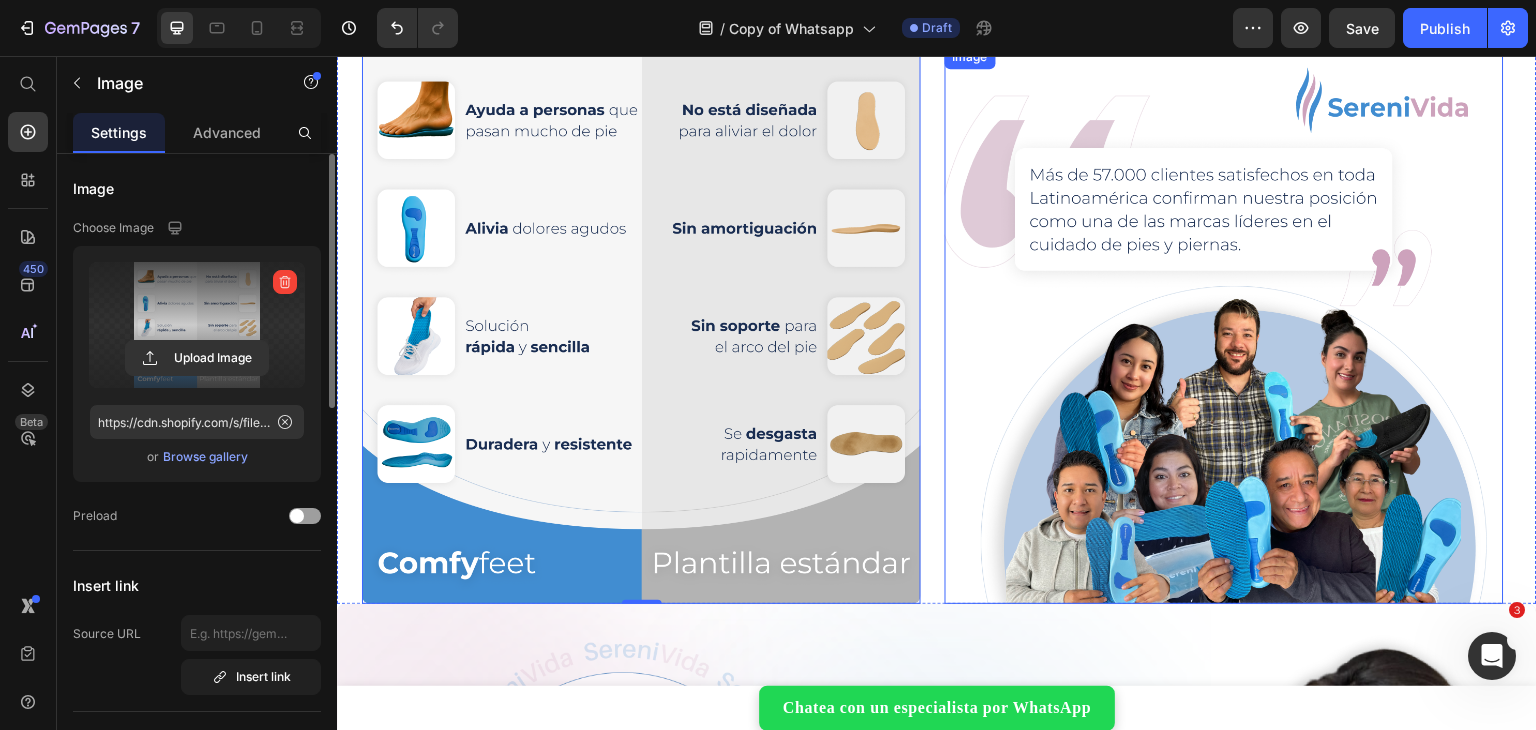 click at bounding box center (1224, 324) 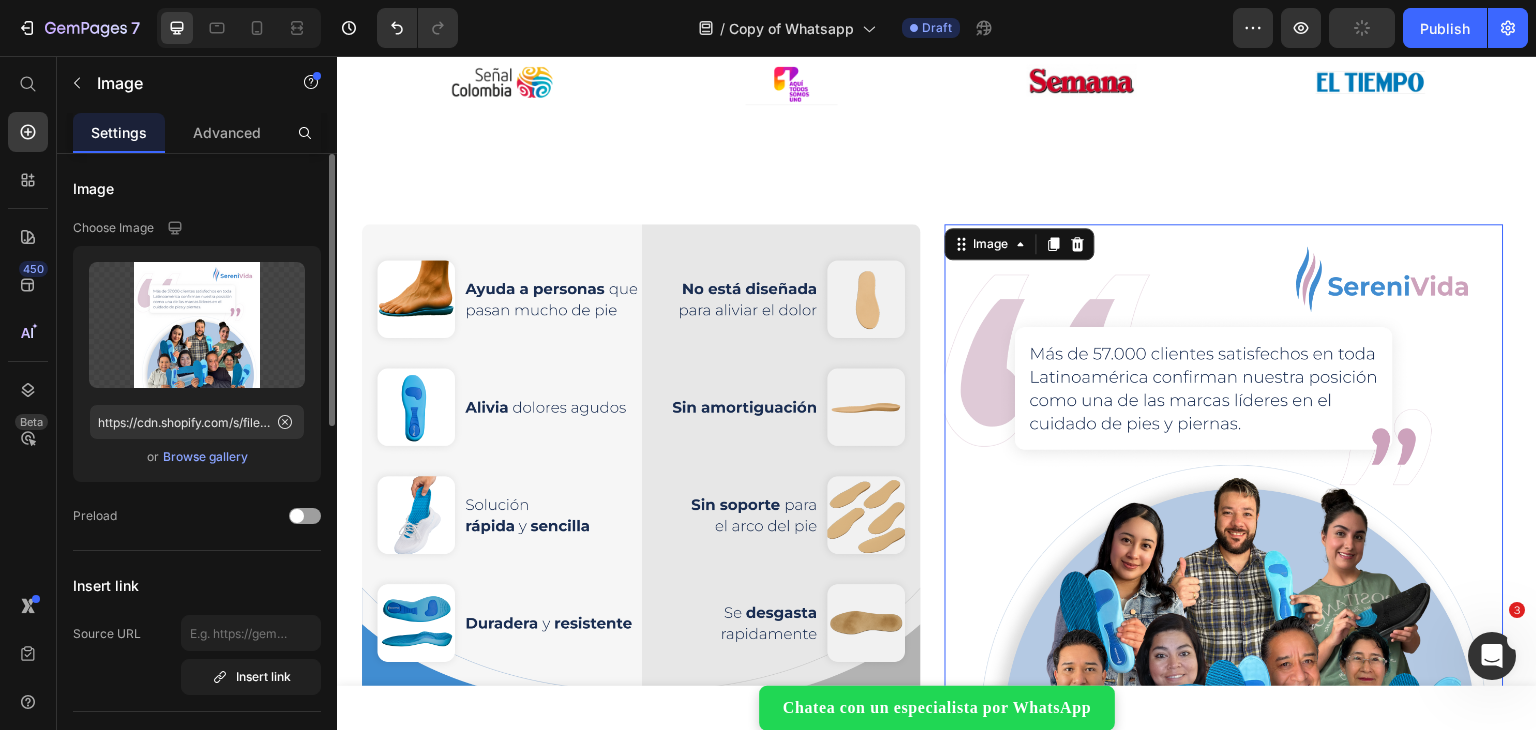 scroll, scrollTop: 644, scrollLeft: 0, axis: vertical 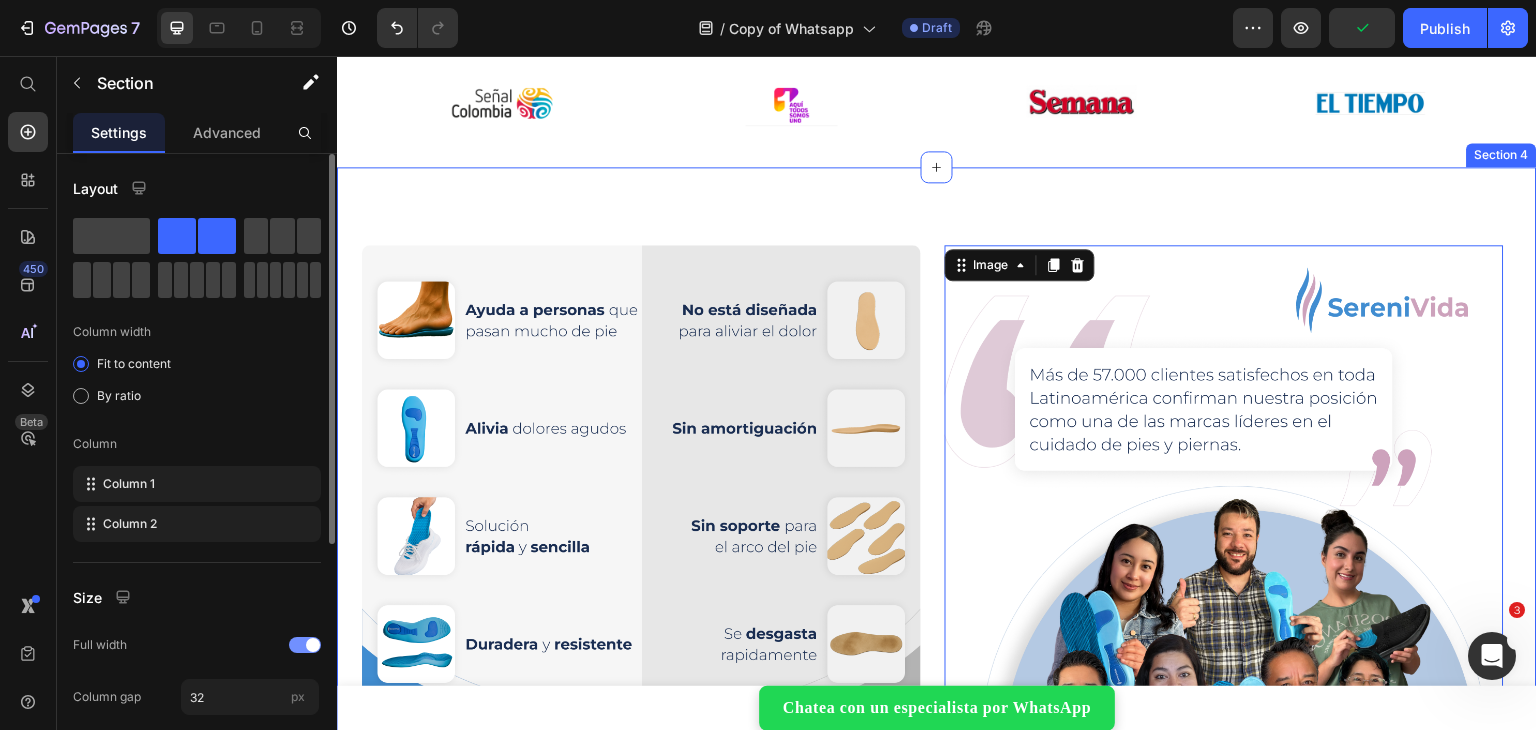 click on "Image Image   0 Section 4" at bounding box center [937, 485] 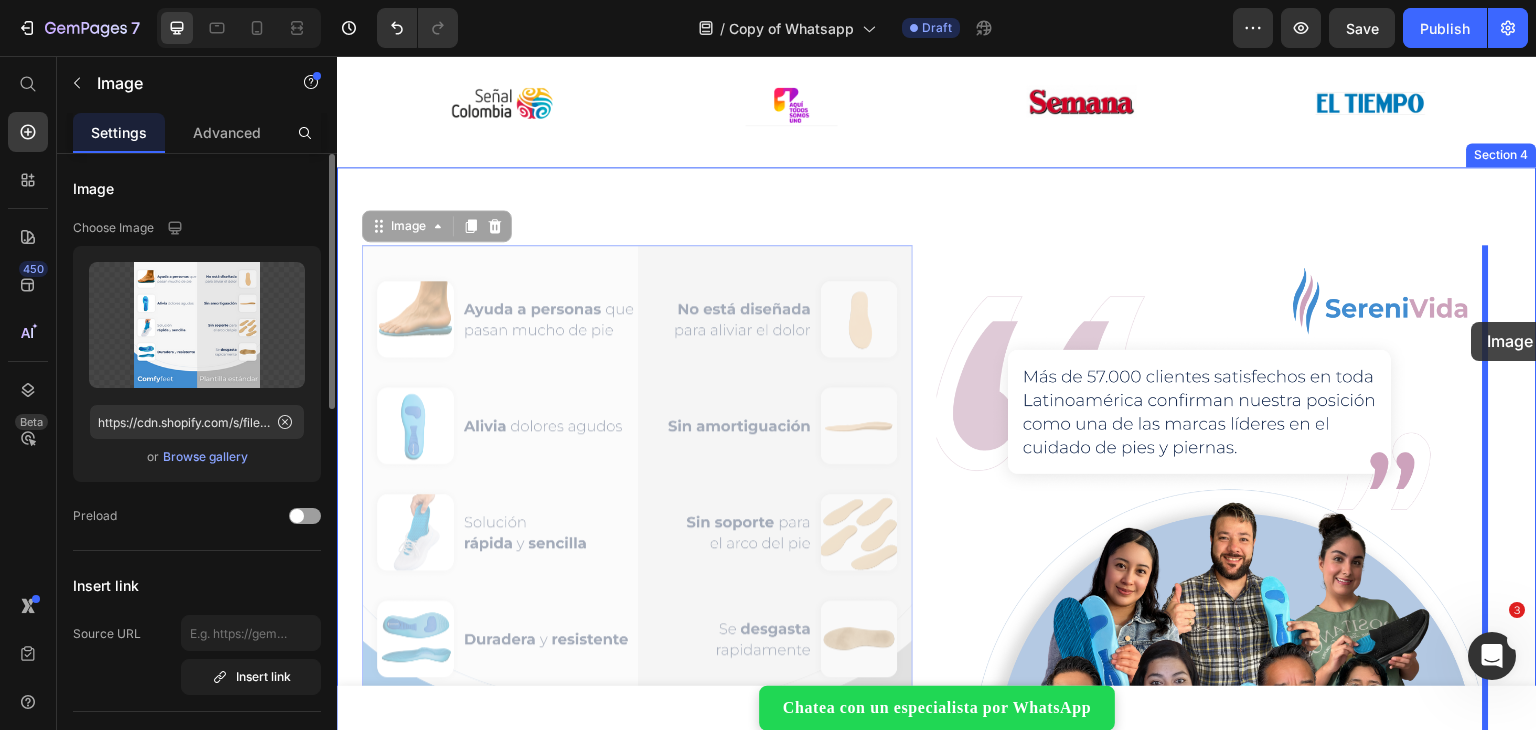 drag, startPoint x: 735, startPoint y: 314, endPoint x: 1472, endPoint y: 322, distance: 737.0434 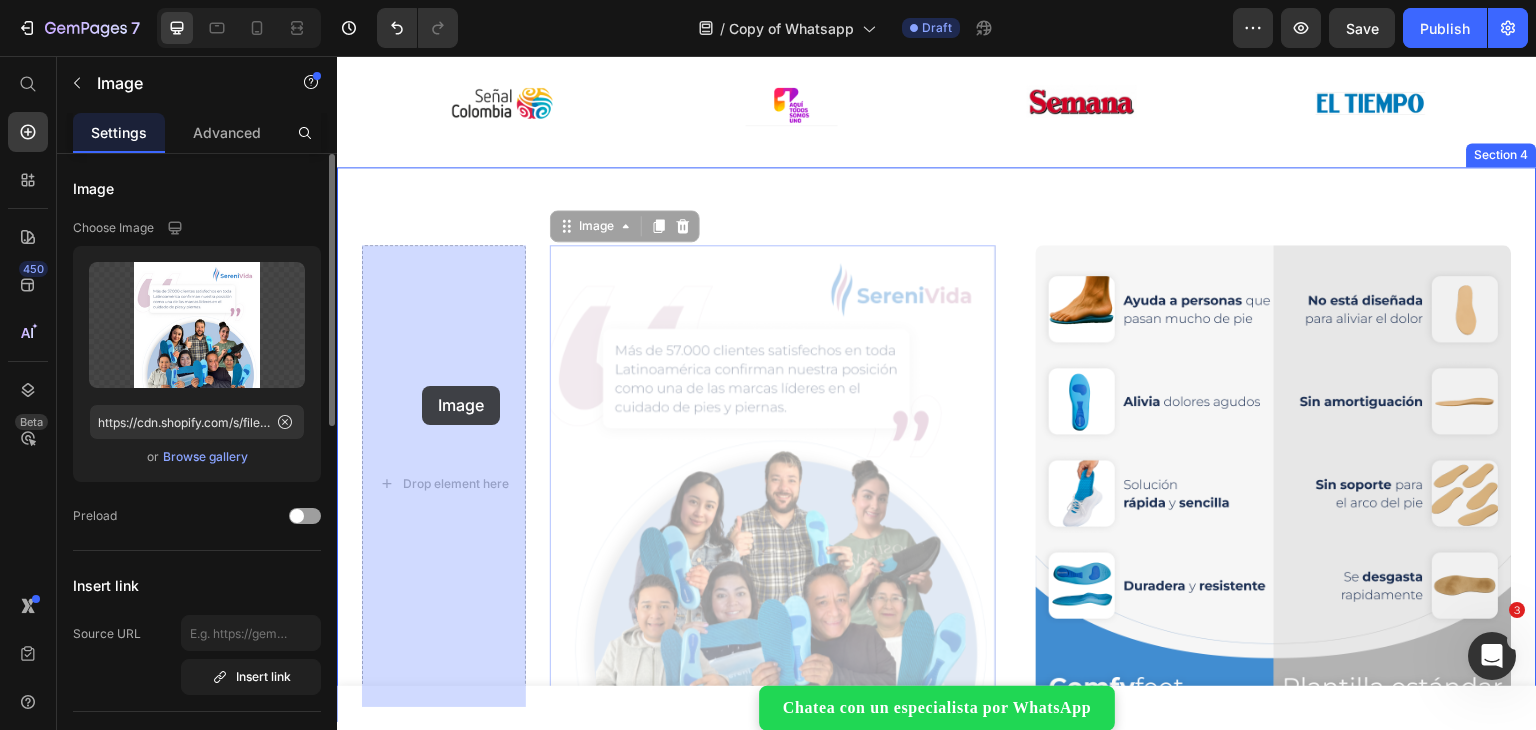 drag, startPoint x: 866, startPoint y: 386, endPoint x: 425, endPoint y: 386, distance: 441 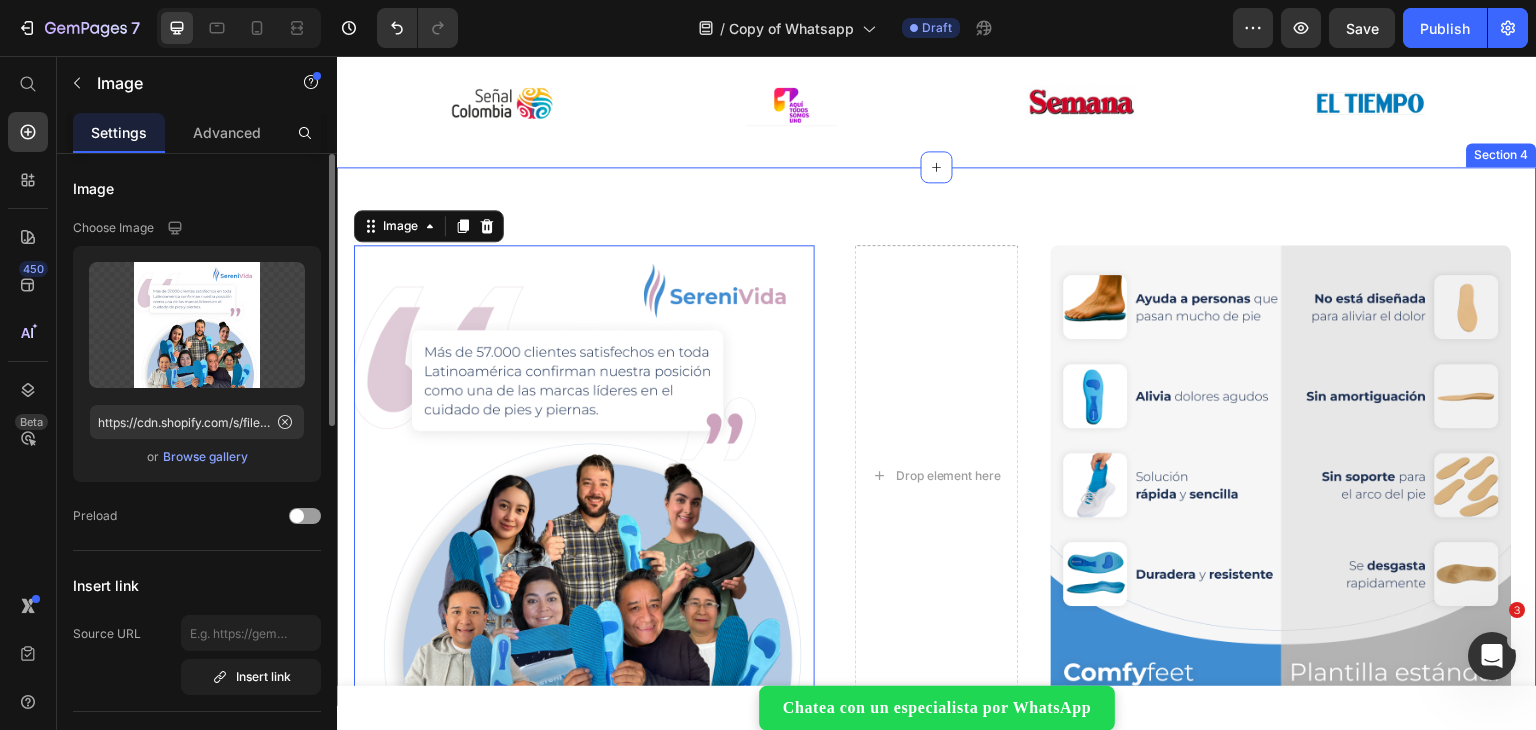 click on "Image   0
Drop element here Image Section 4" at bounding box center (937, 436) 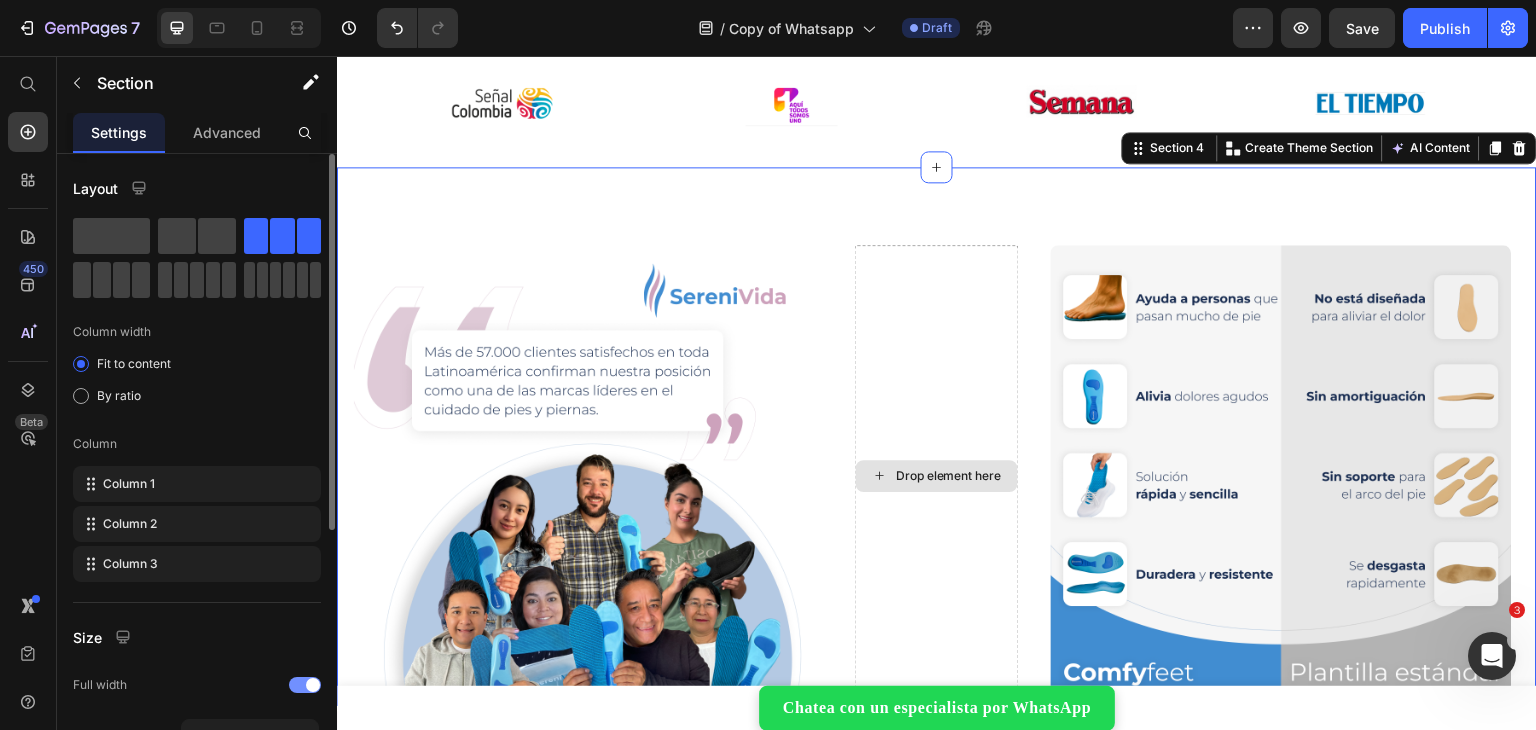 click on "Drop element here" at bounding box center [937, 475] 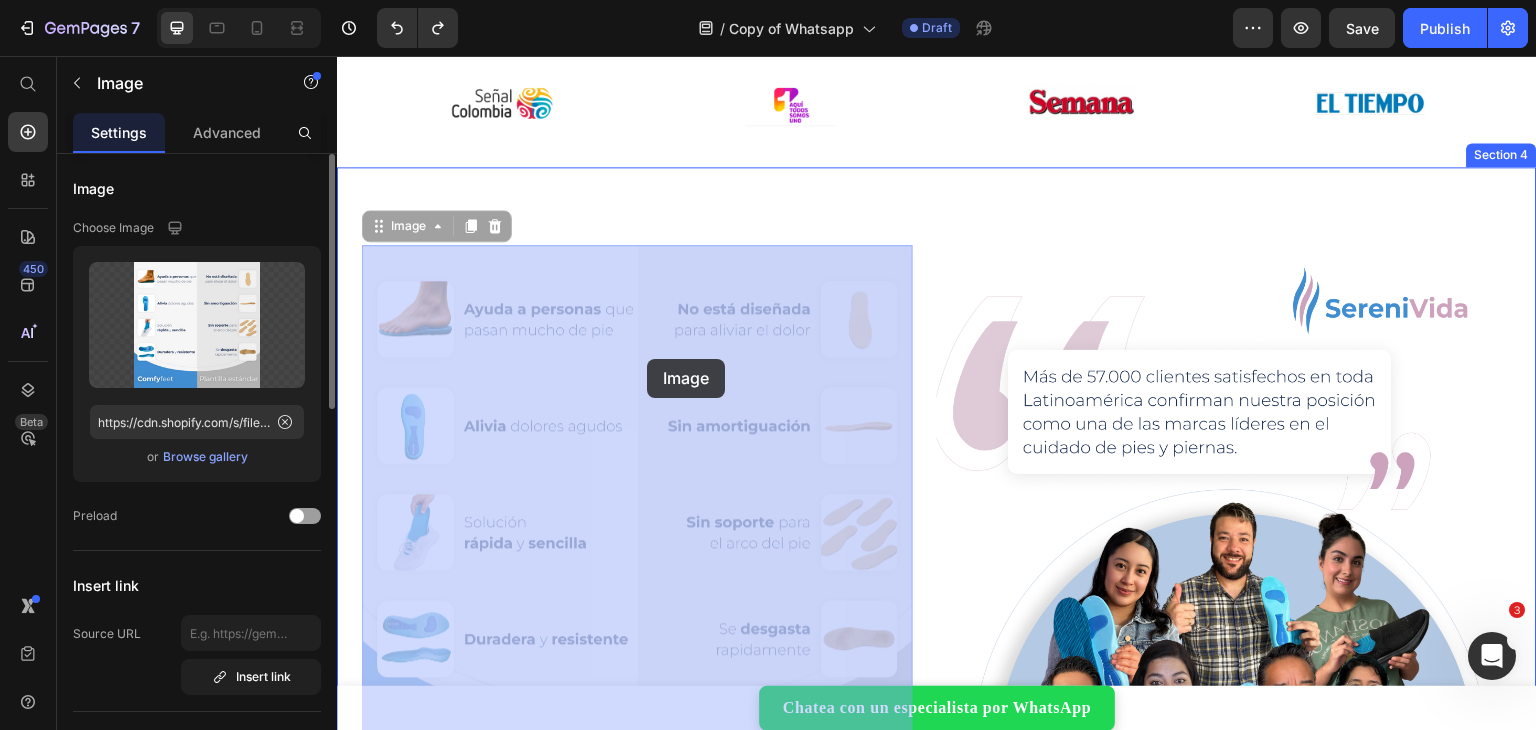 drag, startPoint x: 665, startPoint y: 377, endPoint x: 647, endPoint y: 359, distance: 25.455845 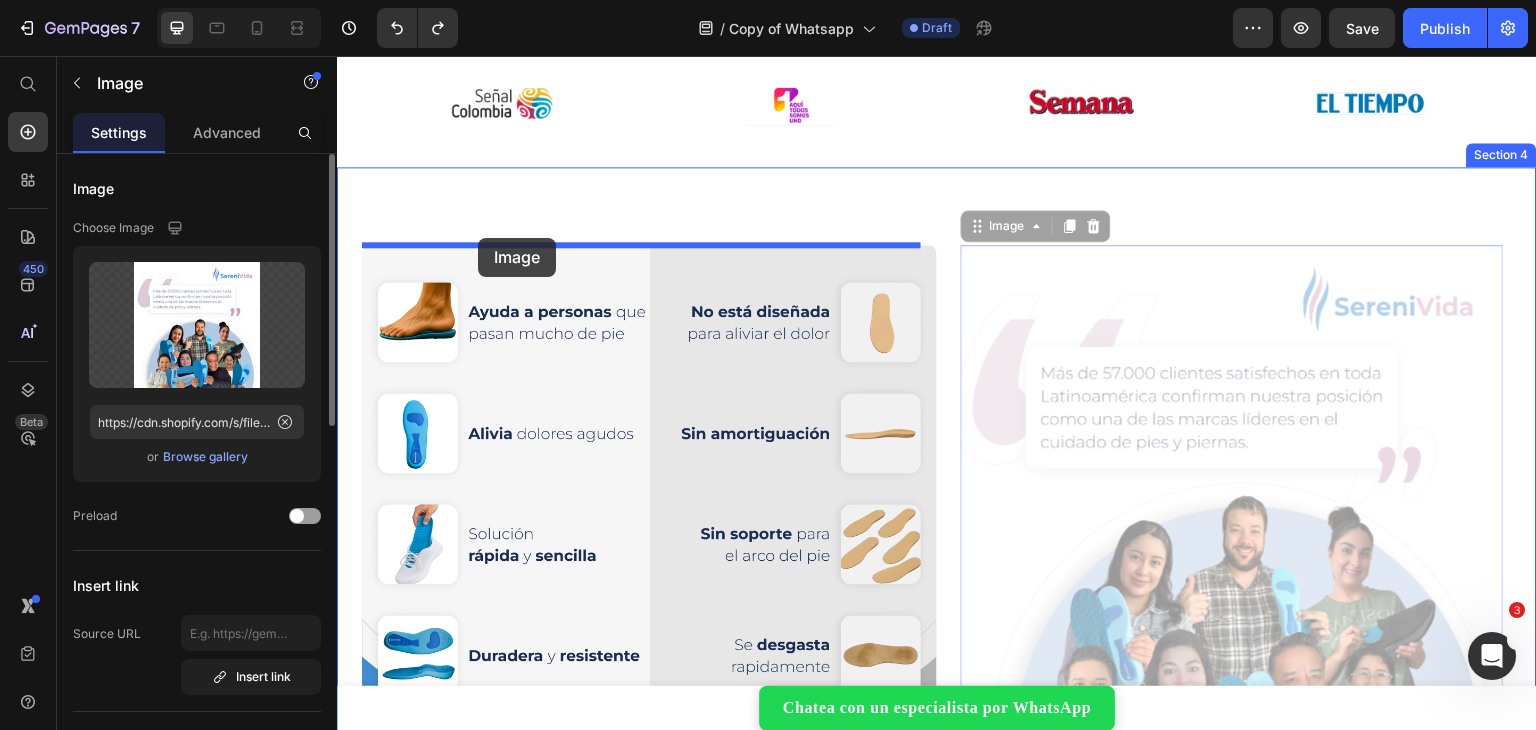 drag, startPoint x: 1283, startPoint y: 398, endPoint x: 478, endPoint y: 238, distance: 820.7466 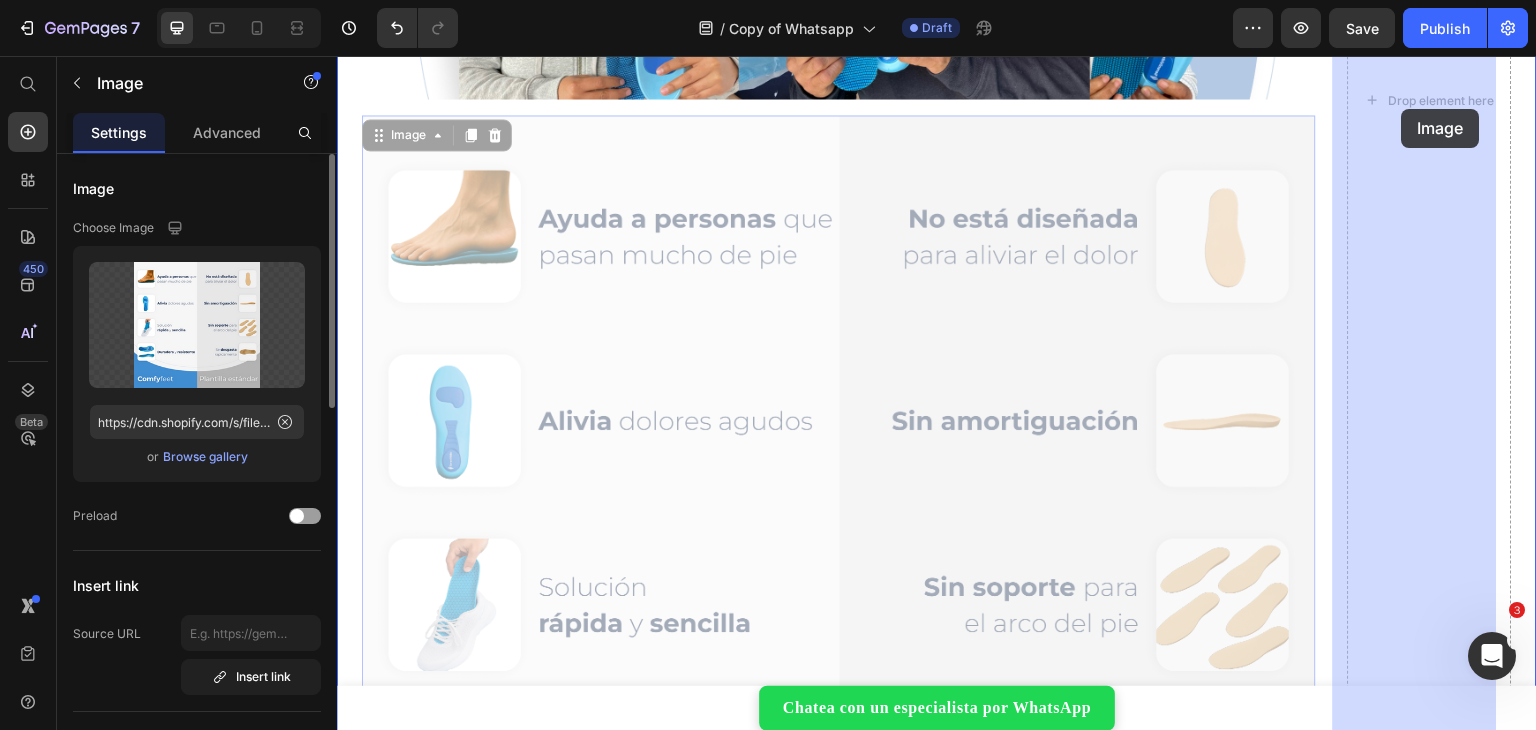 drag, startPoint x: 767, startPoint y: 430, endPoint x: 1405, endPoint y: 110, distance: 713.7535 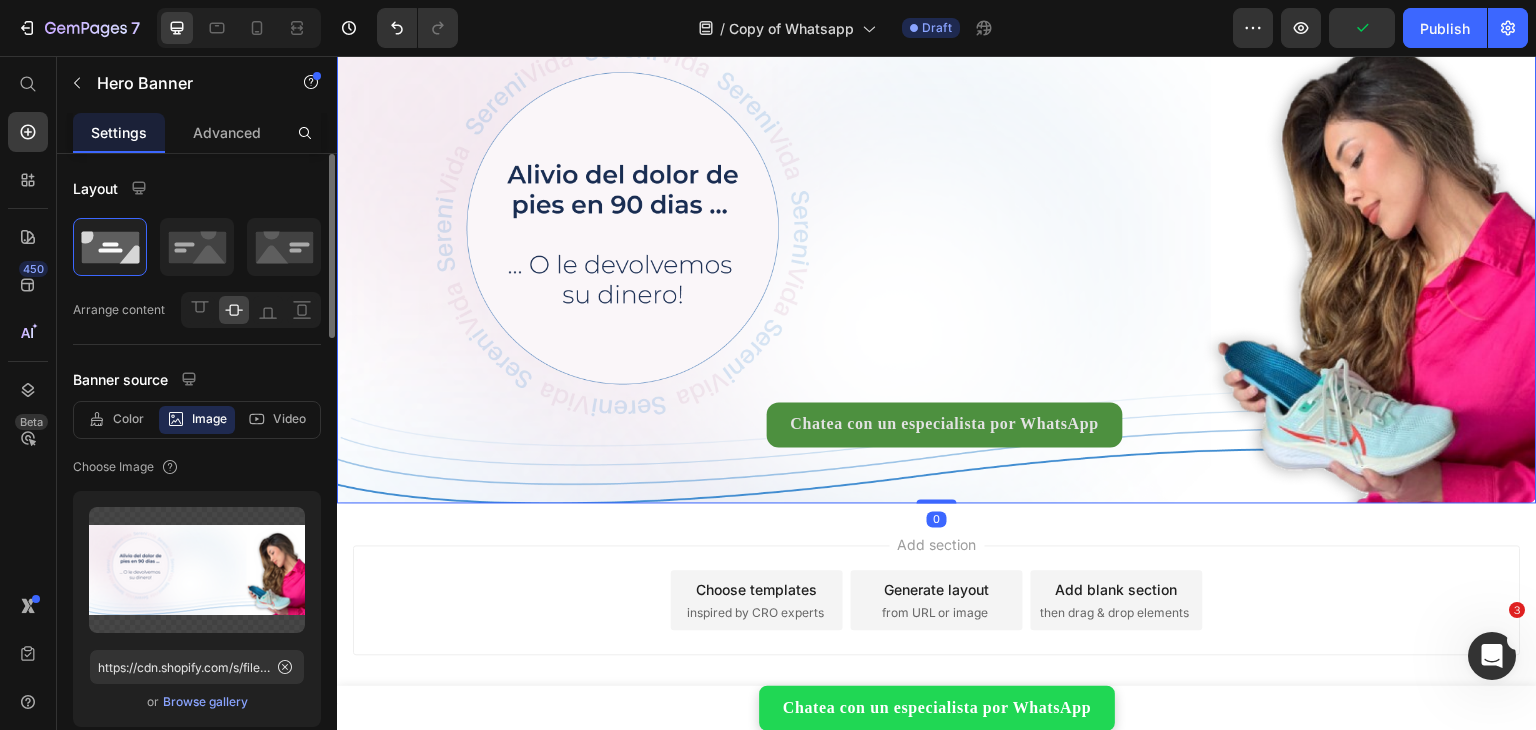 drag, startPoint x: 1249, startPoint y: 230, endPoint x: 1068, endPoint y: 428, distance: 268.26294 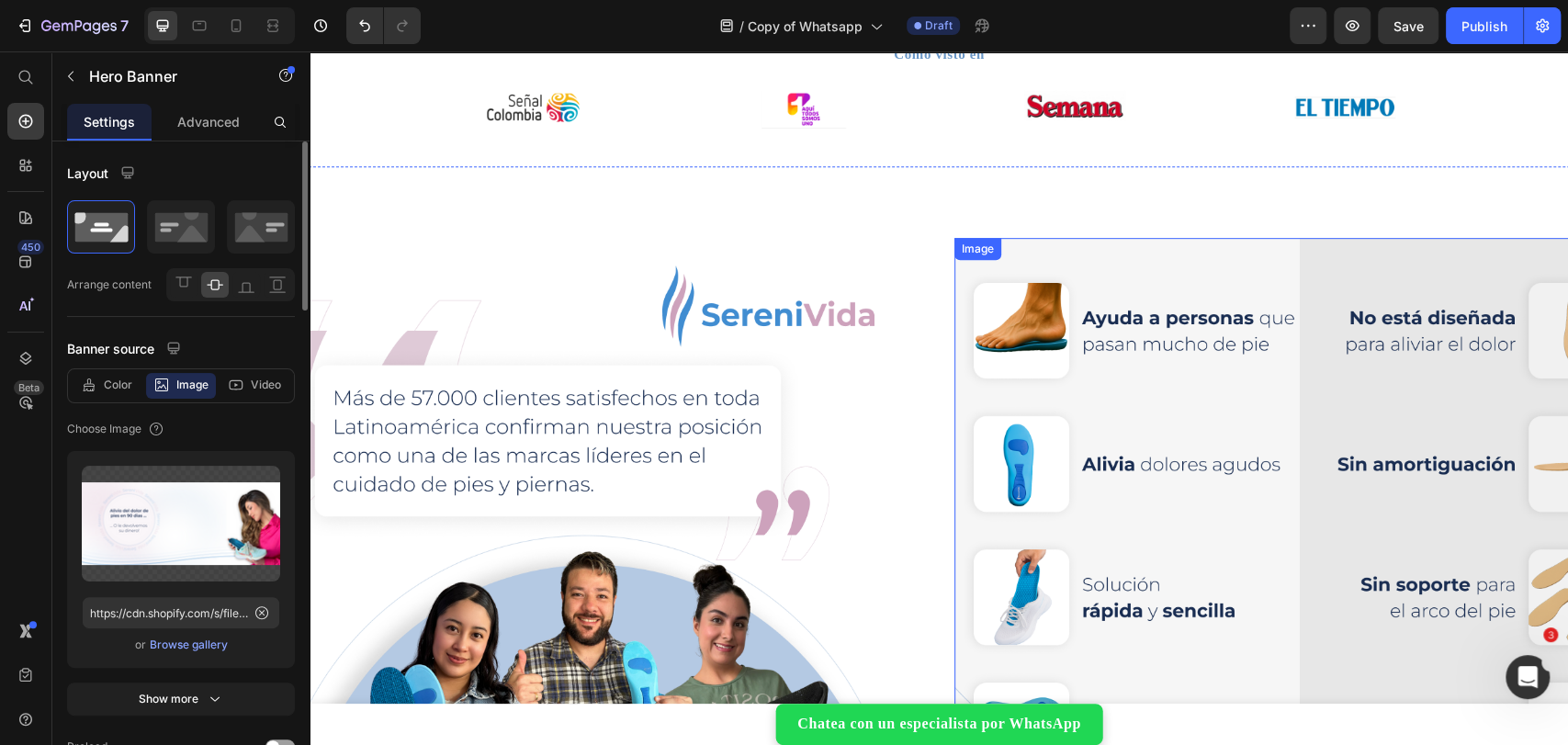 scroll, scrollTop: 579, scrollLeft: 0, axis: vertical 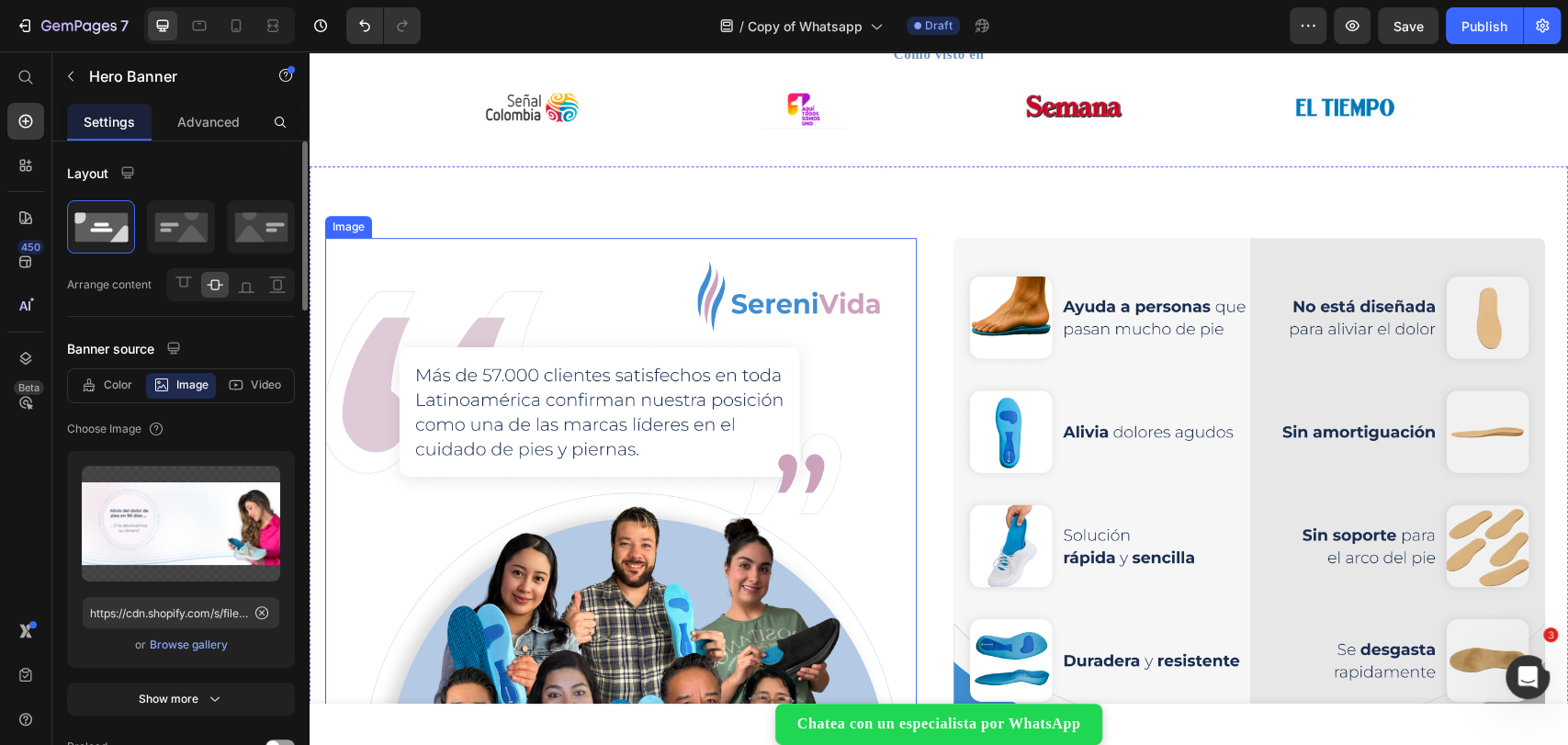 click on "Image Image Section 4" at bounding box center [939, 498] 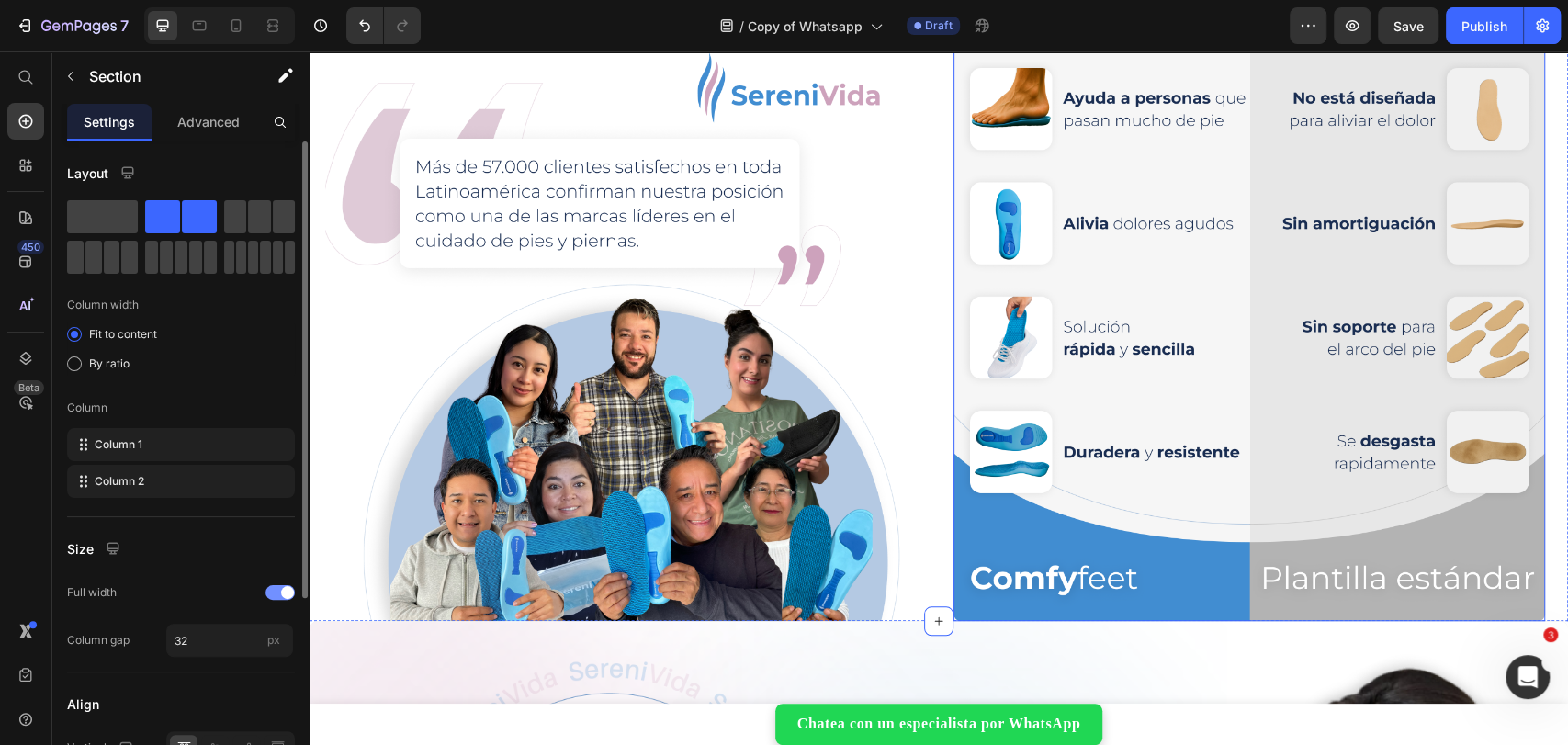 scroll, scrollTop: 783, scrollLeft: 0, axis: vertical 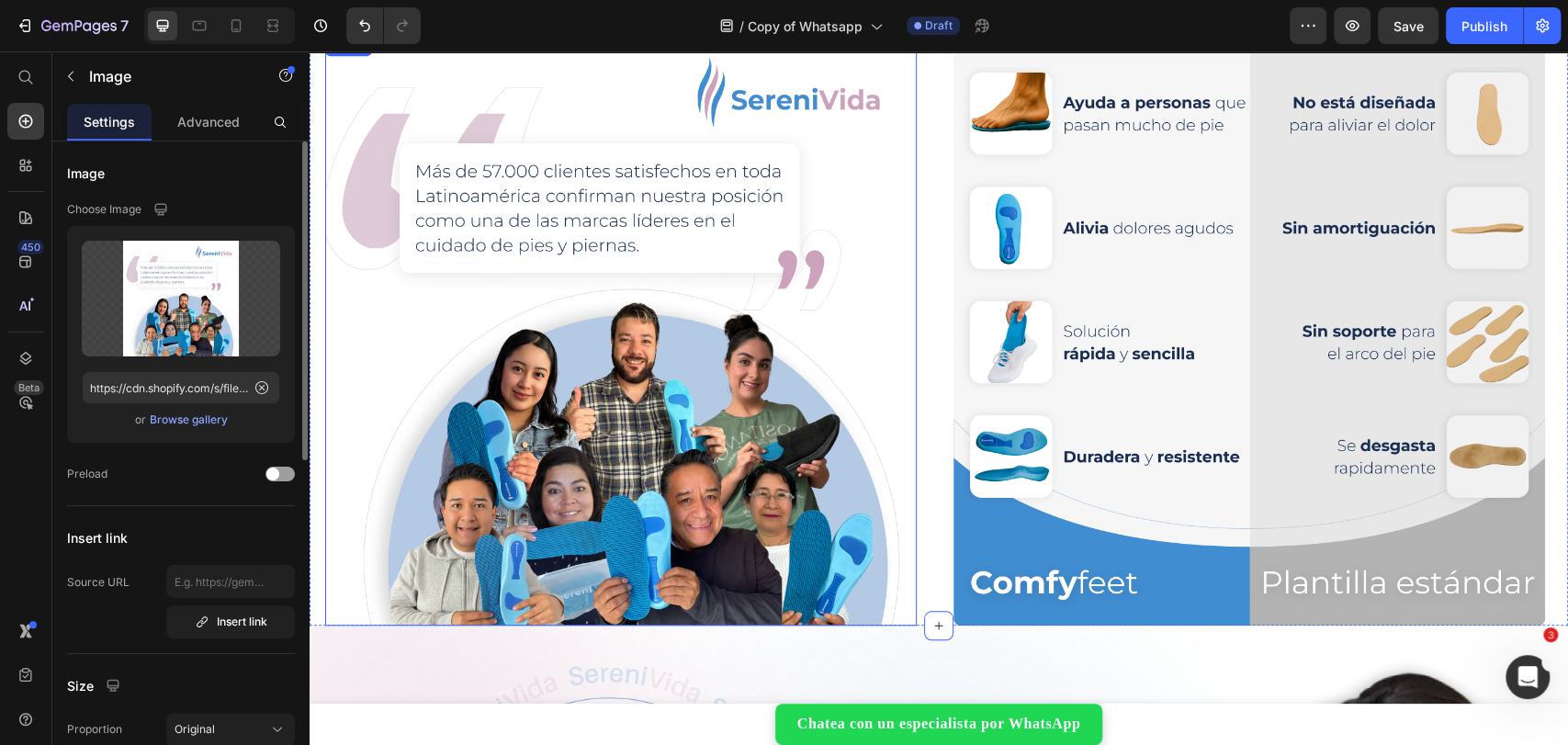 click at bounding box center (621, 330) 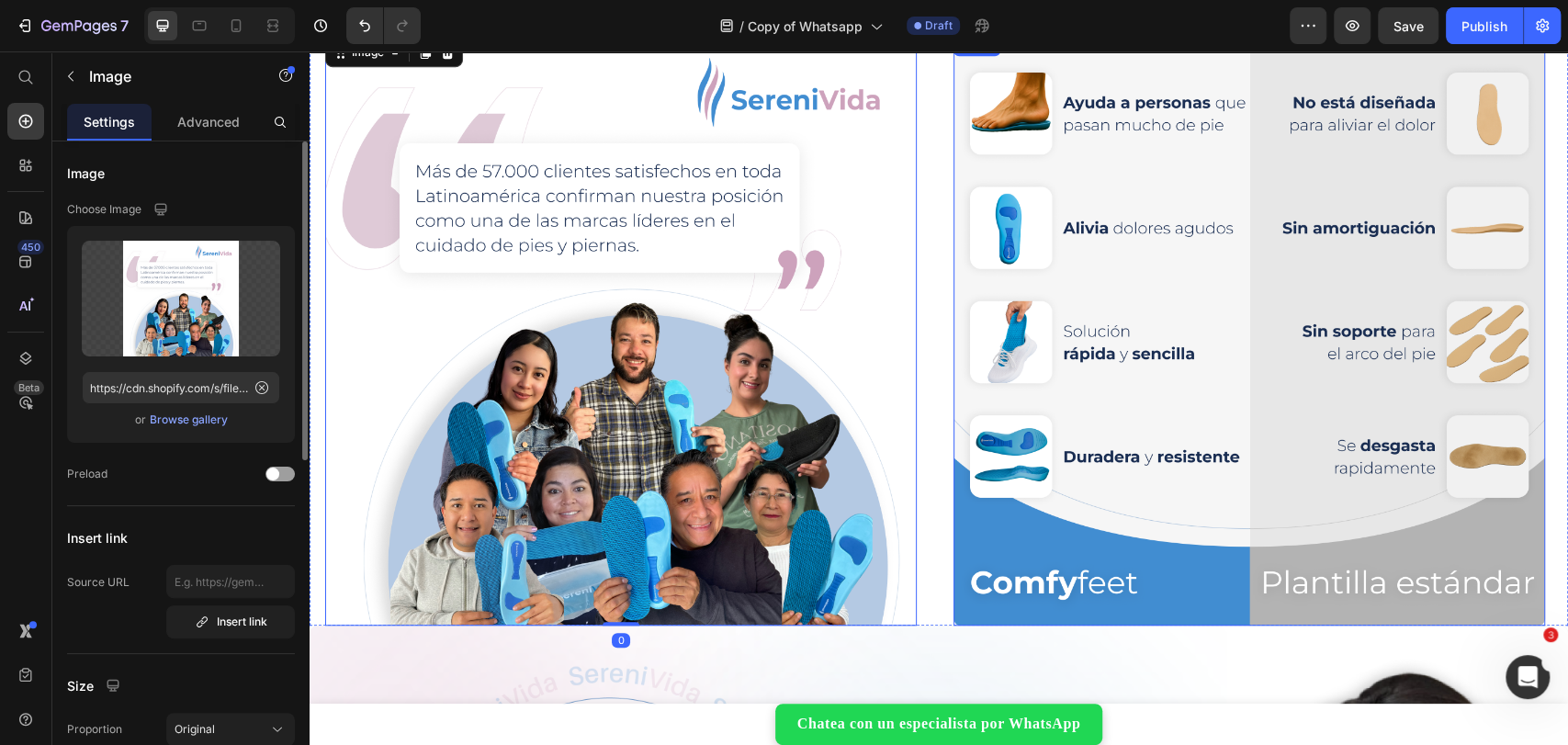 click at bounding box center (1249, 330) 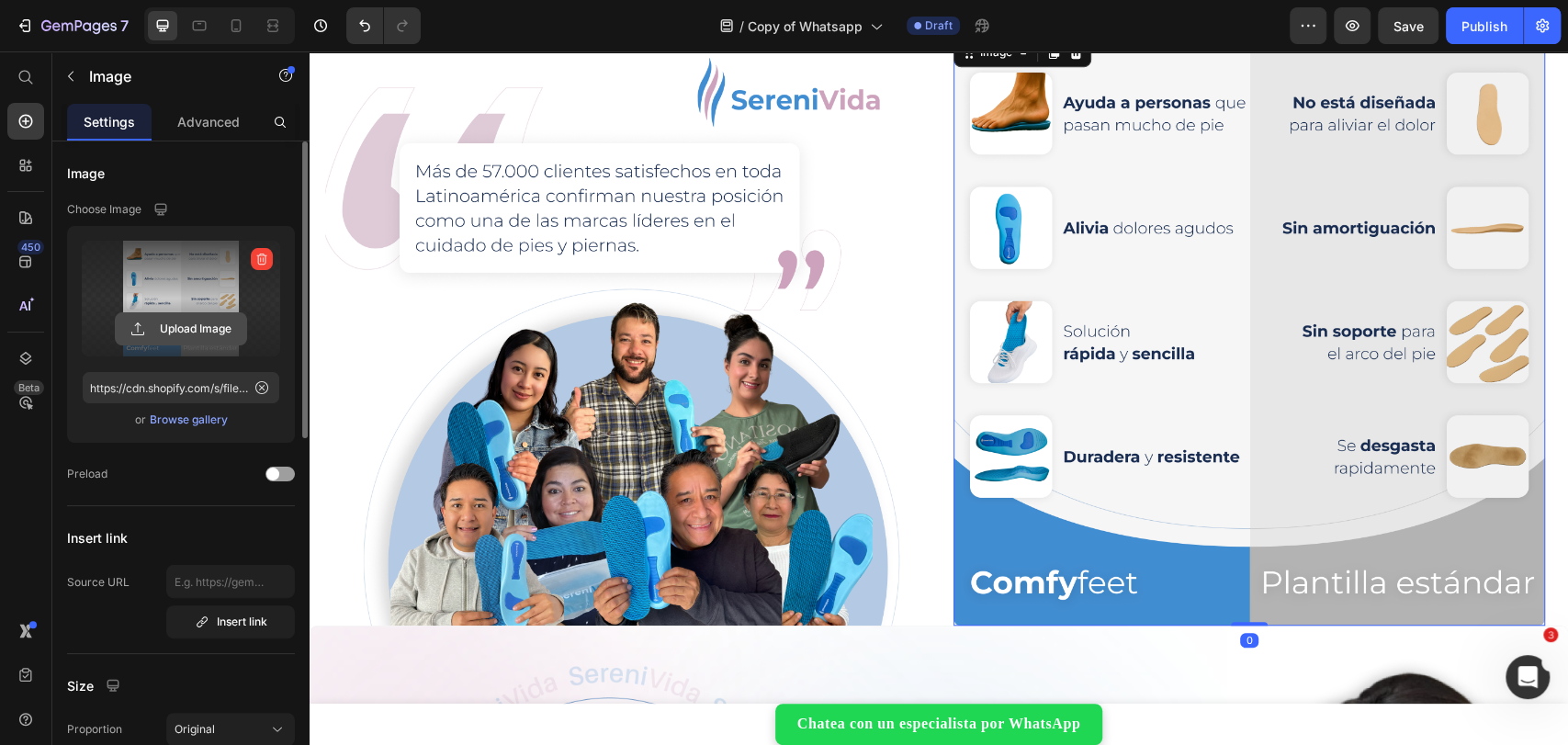 click 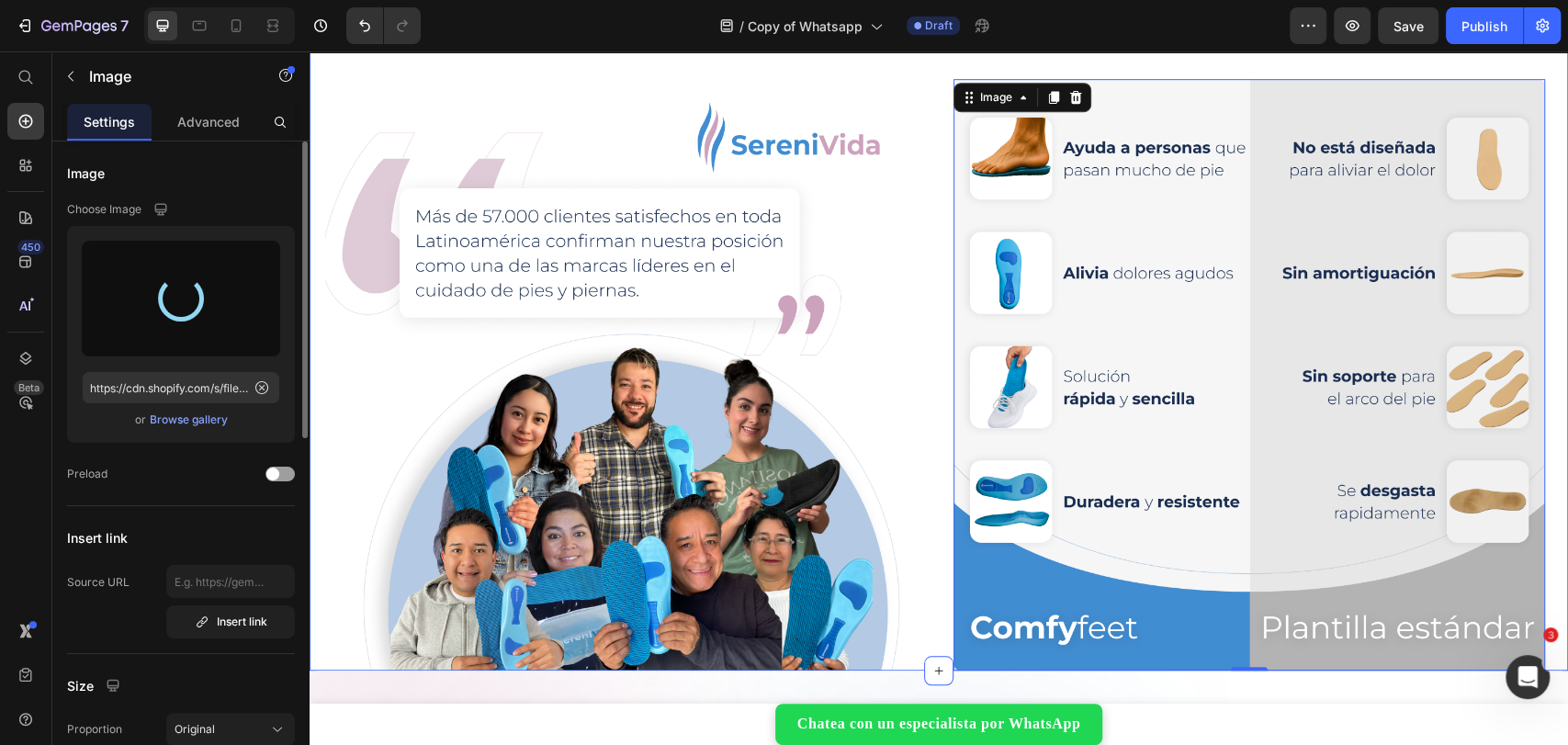 scroll, scrollTop: 681, scrollLeft: 0, axis: vertical 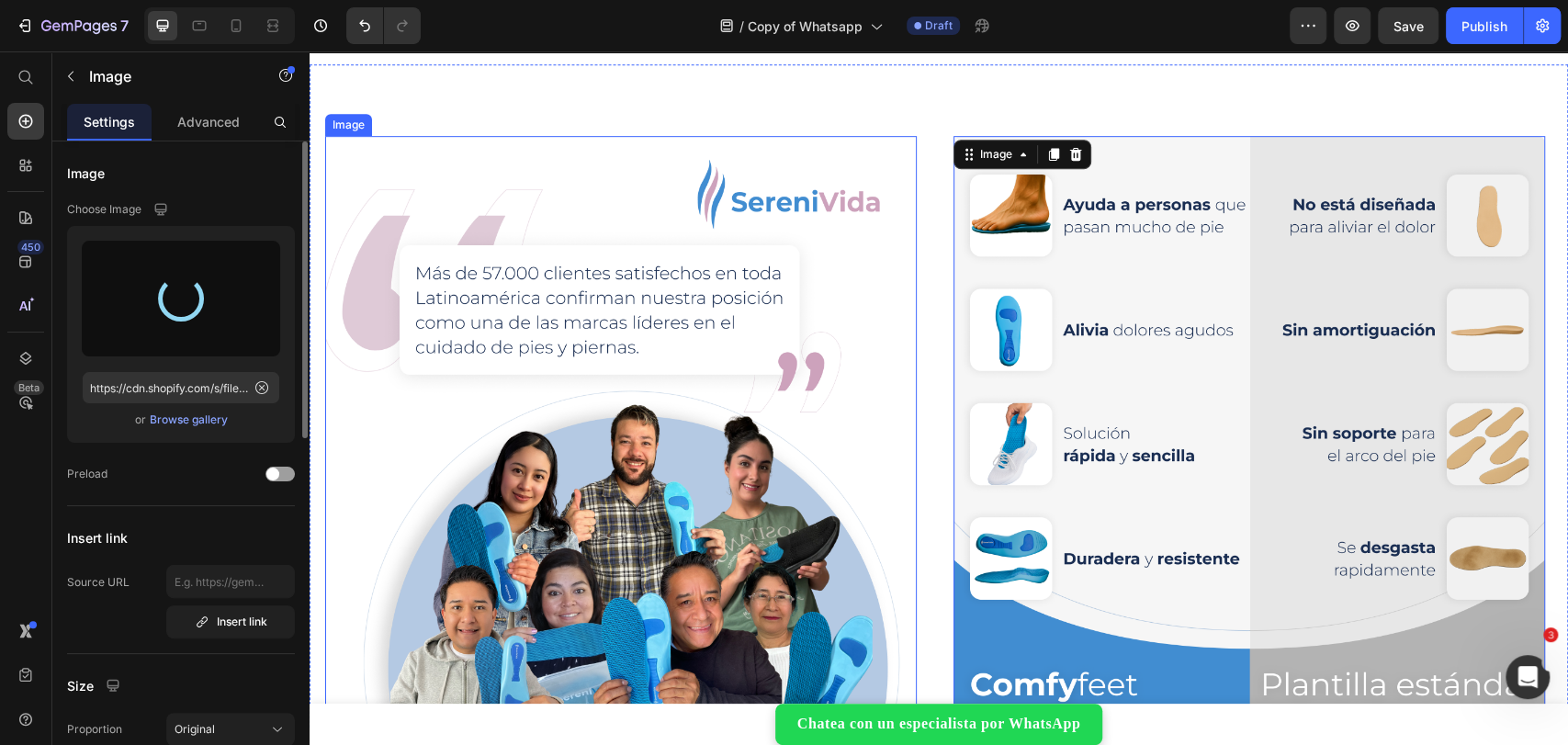 type on "https://cdn.shopify.com/s/files/1/0715/4850/2234/files/gempages_525115807231902863-b44d6e9e-86f5-4fe4-9e0e-80ef7a6d57d0.png" 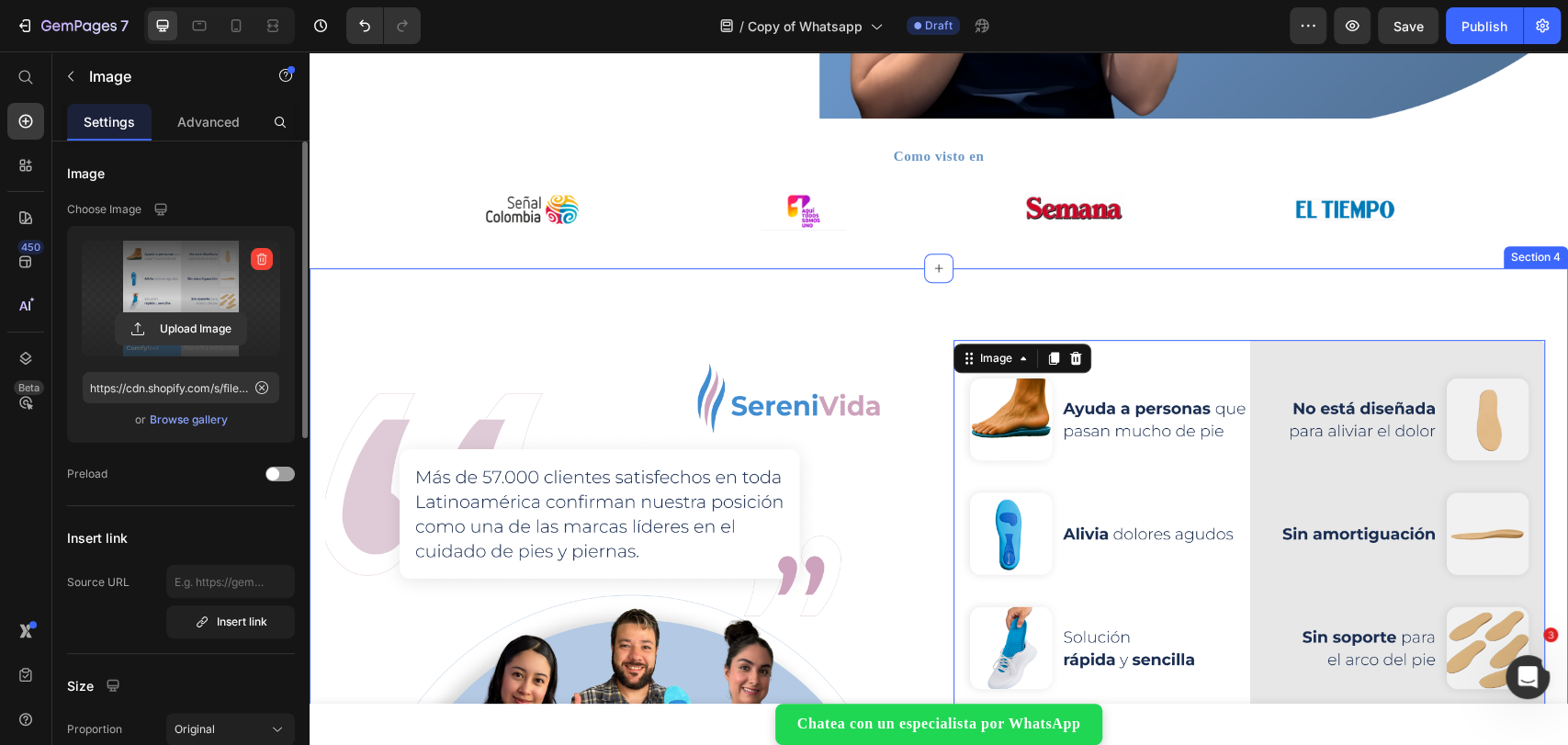 click on "Image Image   0 Section 4" at bounding box center [939, 600] 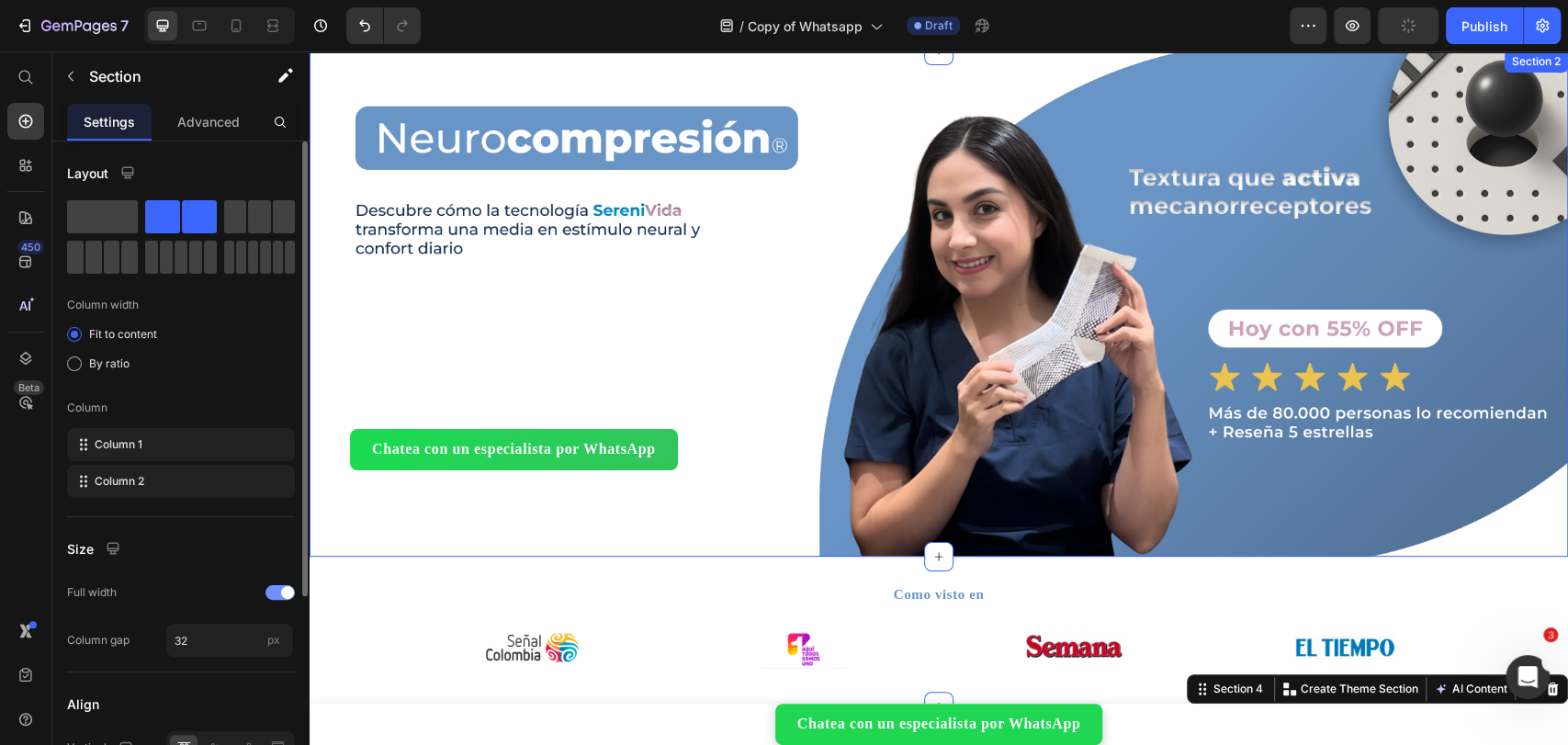 scroll, scrollTop: 0, scrollLeft: 0, axis: both 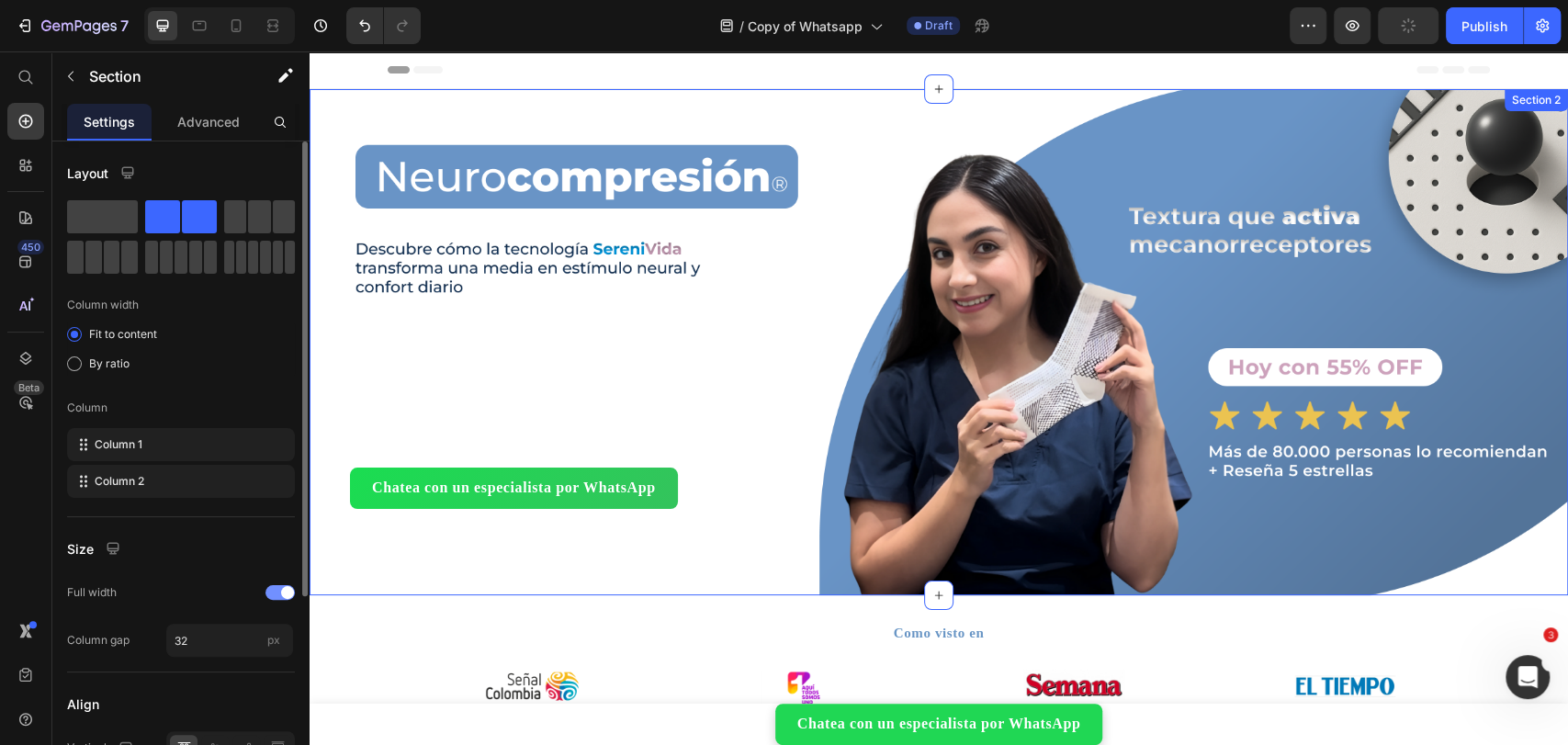 click on "Chatea con un especialista por WhatsApp Button" at bounding box center (939, 342) 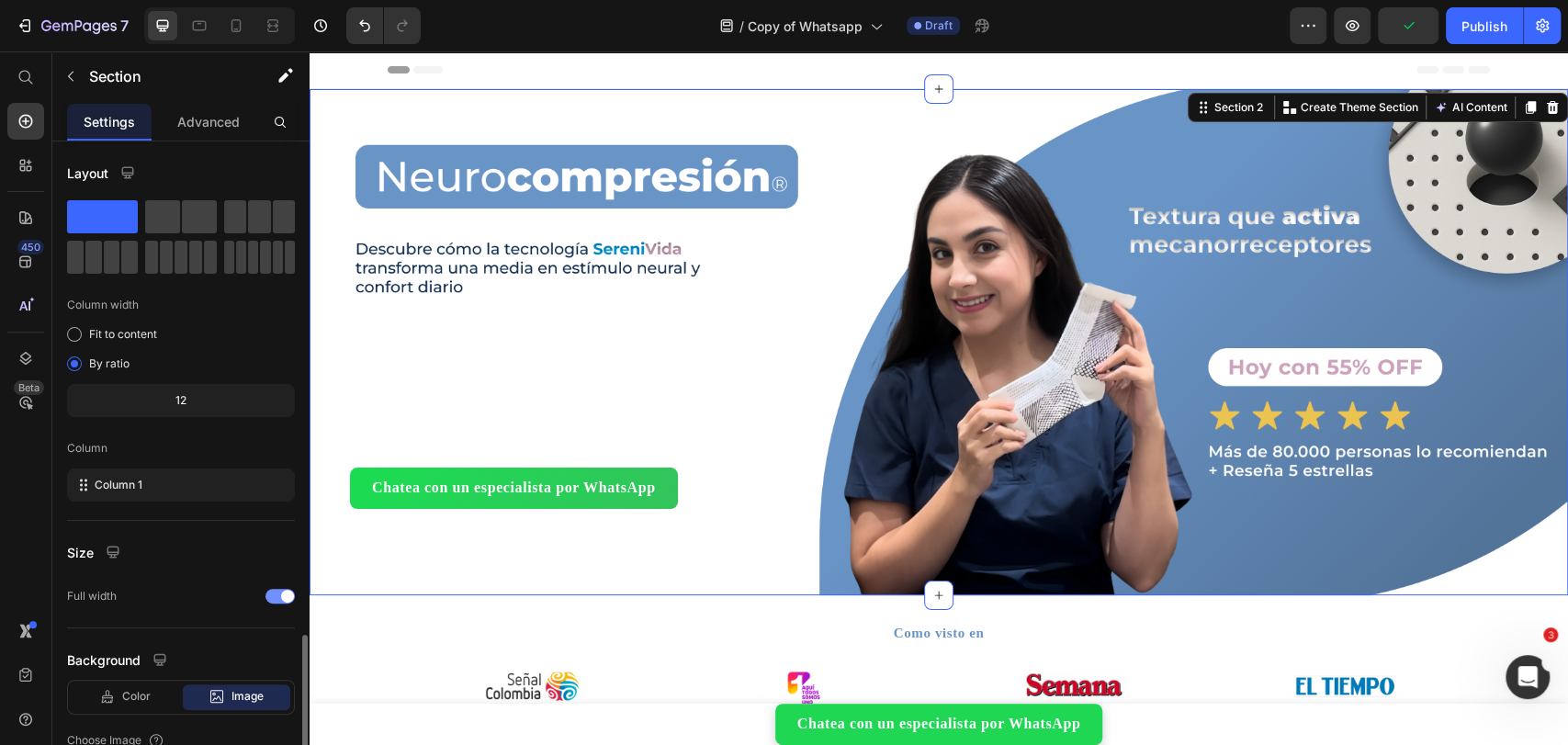 scroll, scrollTop: 408, scrollLeft: 0, axis: vertical 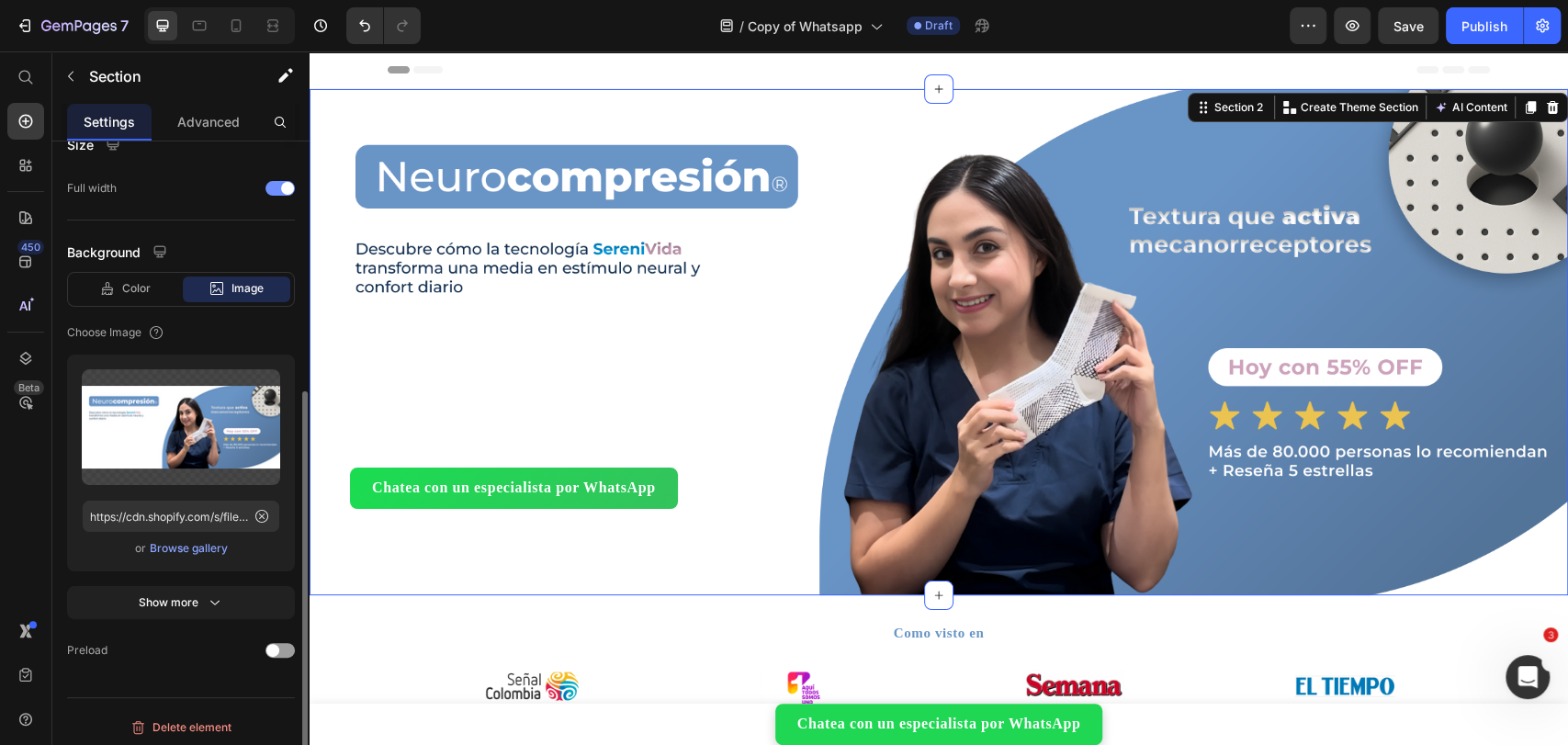 click on "Browse gallery" at bounding box center (188, 548) 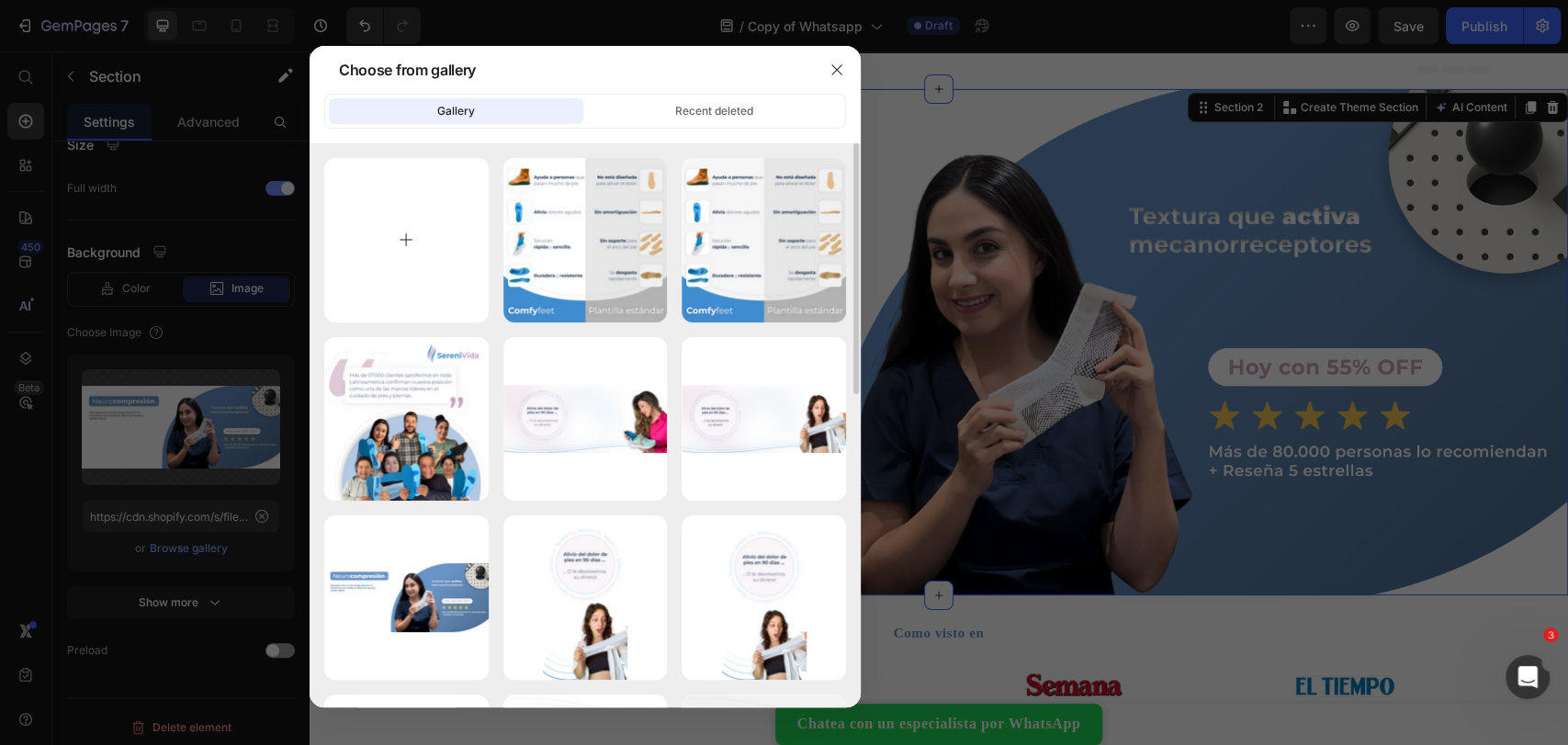 click at bounding box center [406, 240] 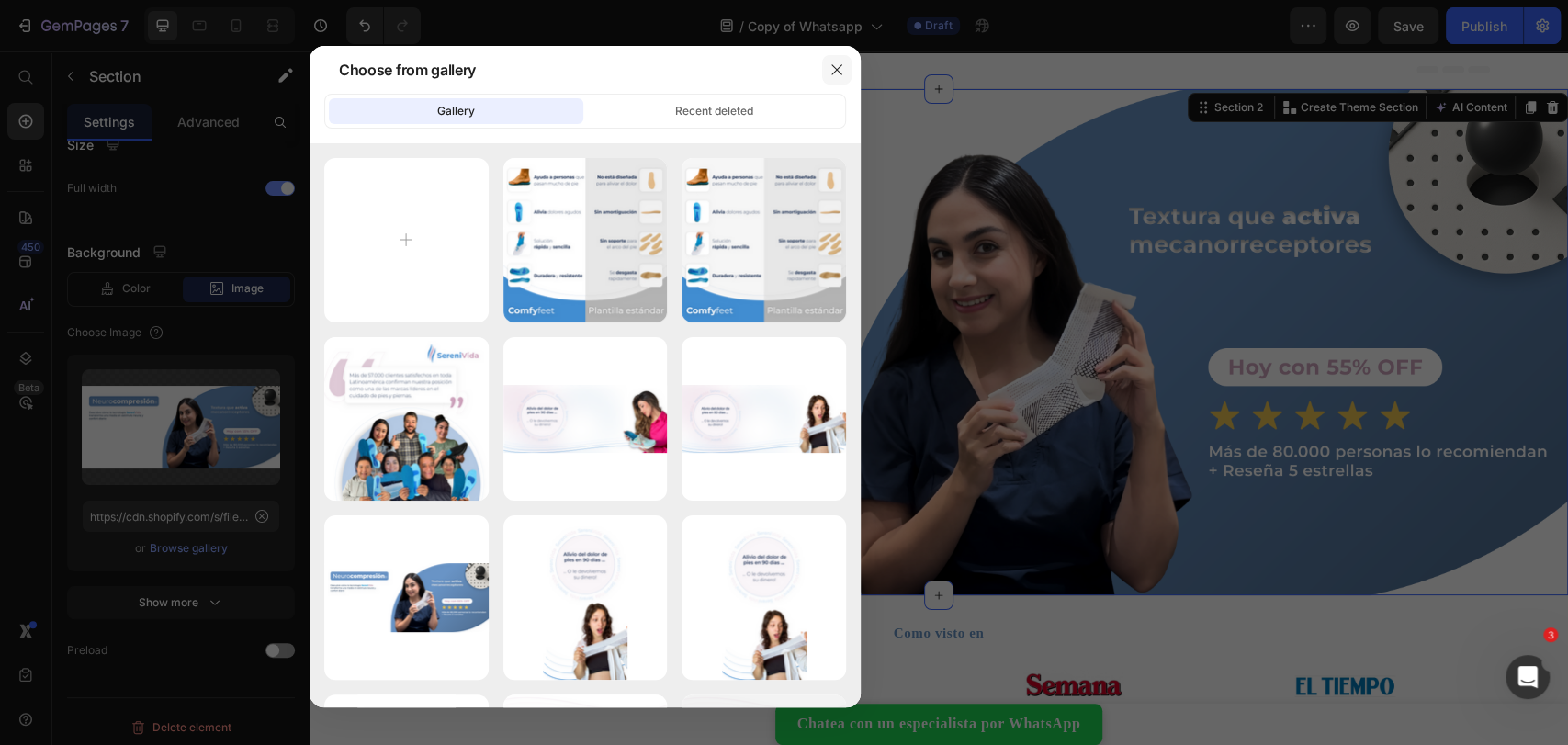 click 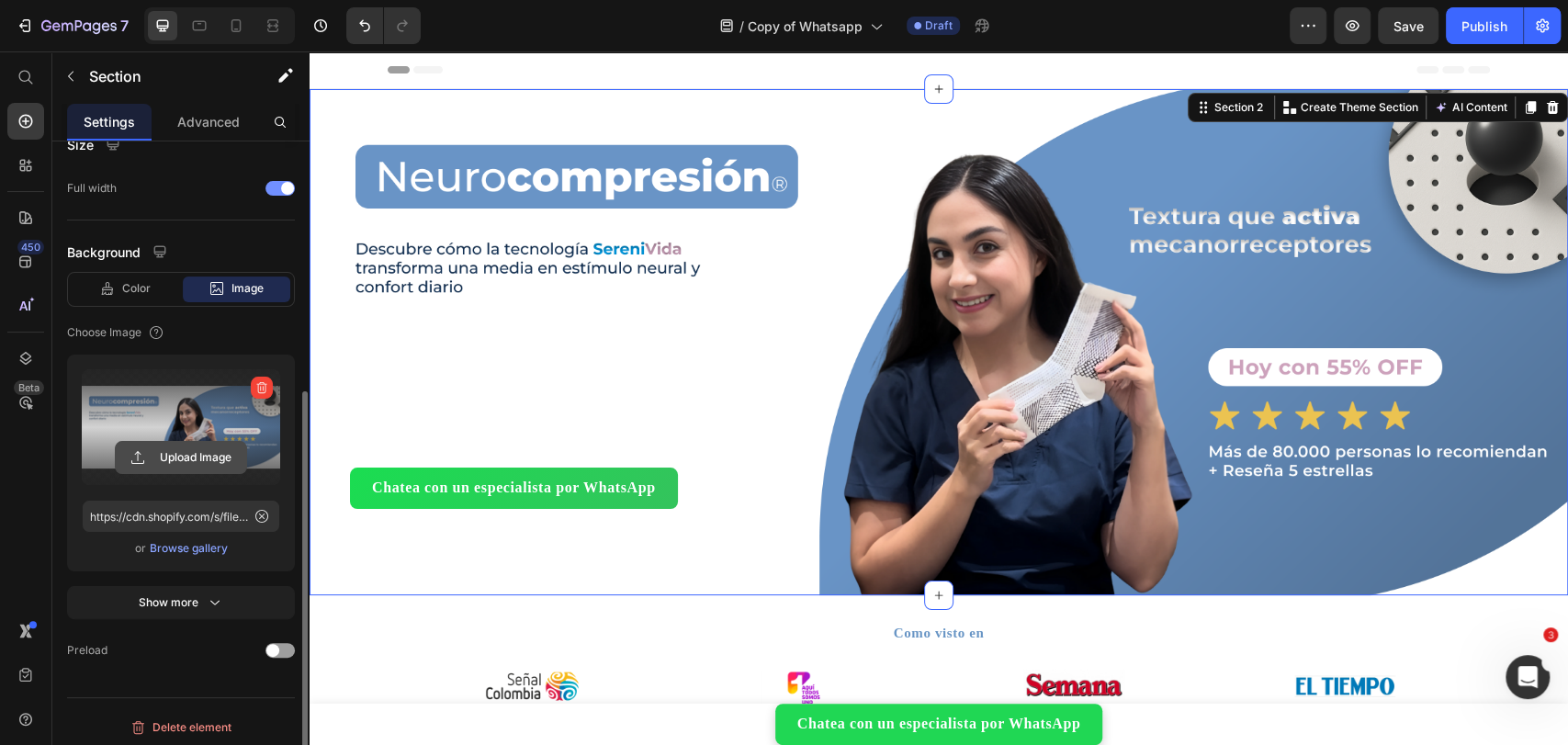 click 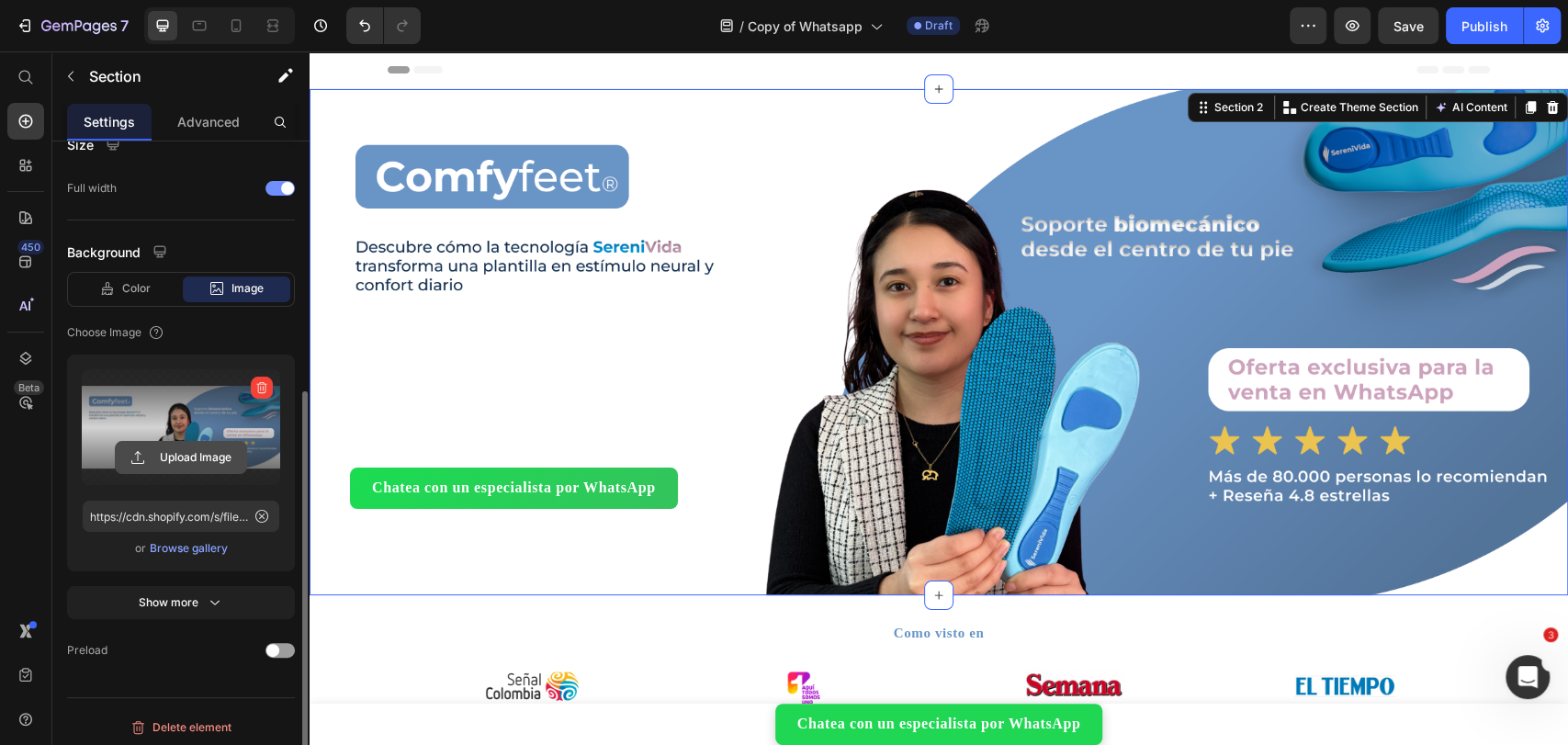 click 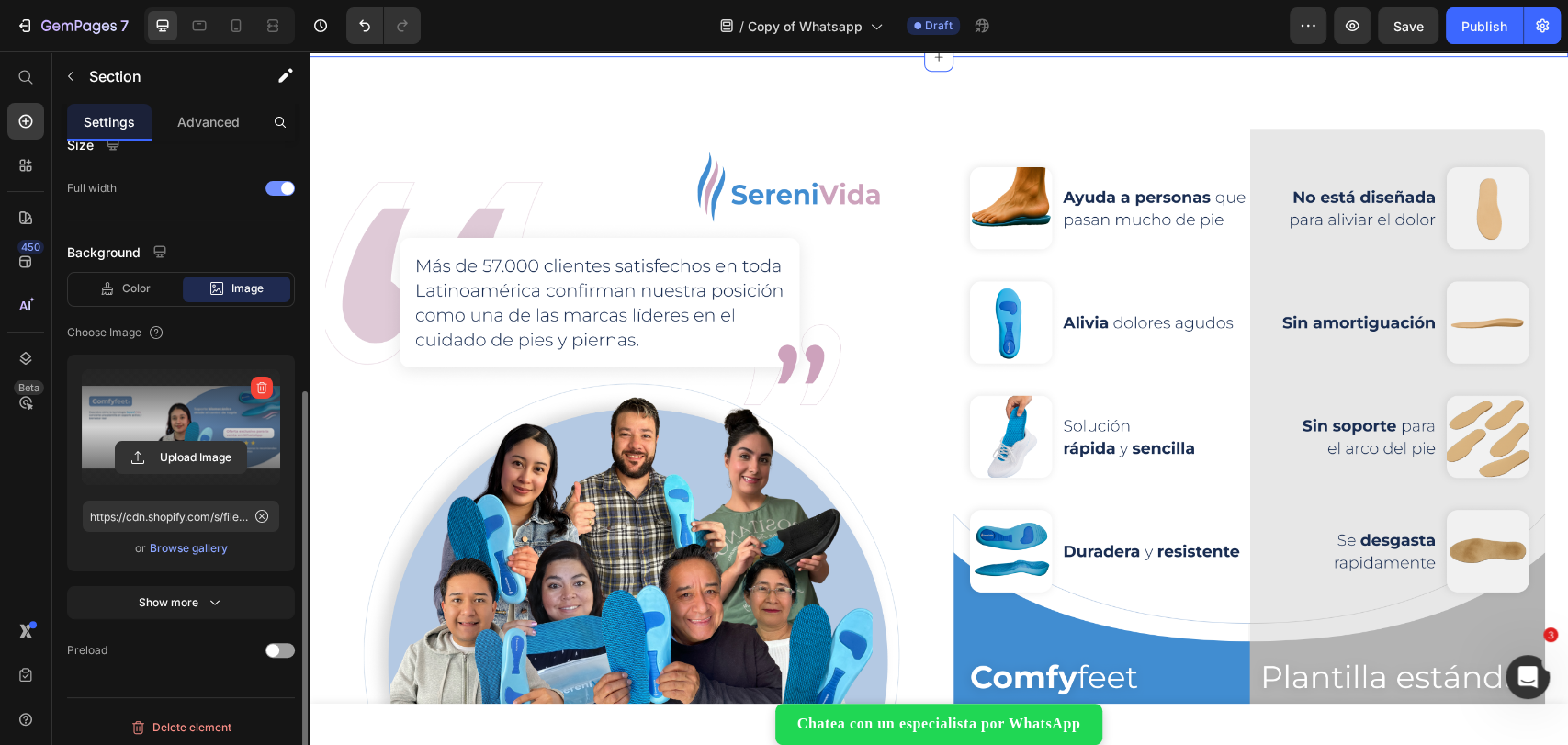 scroll, scrollTop: 408, scrollLeft: 0, axis: vertical 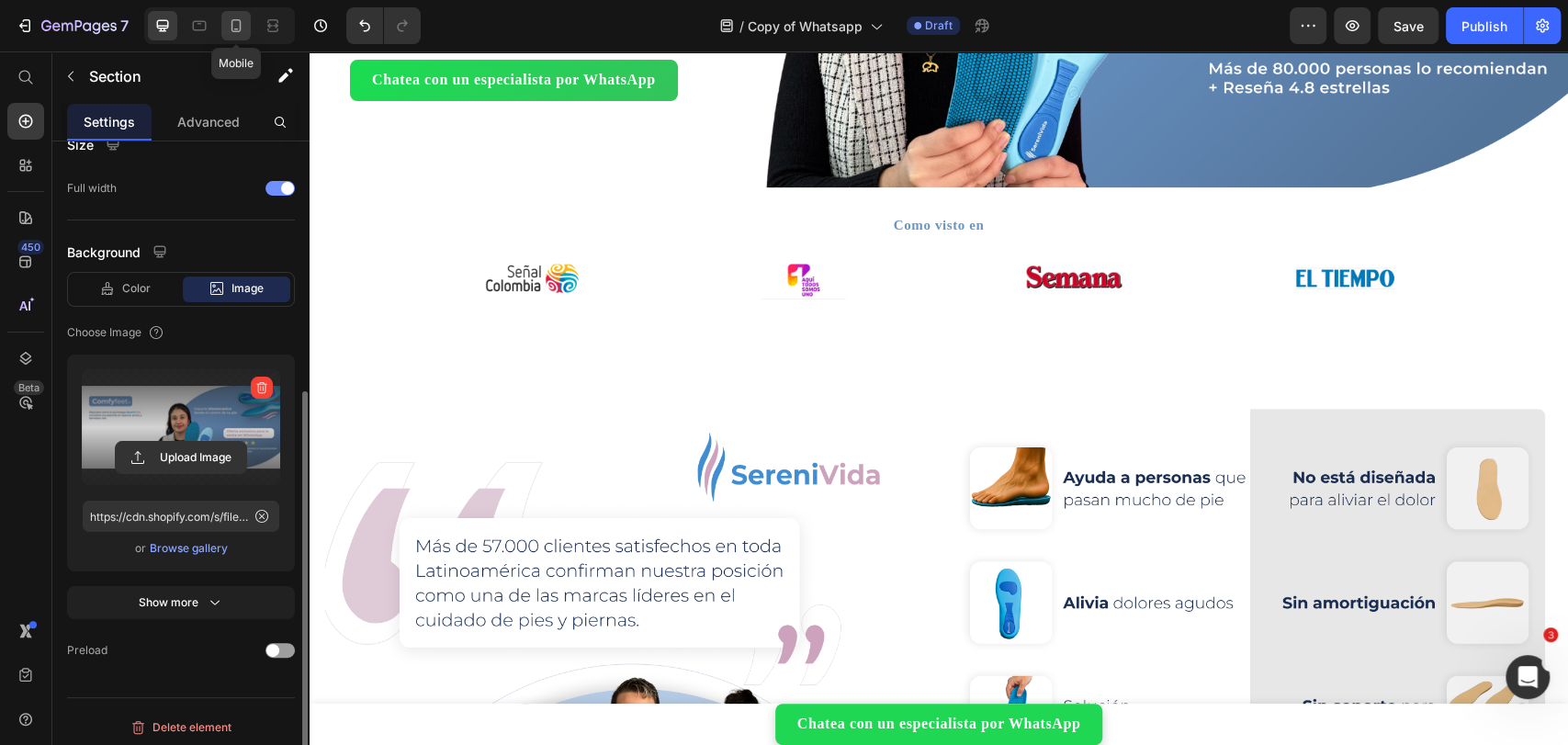 click 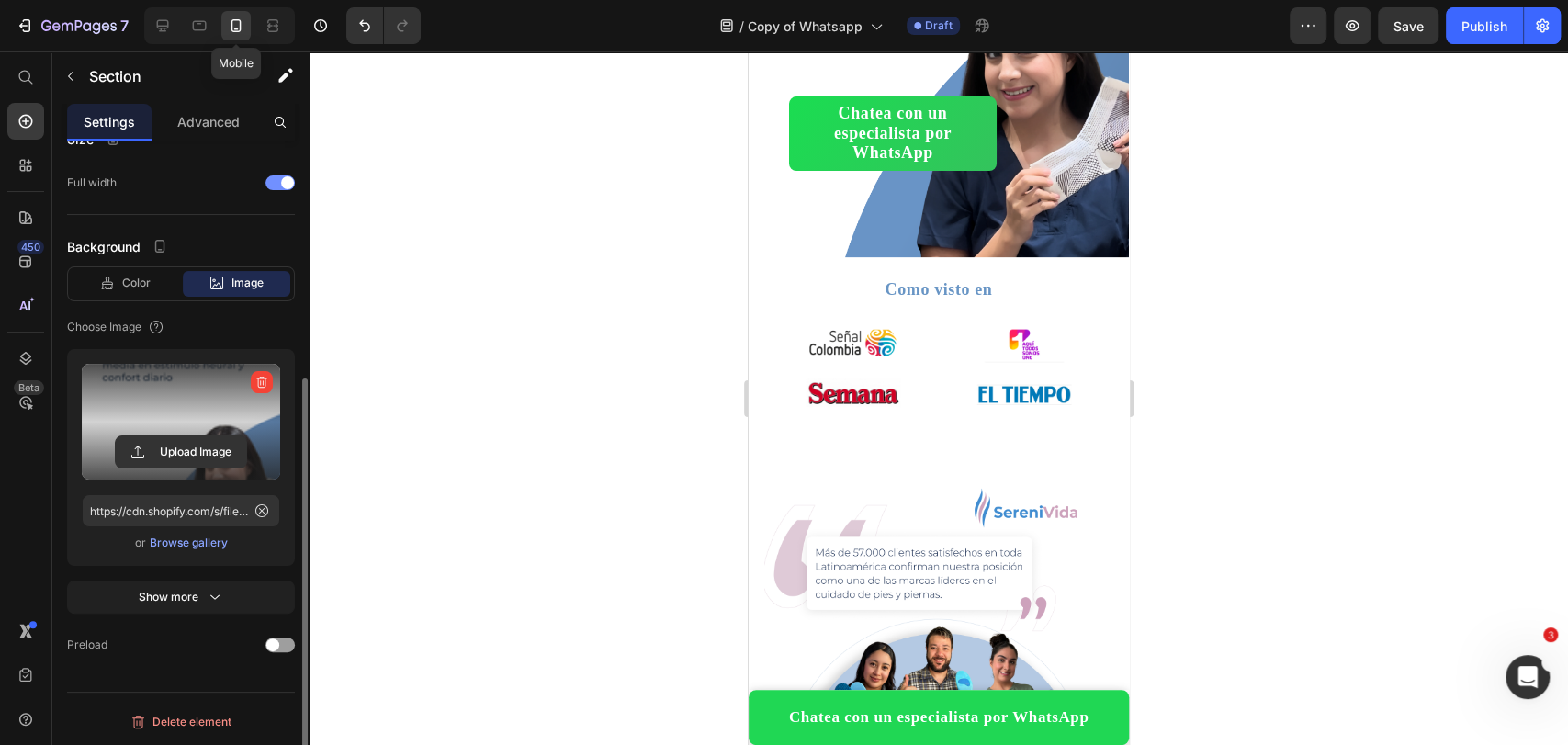scroll, scrollTop: 372, scrollLeft: 0, axis: vertical 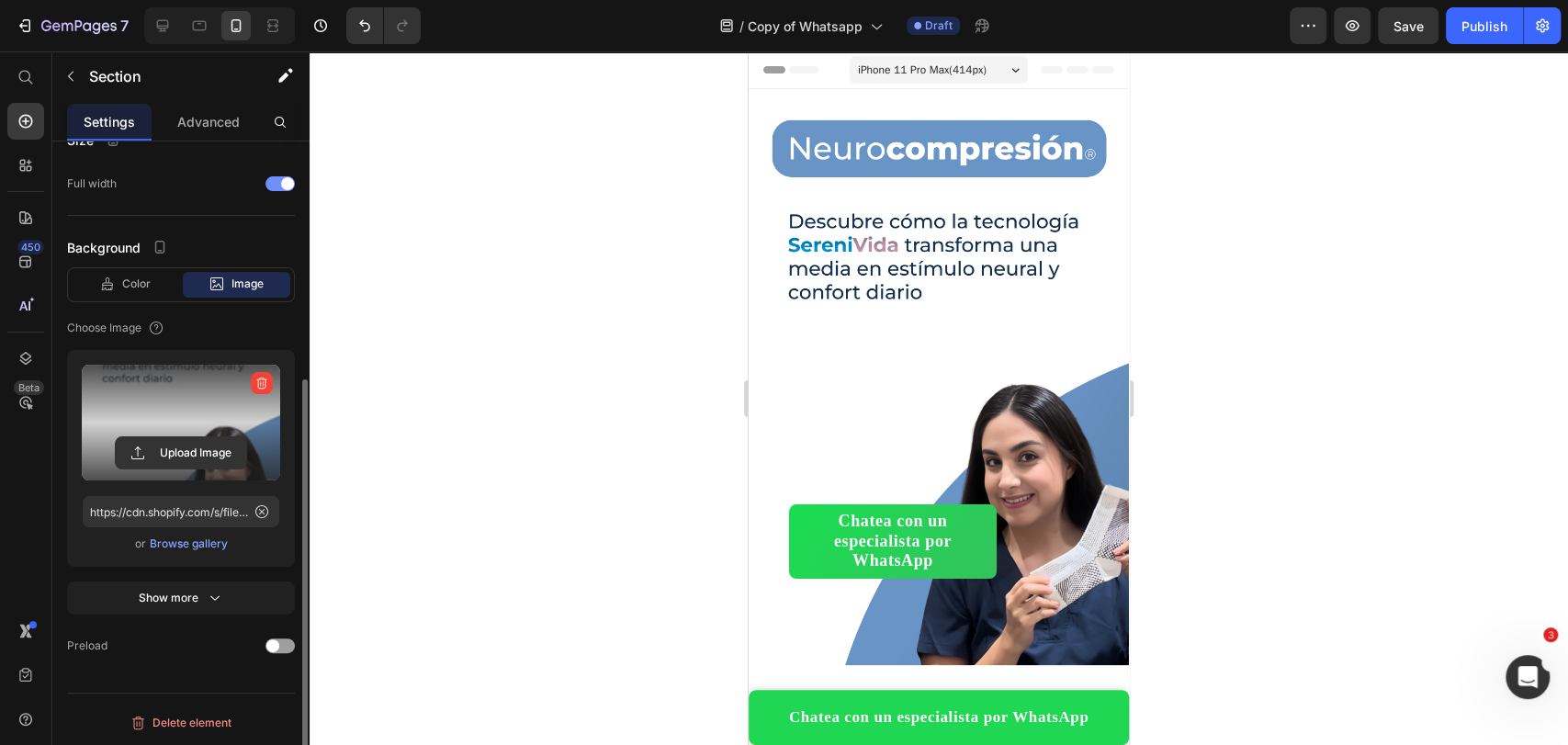 click on "Chatea con un especialista por WhatsApp Button" at bounding box center (939, 377) 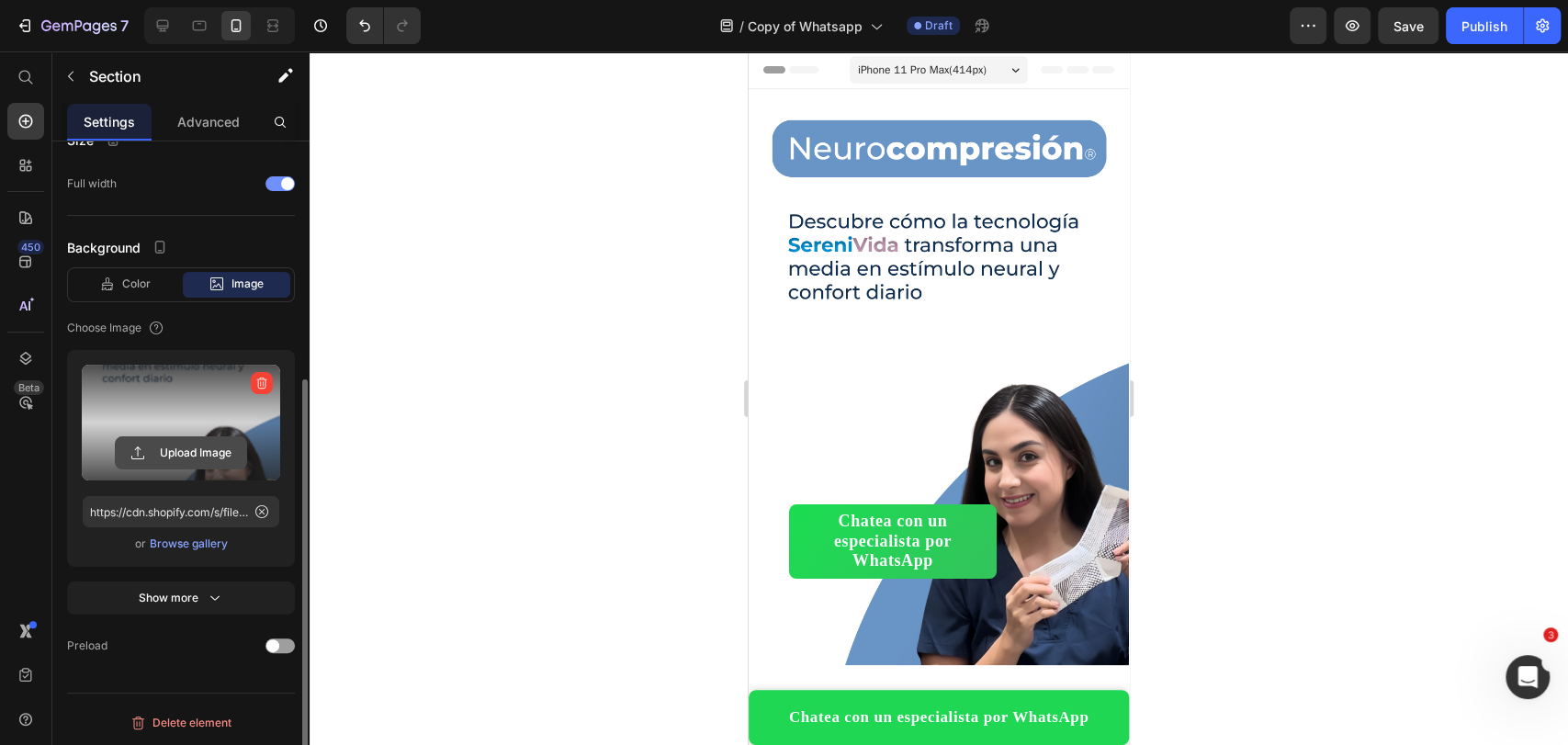 click 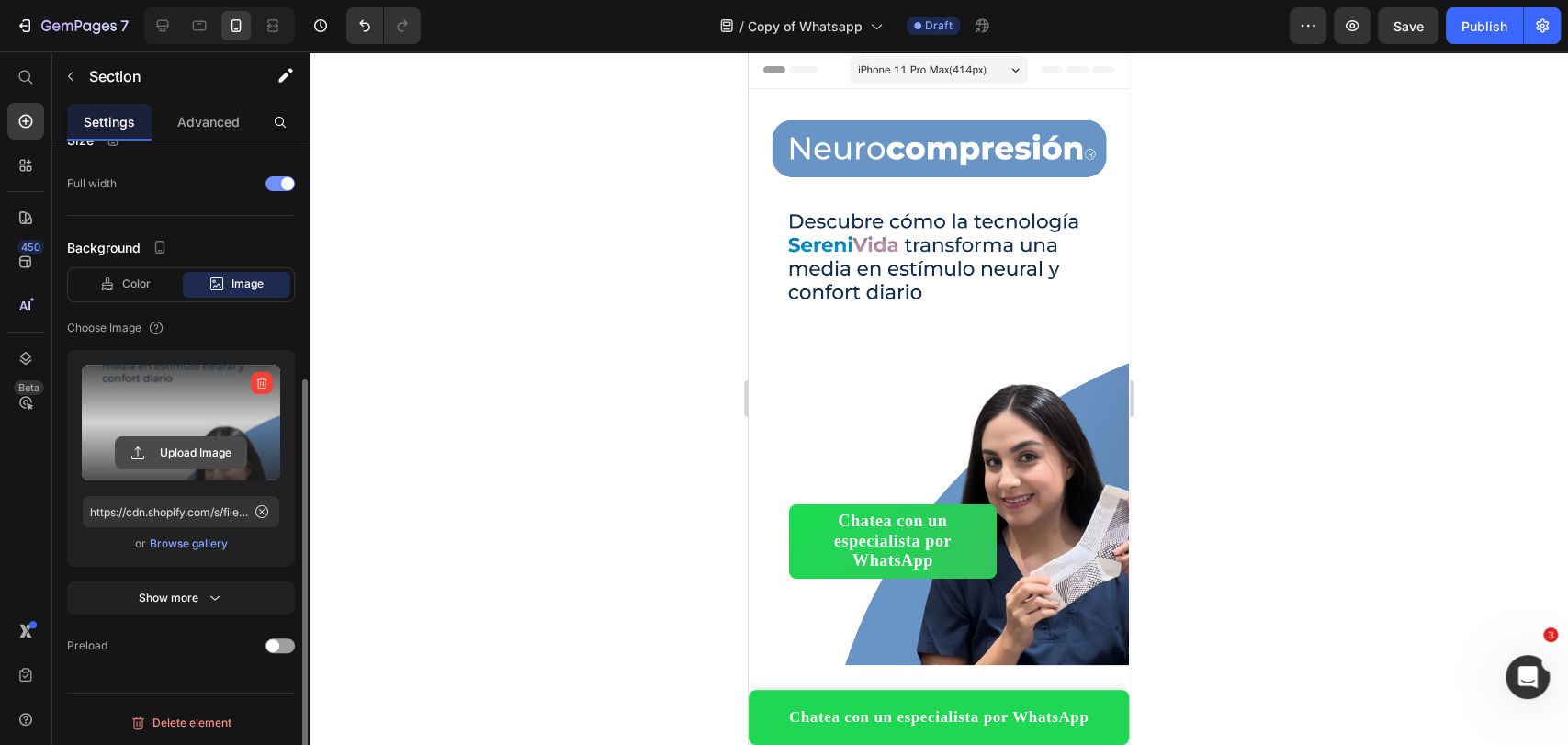 click 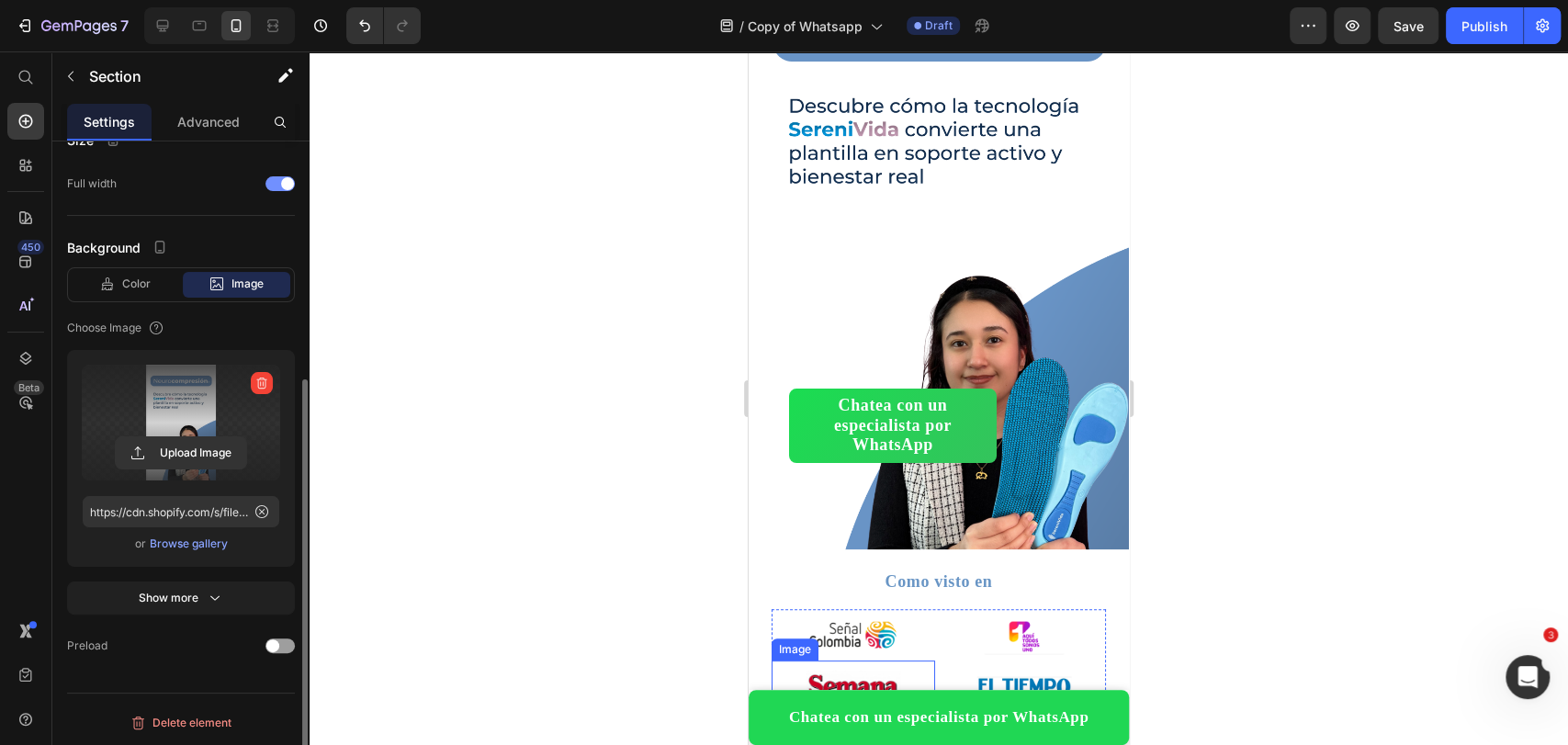 scroll, scrollTop: 102, scrollLeft: 0, axis: vertical 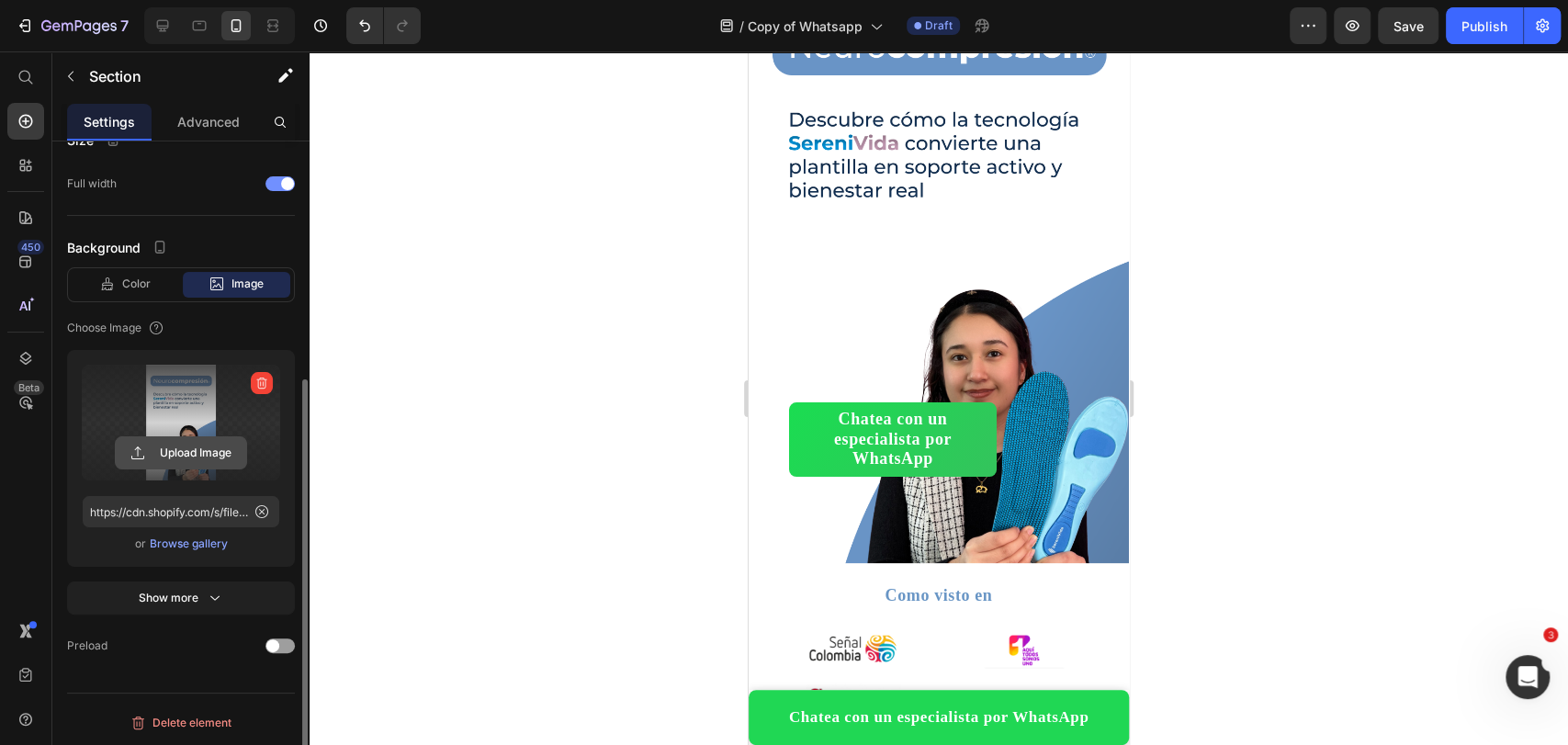 click 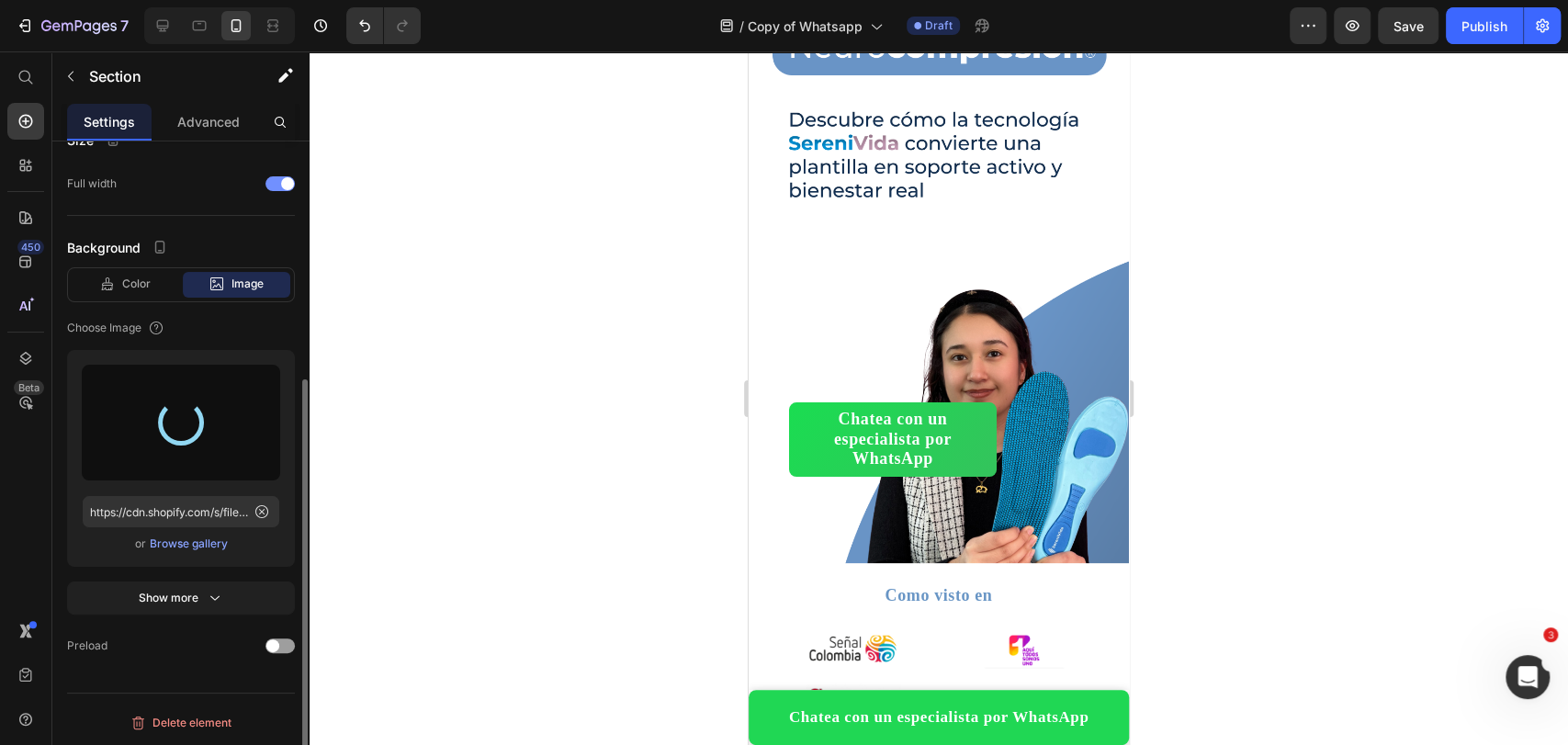 type on "https://cdn.shopify.com/s/files/1/0715/4850/2234/files/gempages_525115807231902863-70264ca5-89c7-4734-996f-36b8ed38ac0a.png" 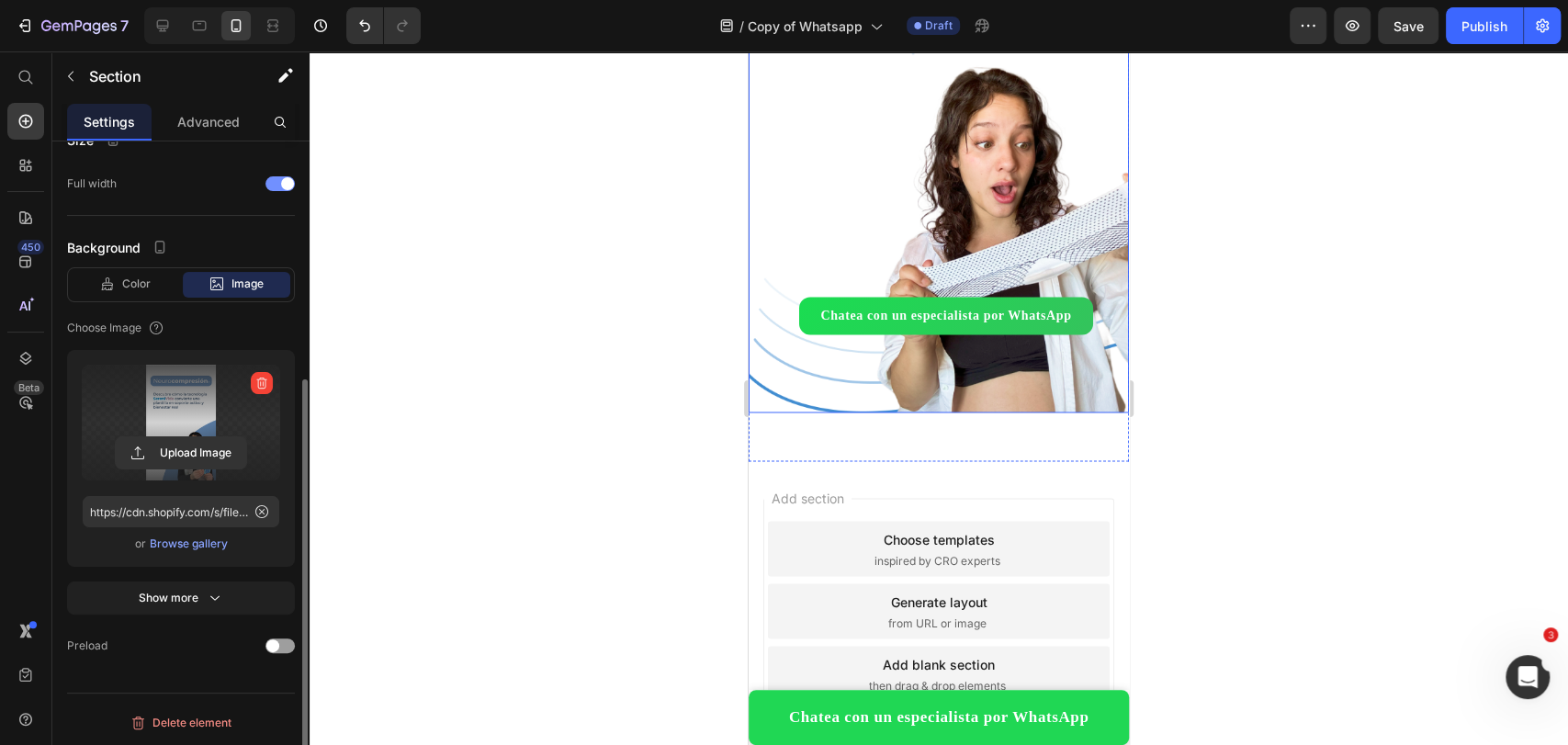 scroll, scrollTop: 1930, scrollLeft: 0, axis: vertical 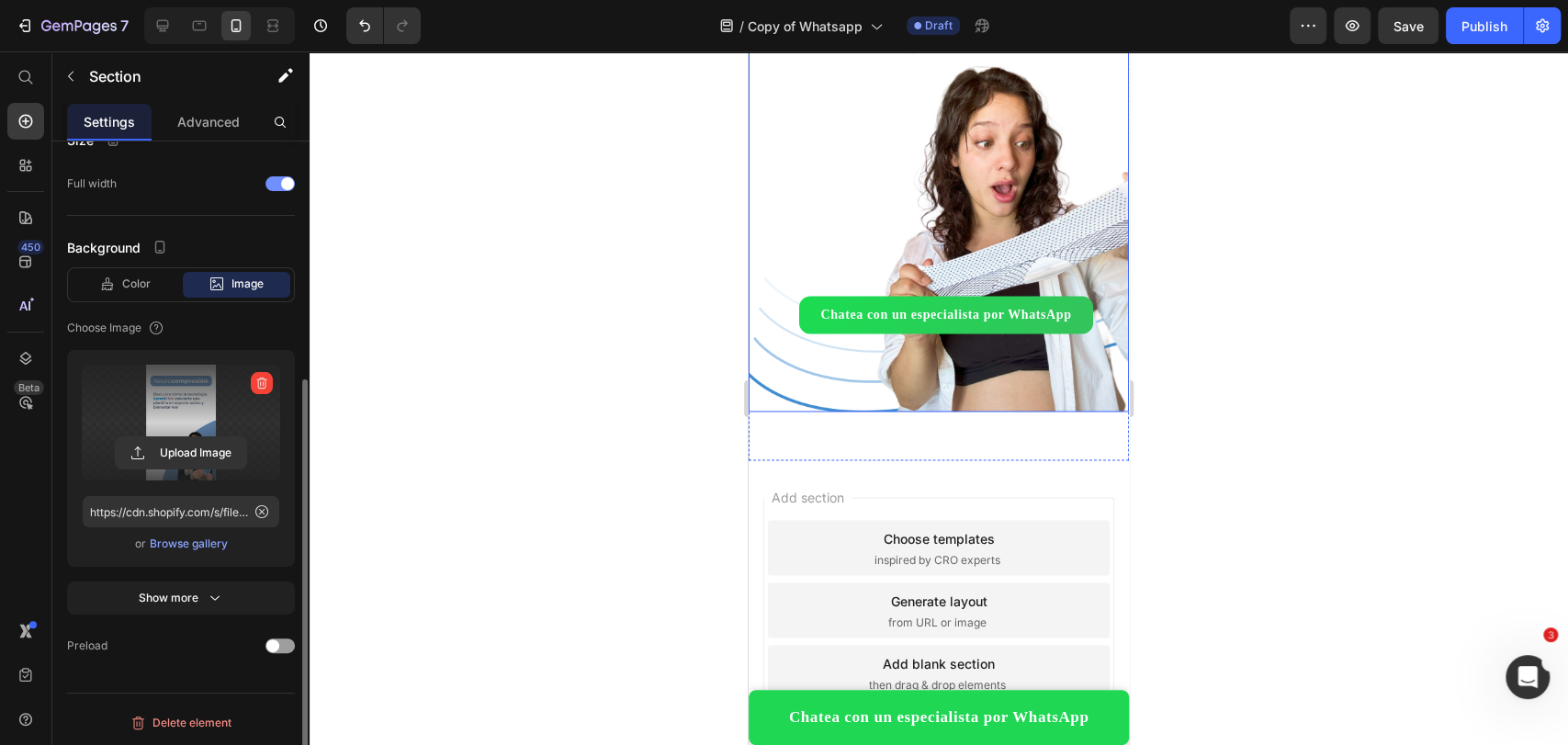 click 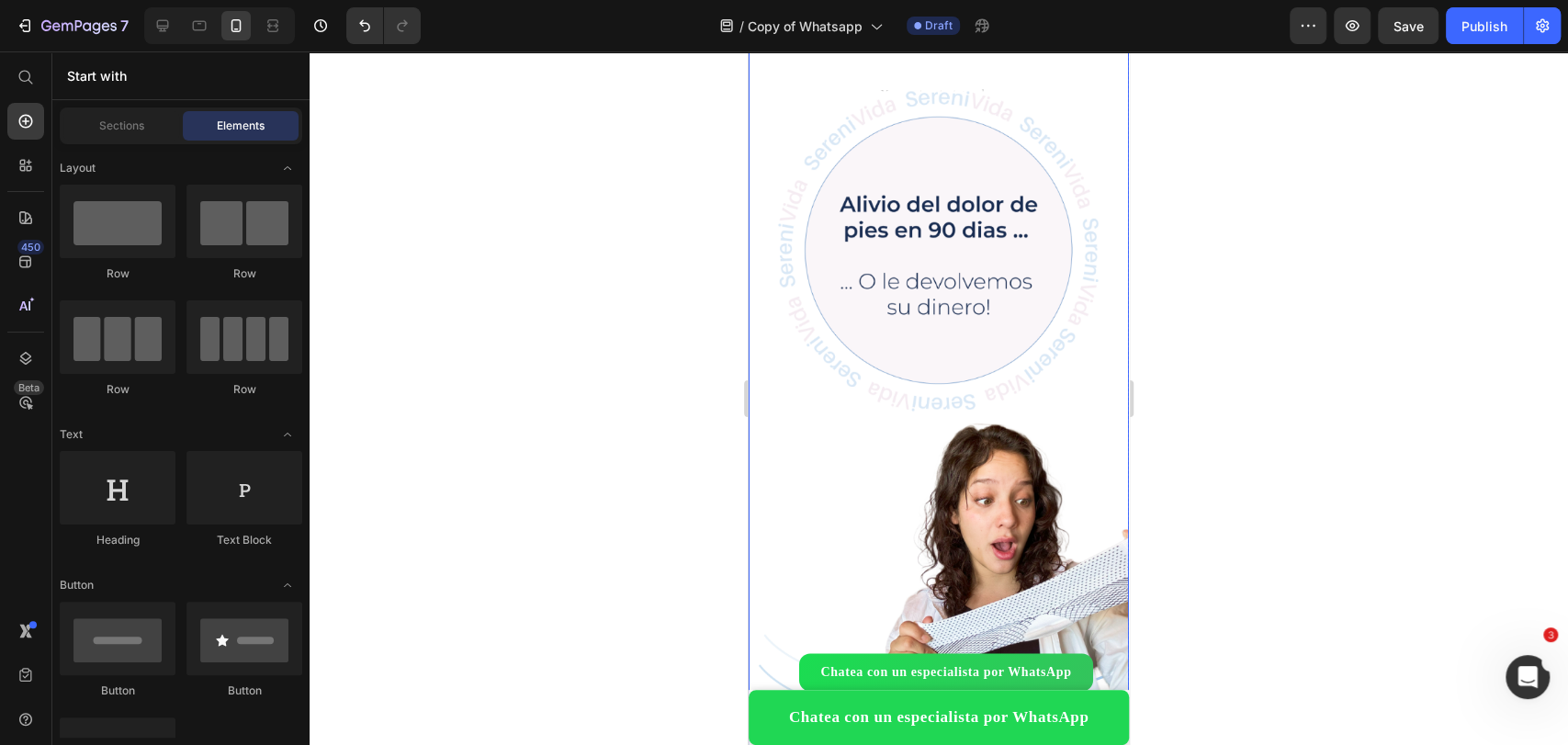 scroll, scrollTop: 1521, scrollLeft: 0, axis: vertical 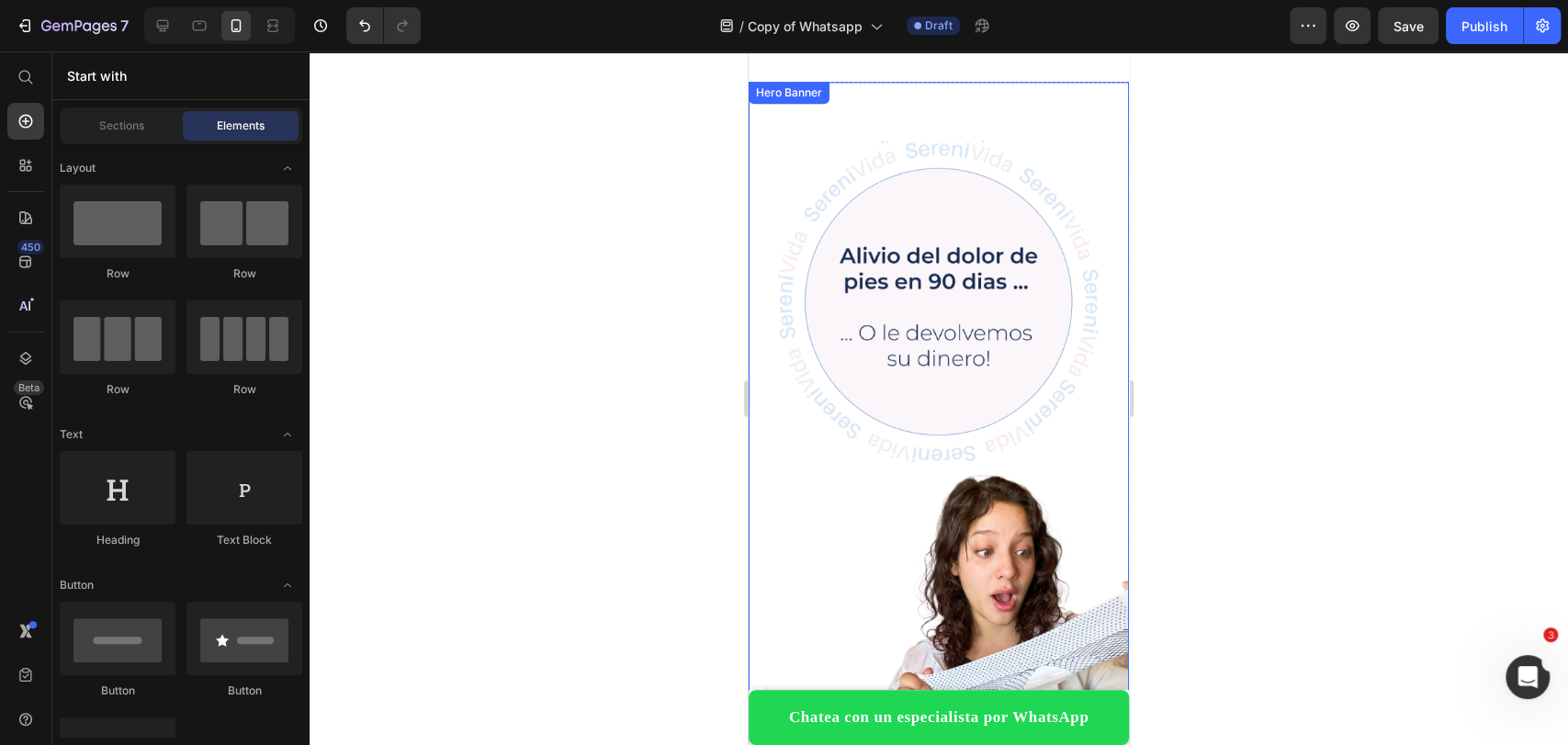 click on "Heading Text Block Chatea con un especialista por WhatsApp Button" at bounding box center [939, 451] 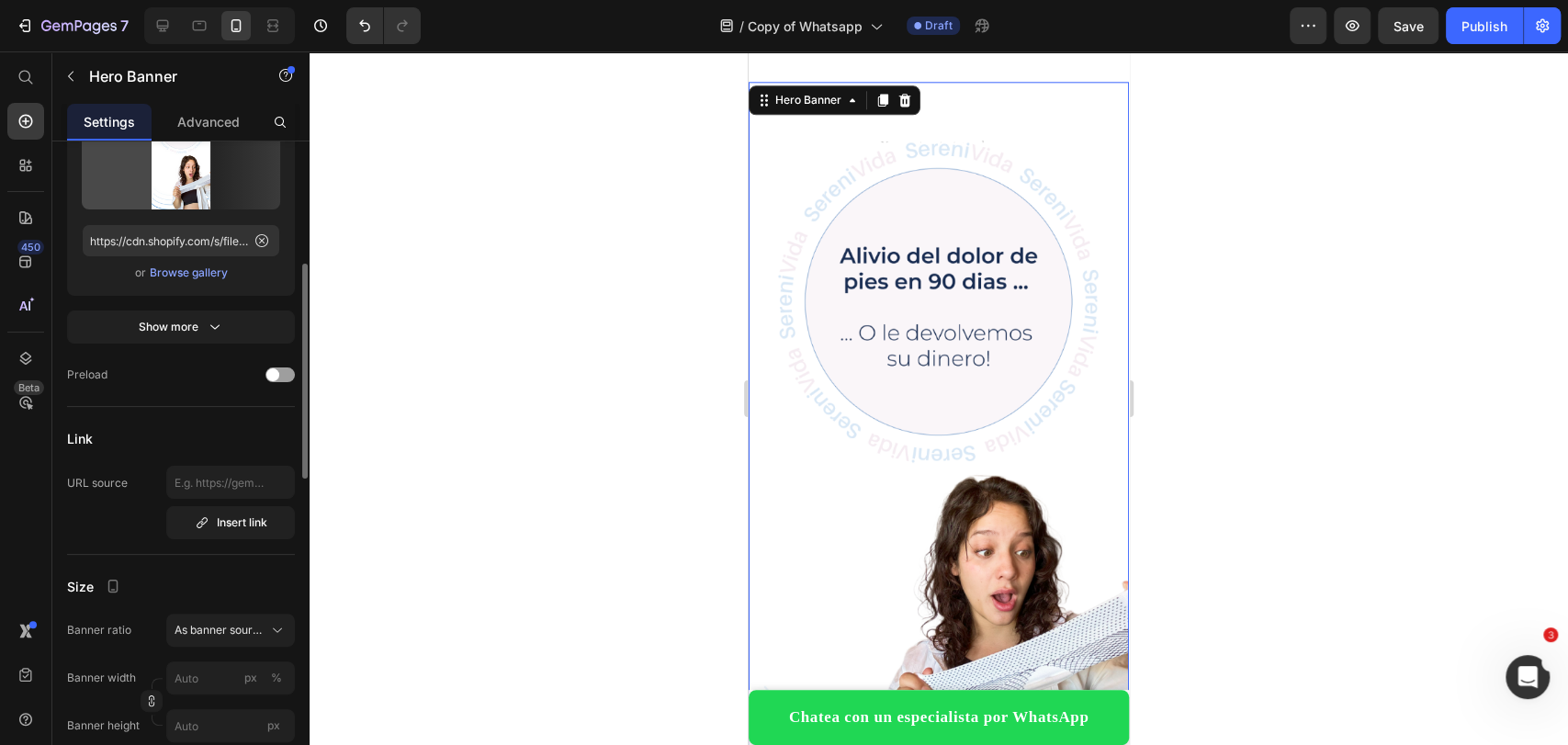 scroll, scrollTop: 0, scrollLeft: 0, axis: both 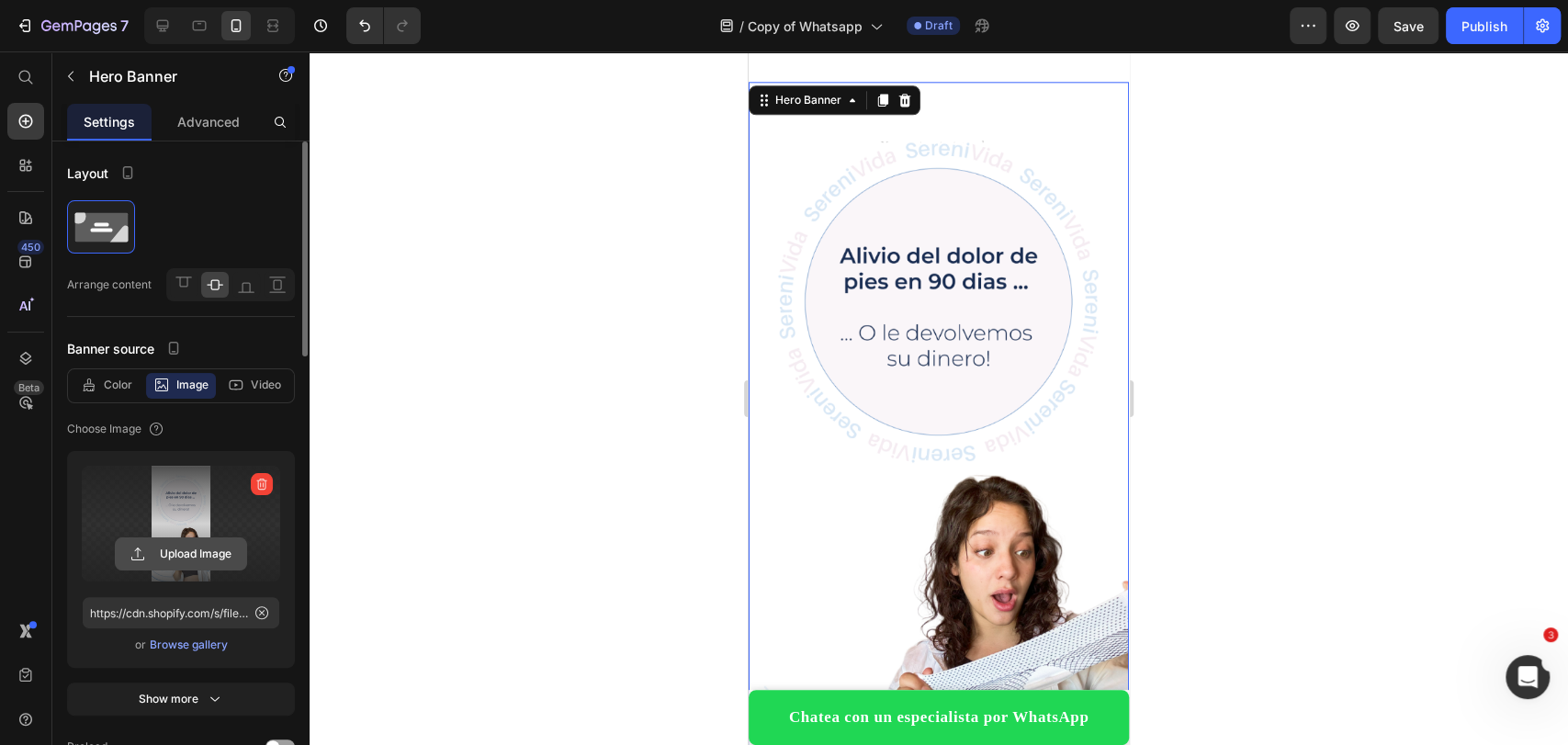 click 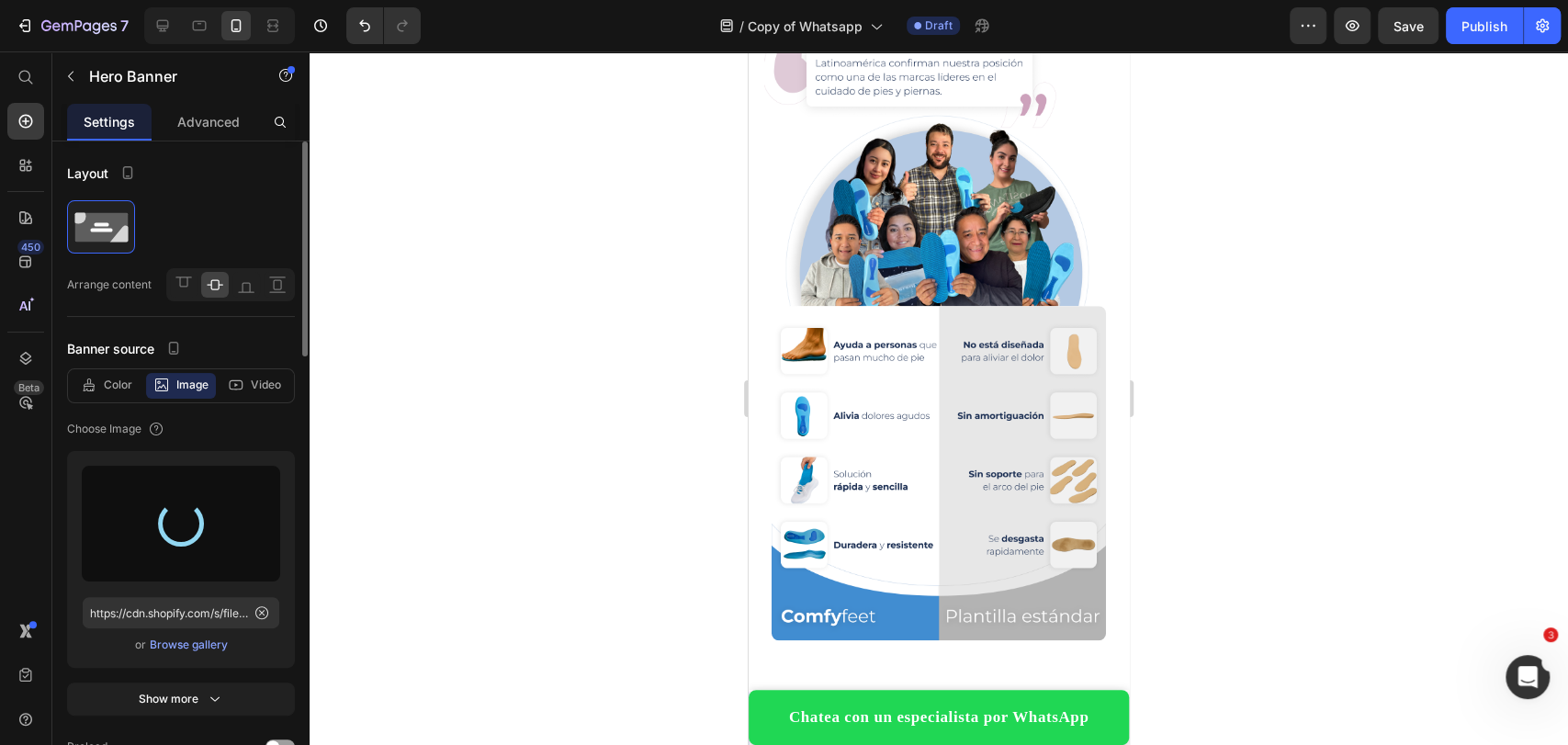 scroll, scrollTop: 910, scrollLeft: 0, axis: vertical 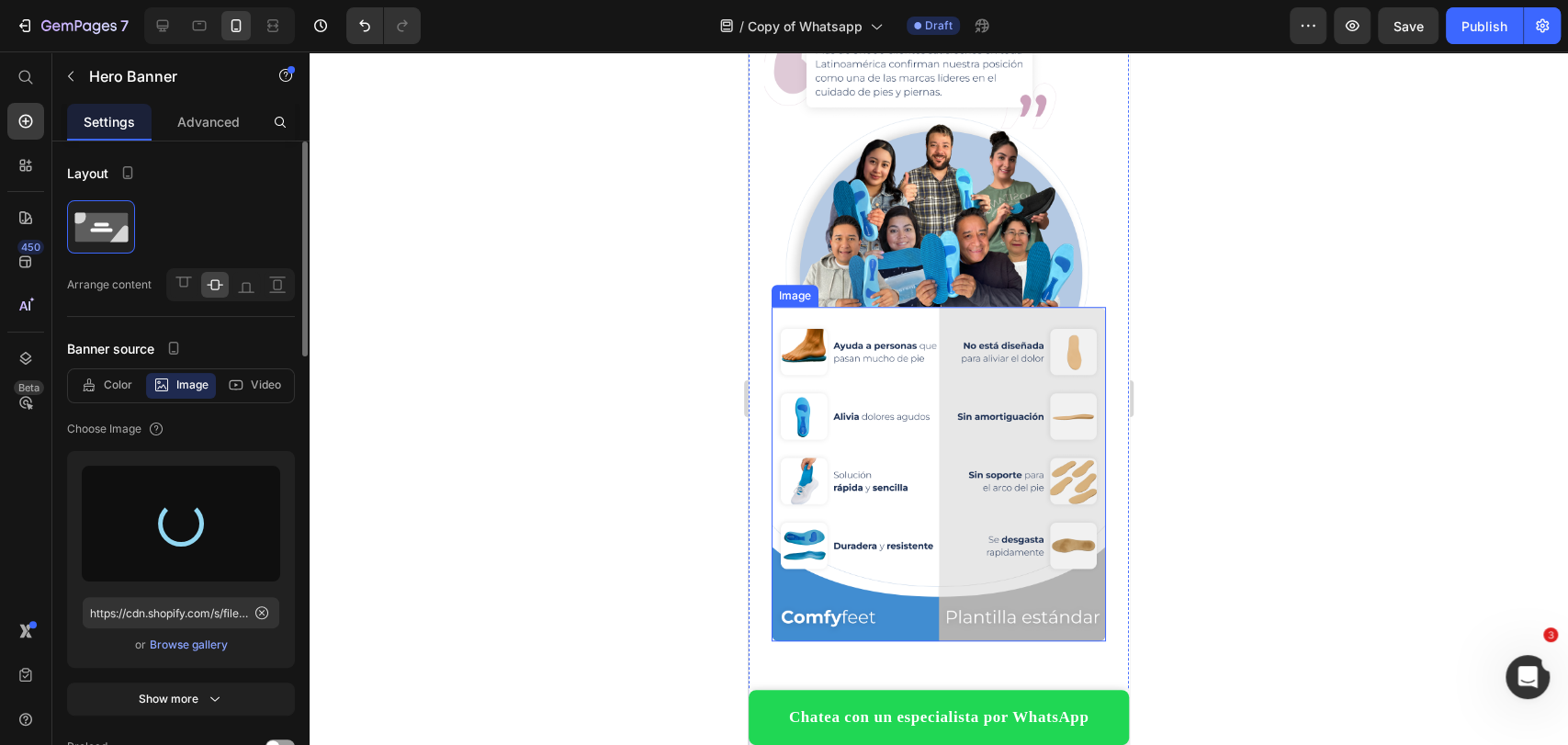 type on "https://cdn.shopify.com/s/files/1/0715/4850/2234/files/gempages_525115807231902863-396e7910-0f10-451c-83ba-62fc9a055846.png" 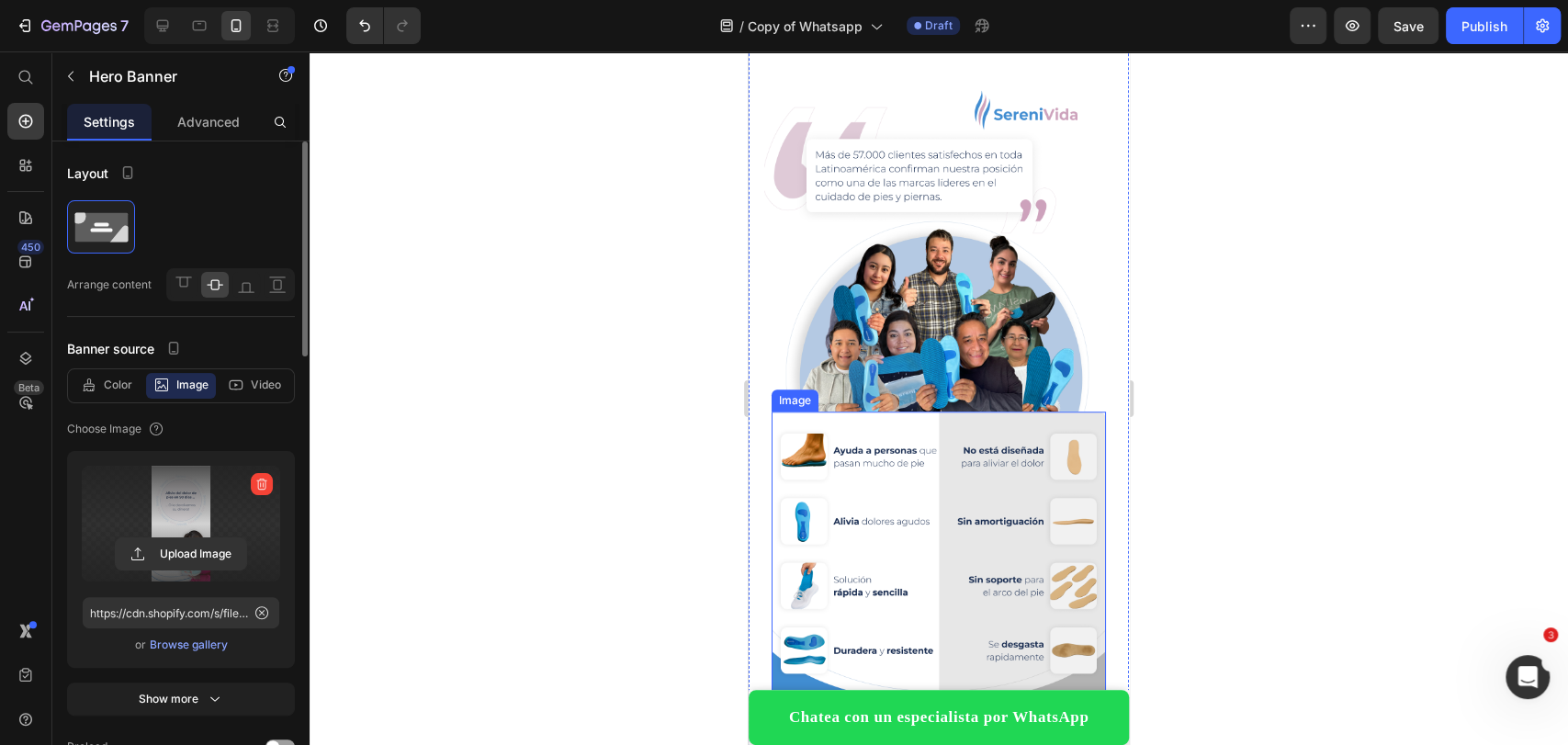 scroll, scrollTop: 808, scrollLeft: 0, axis: vertical 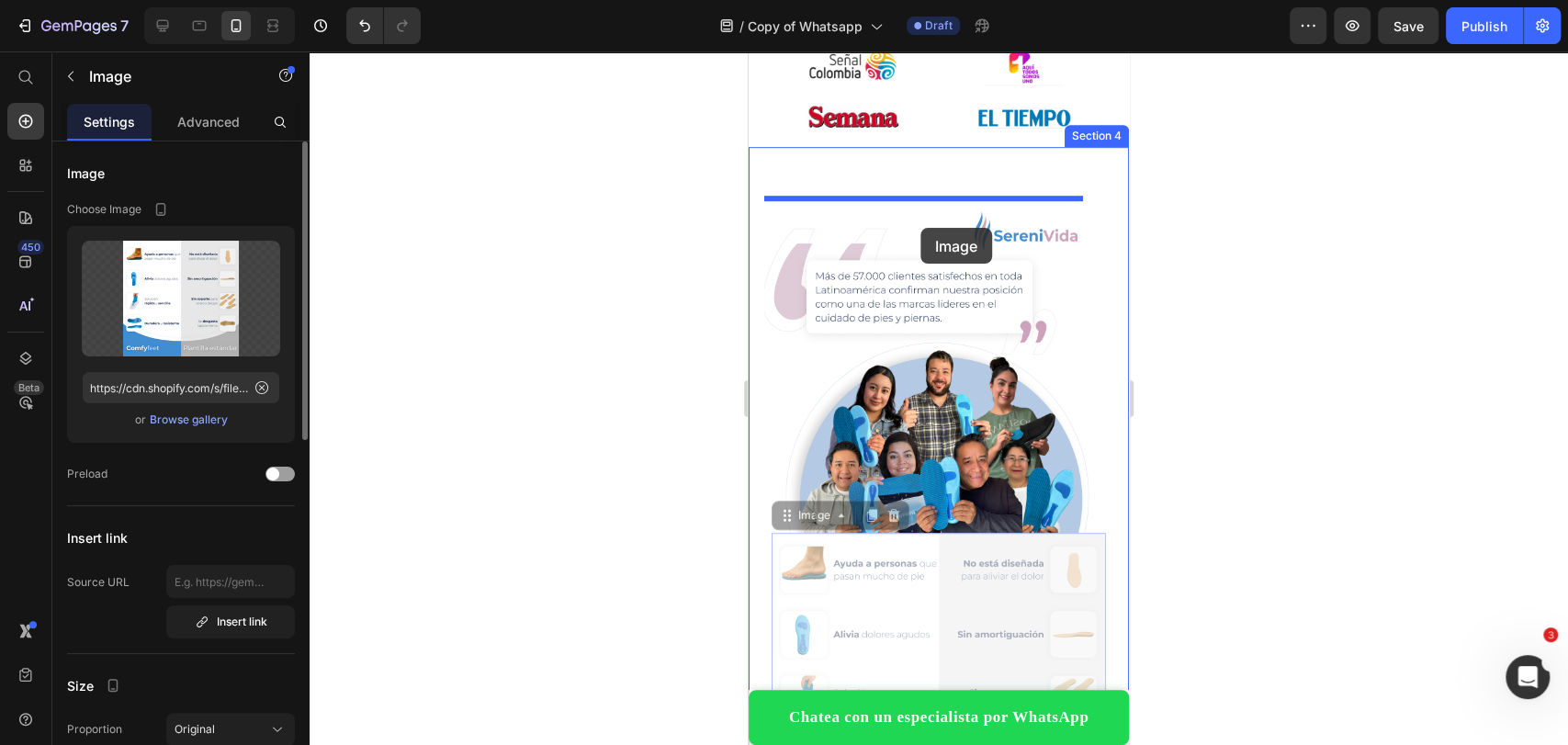 drag, startPoint x: 954, startPoint y: 535, endPoint x: 920, endPoint y: 220, distance: 316.82961 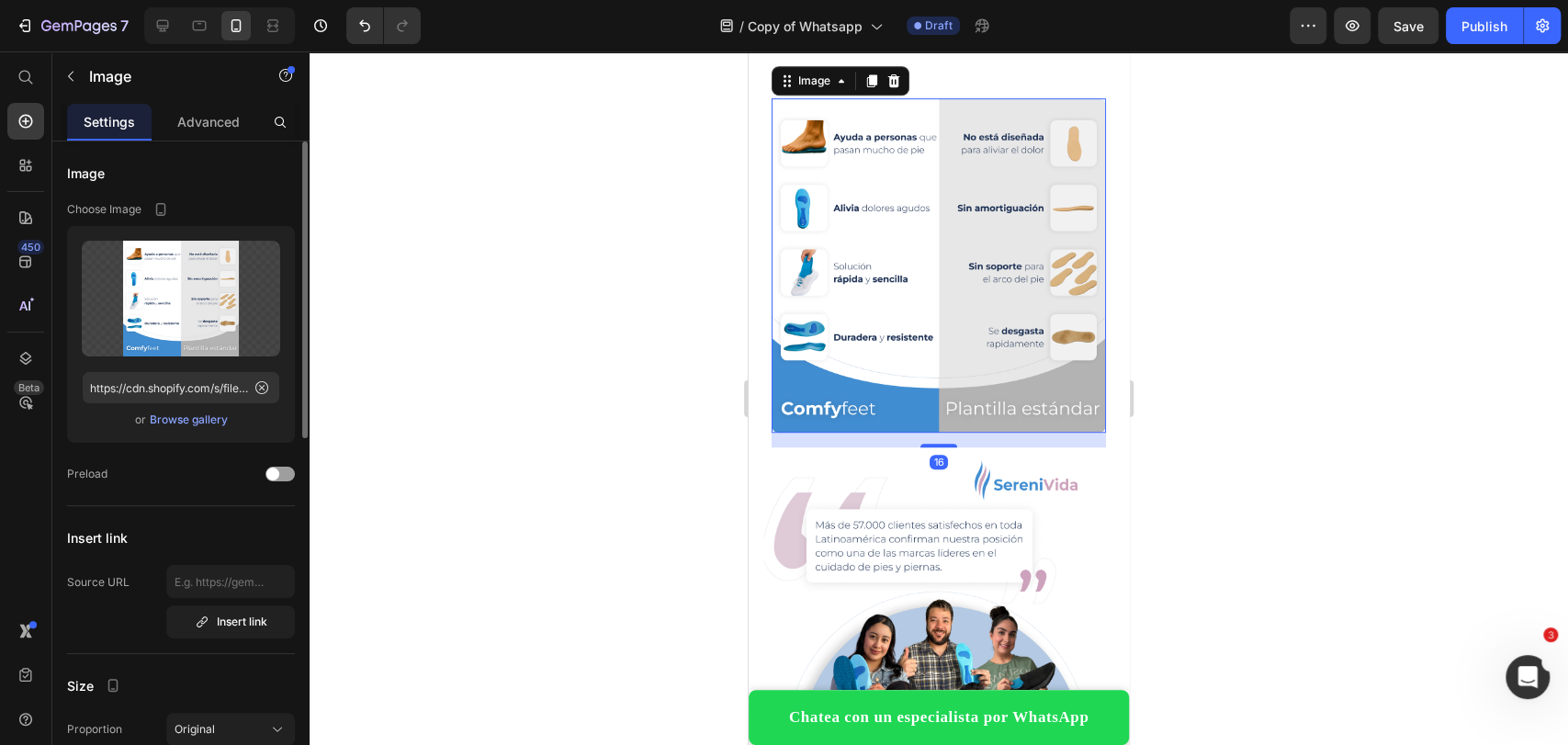 scroll, scrollTop: 786, scrollLeft: 0, axis: vertical 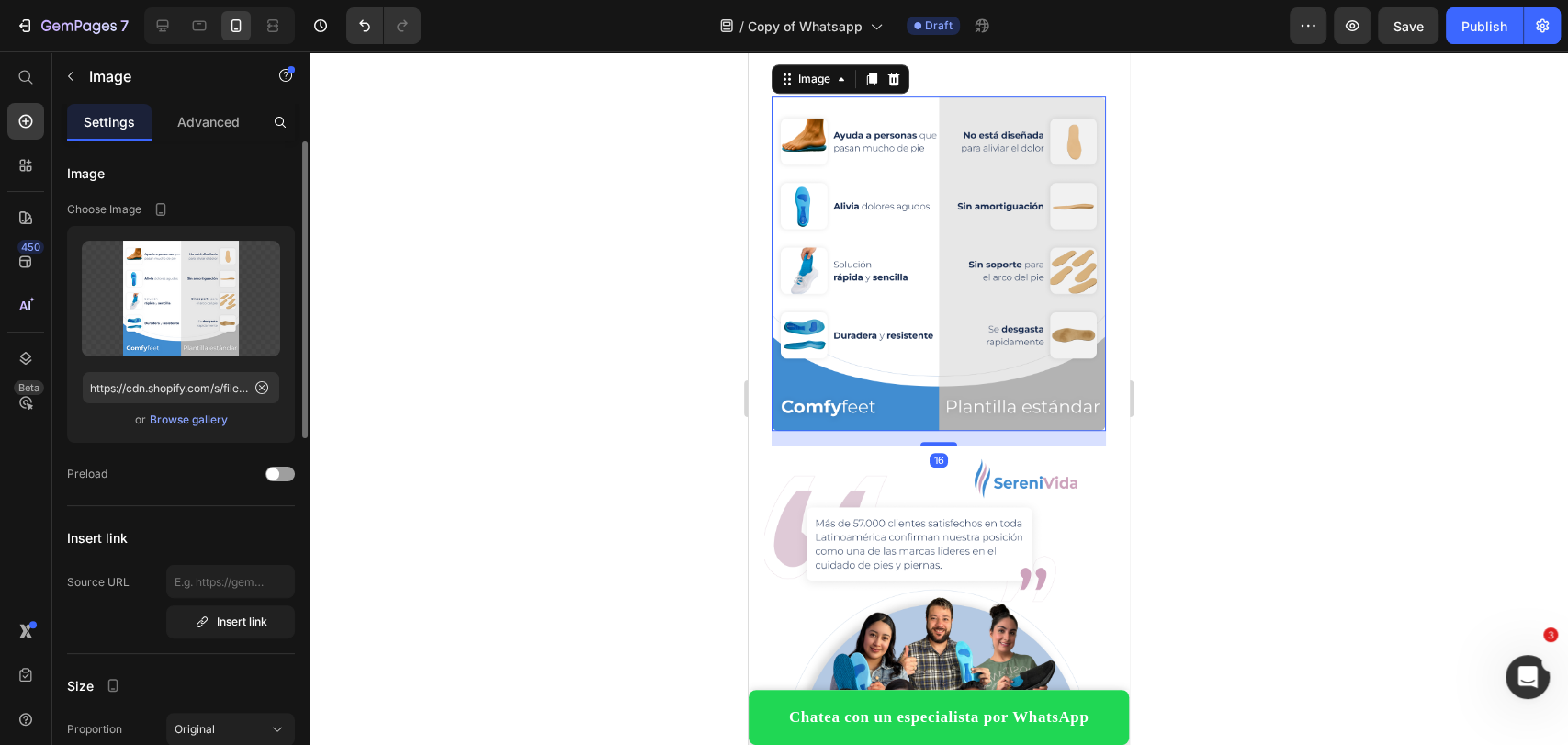 click 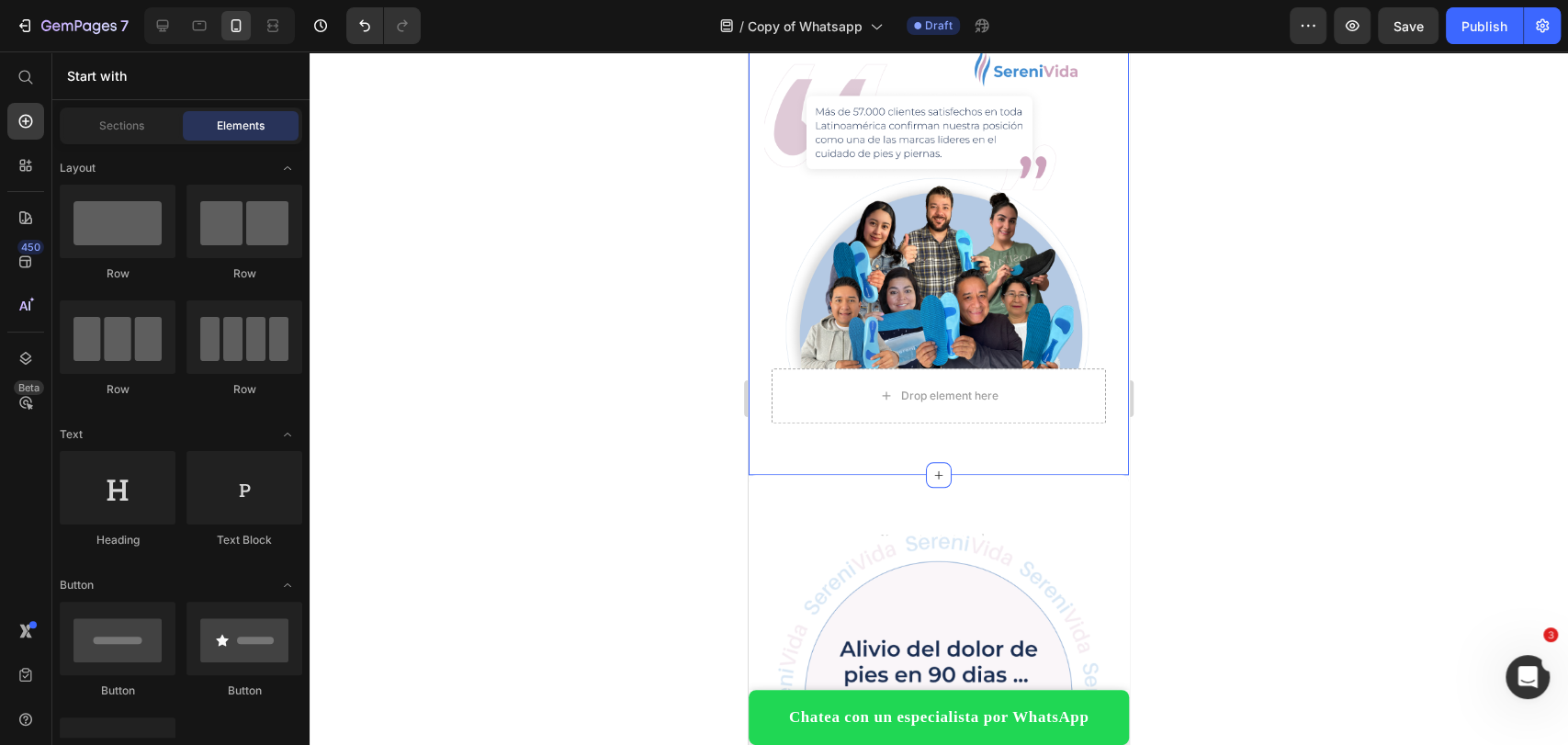 scroll, scrollTop: 1195, scrollLeft: 0, axis: vertical 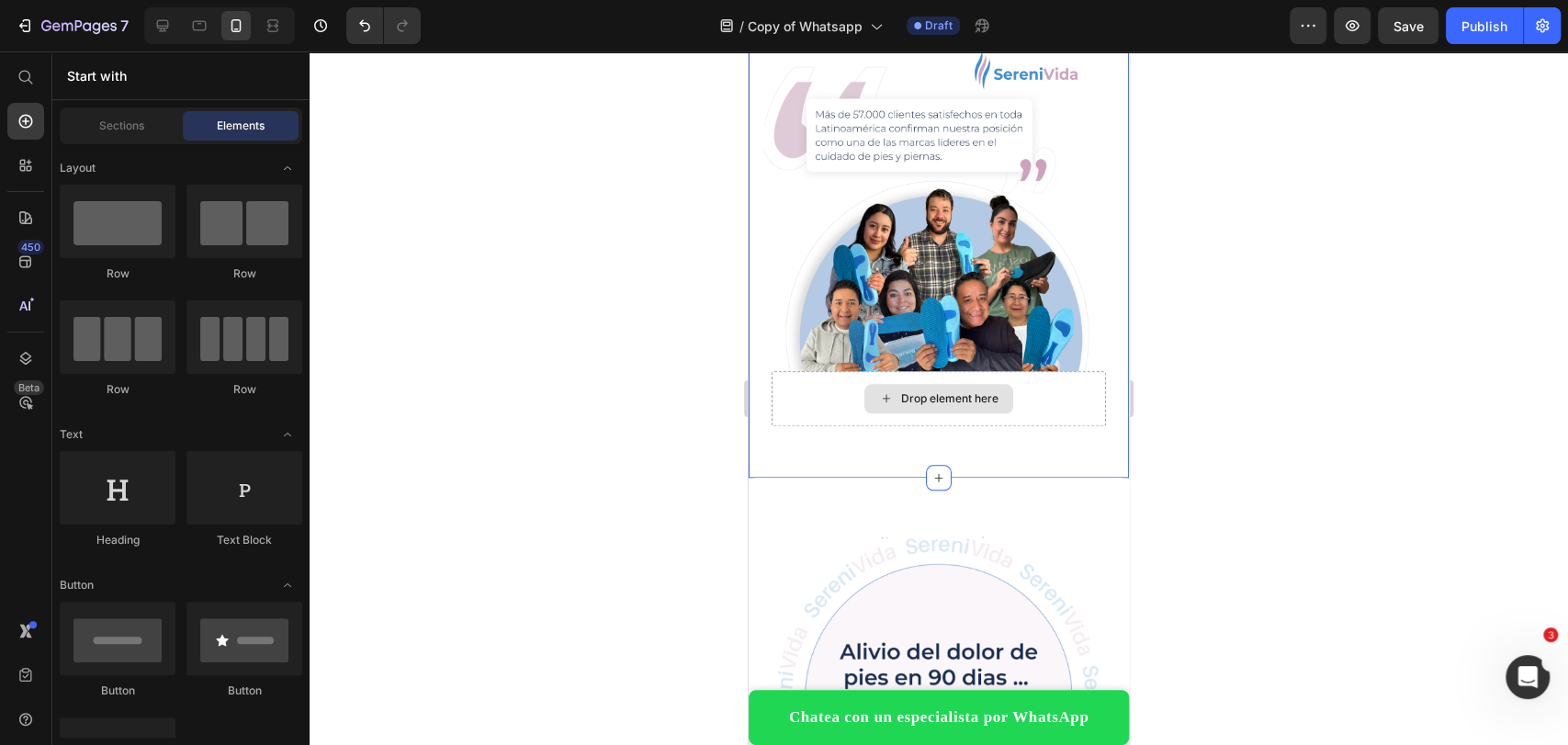 click on "Drop element here" at bounding box center [939, 399] 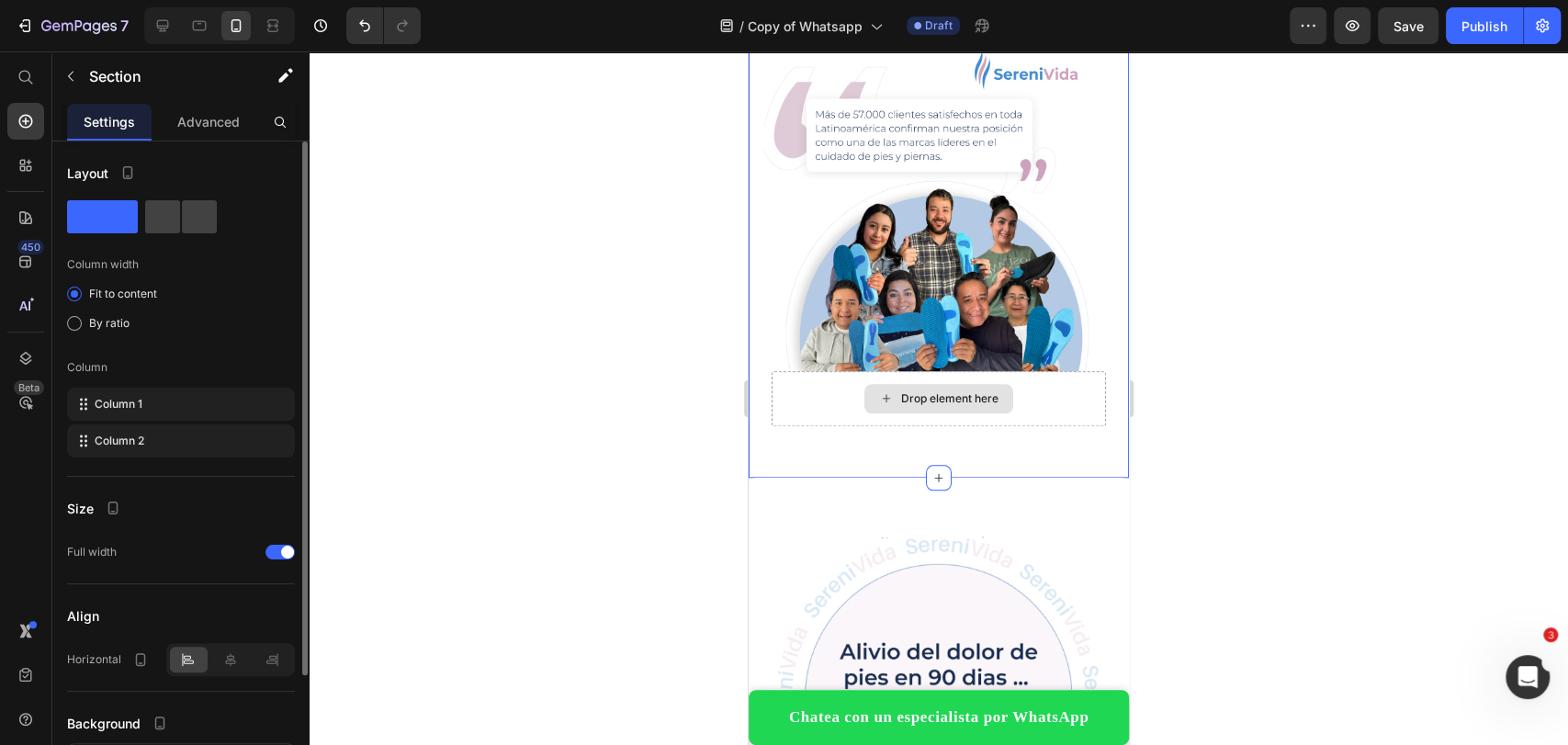 click on "Drop element here" at bounding box center (939, 399) 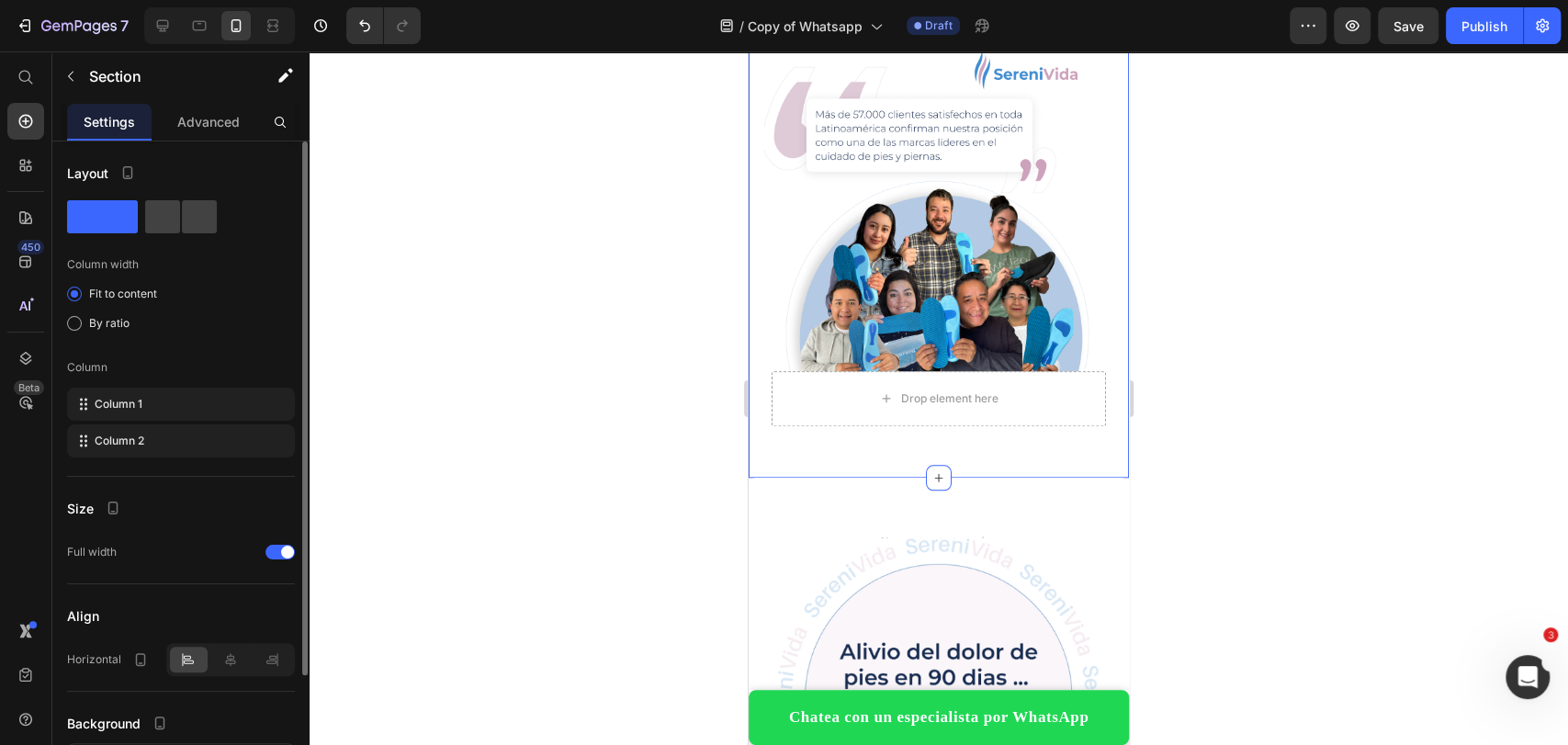 click 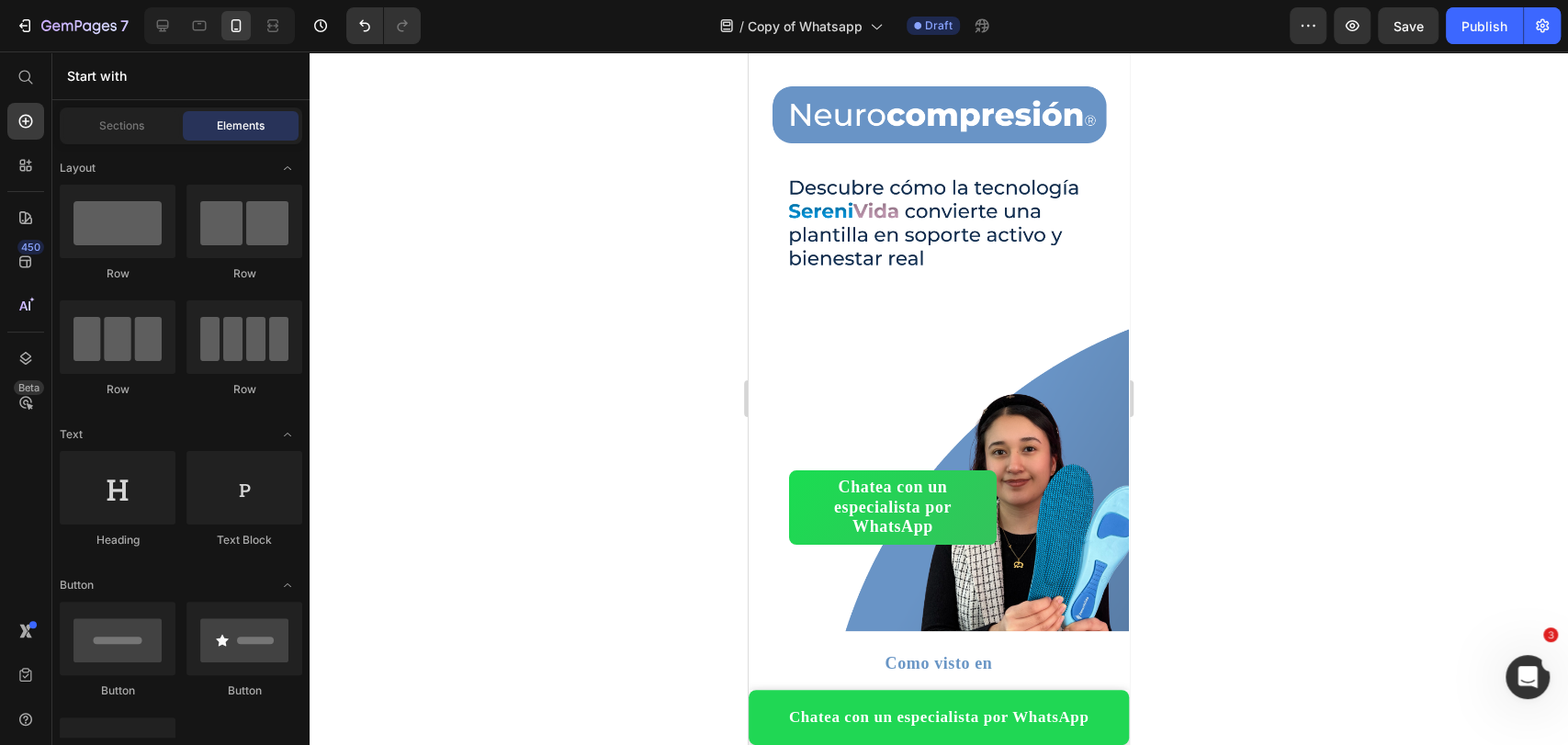 scroll, scrollTop: 0, scrollLeft: 0, axis: both 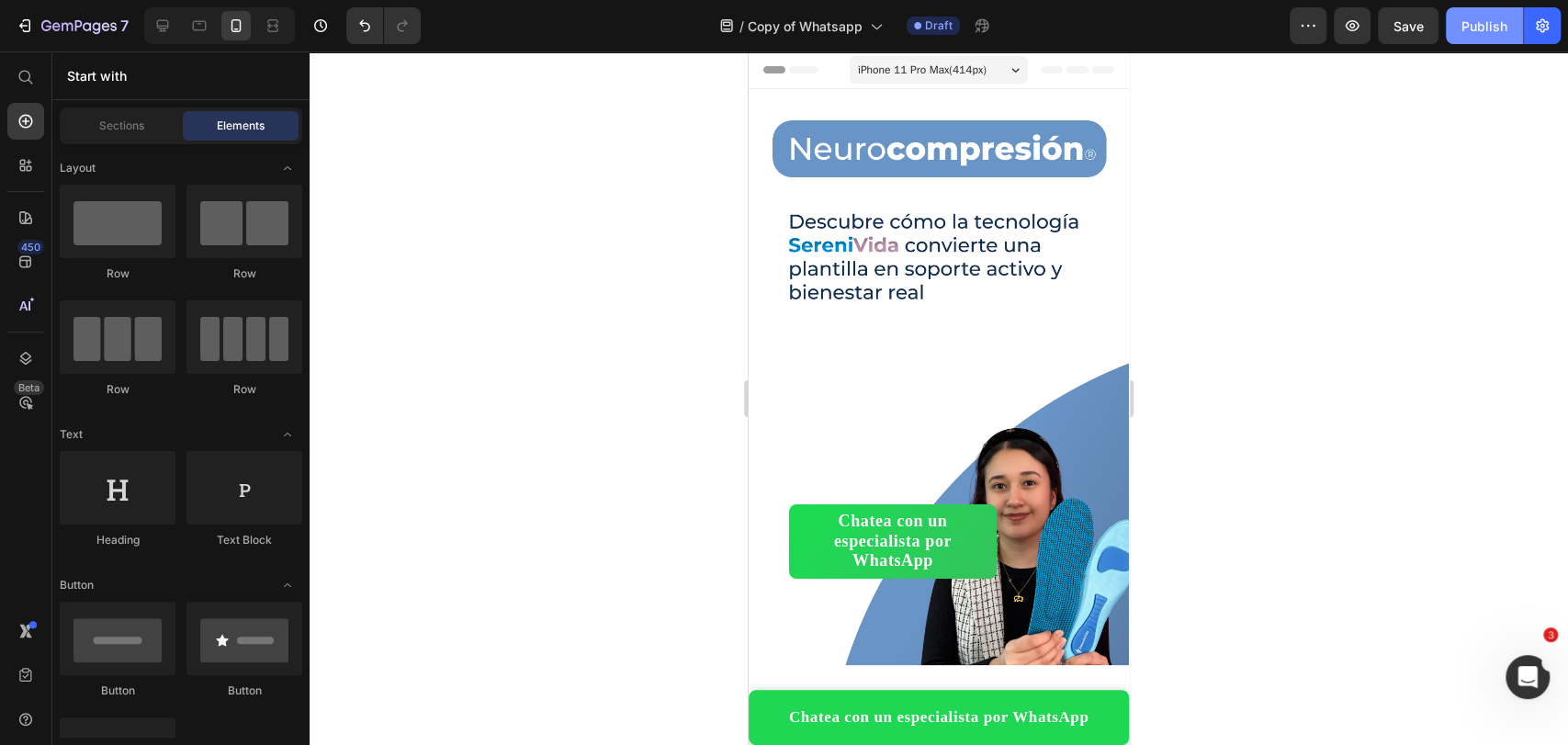 click on "Publish" at bounding box center [1484, 26] 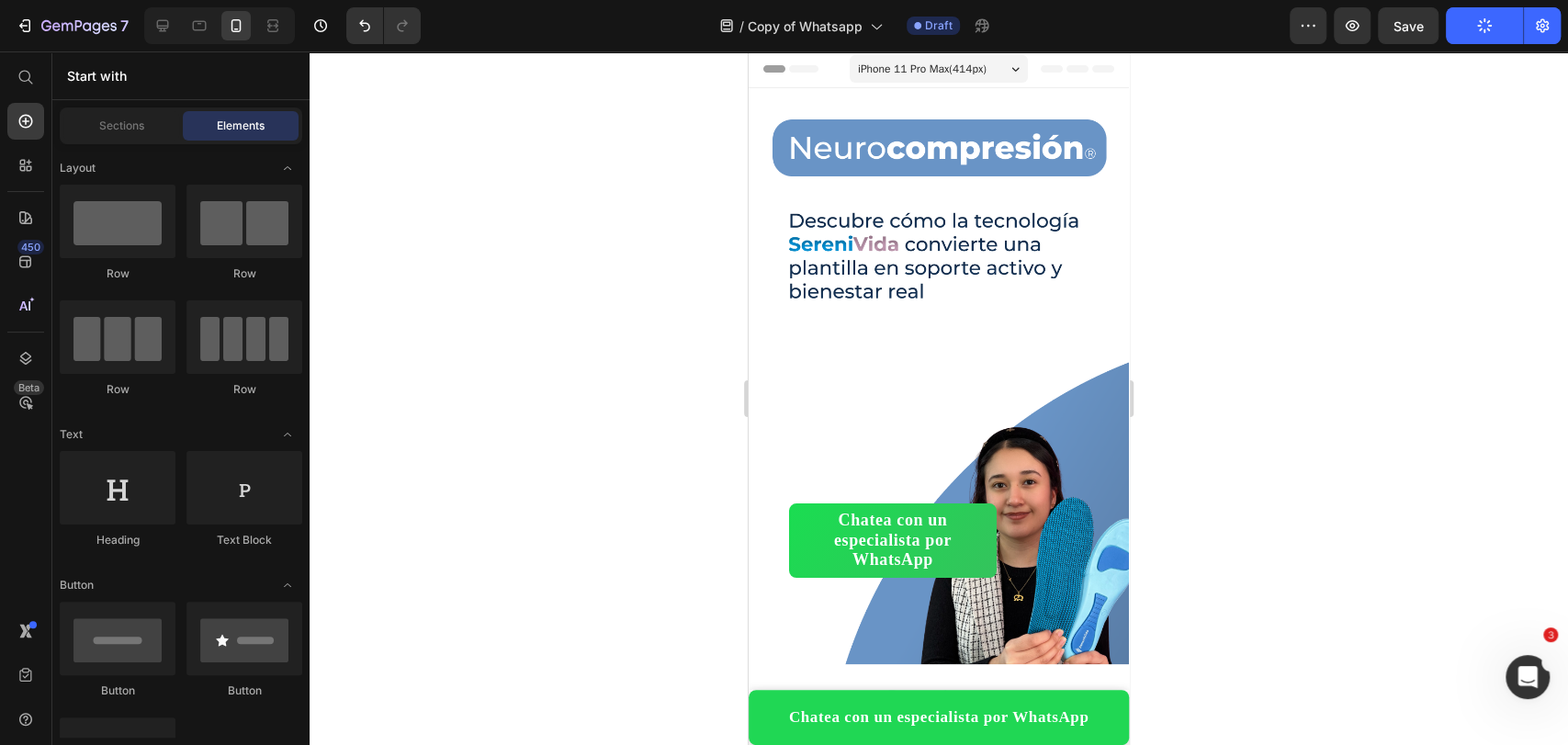 scroll, scrollTop: 0, scrollLeft: 0, axis: both 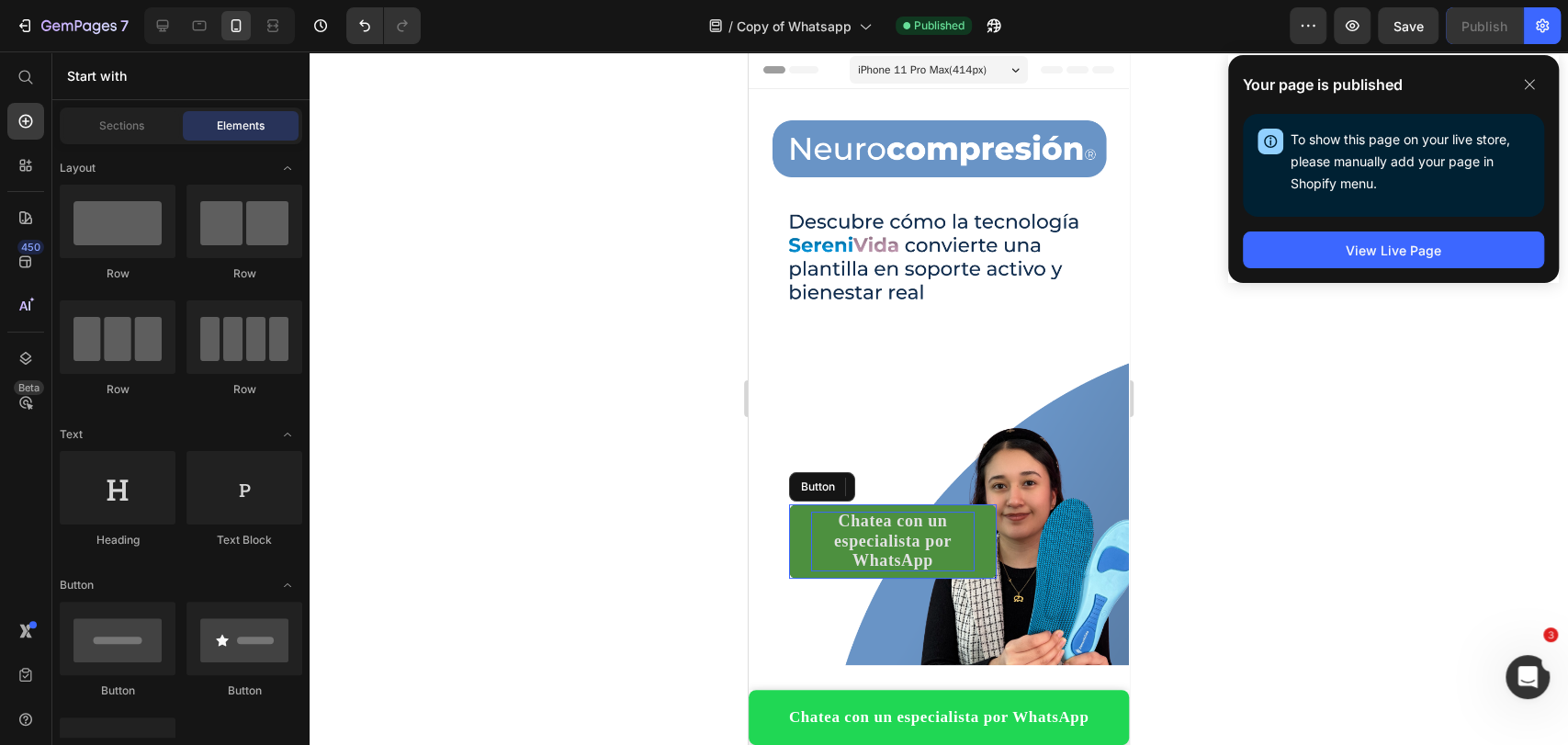 click on "Chatea con un especialista por WhatsApp" at bounding box center (893, 541) 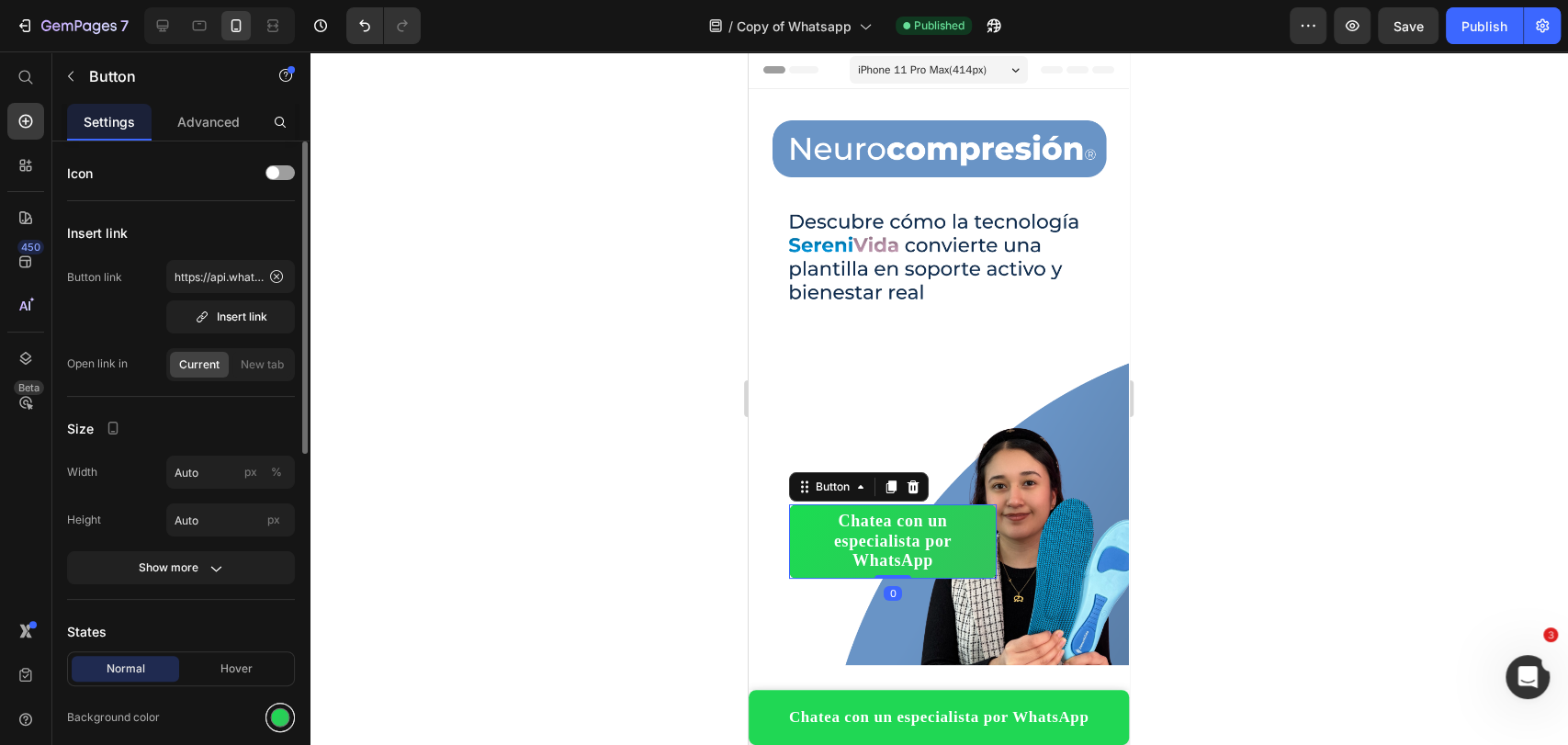 click at bounding box center (280, 717) 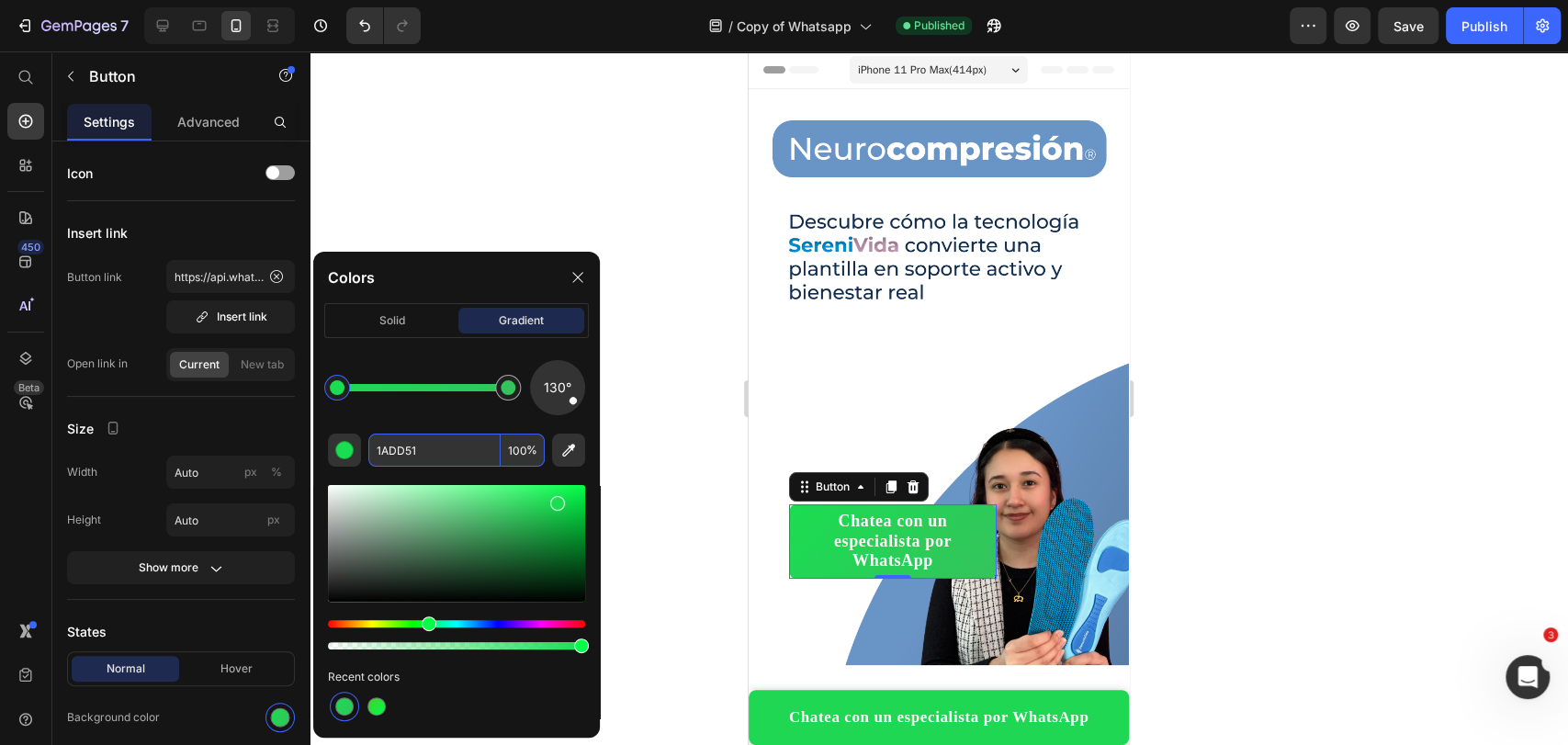 click on "1ADD51" at bounding box center (434, 450) 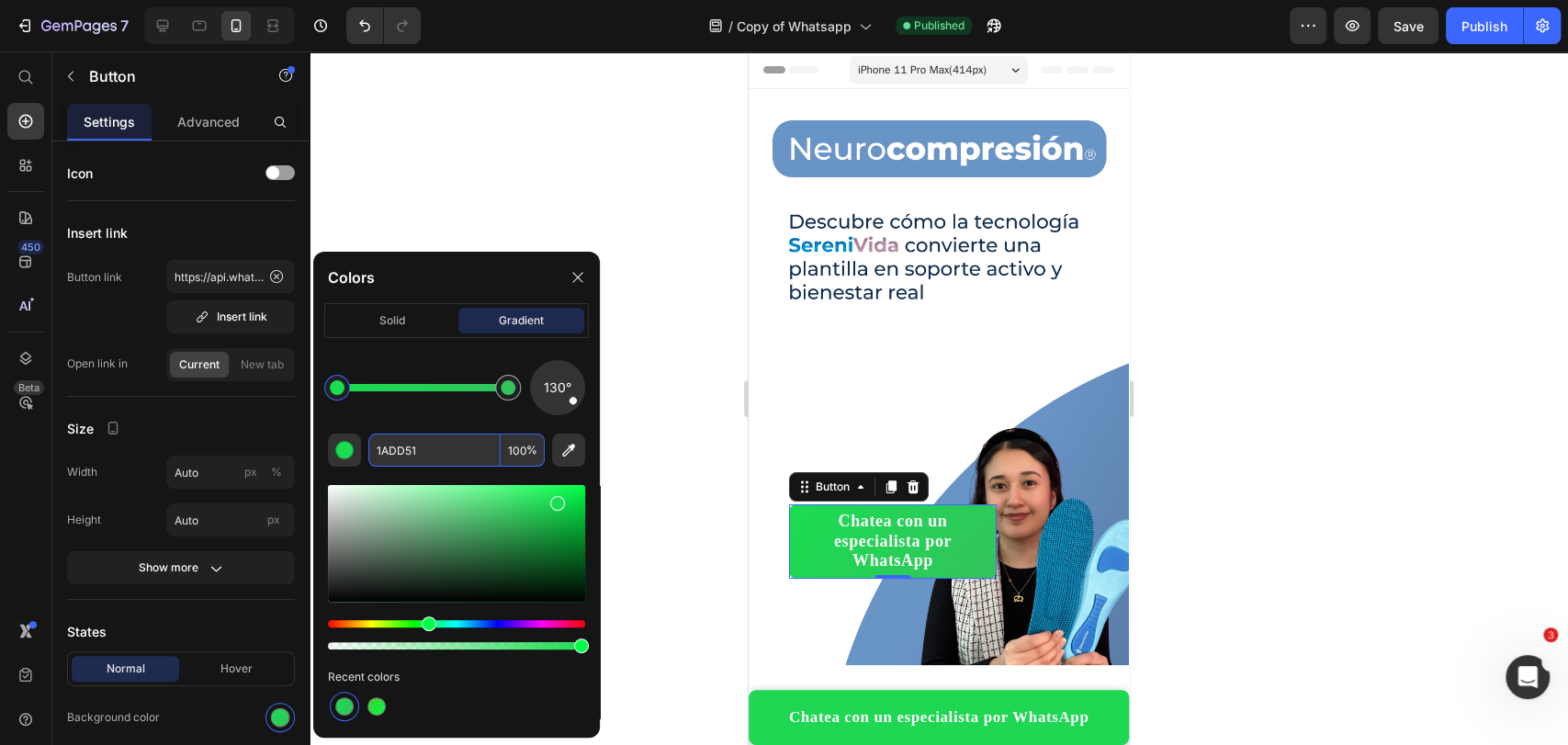 click on "1ADD51" at bounding box center (434, 450) 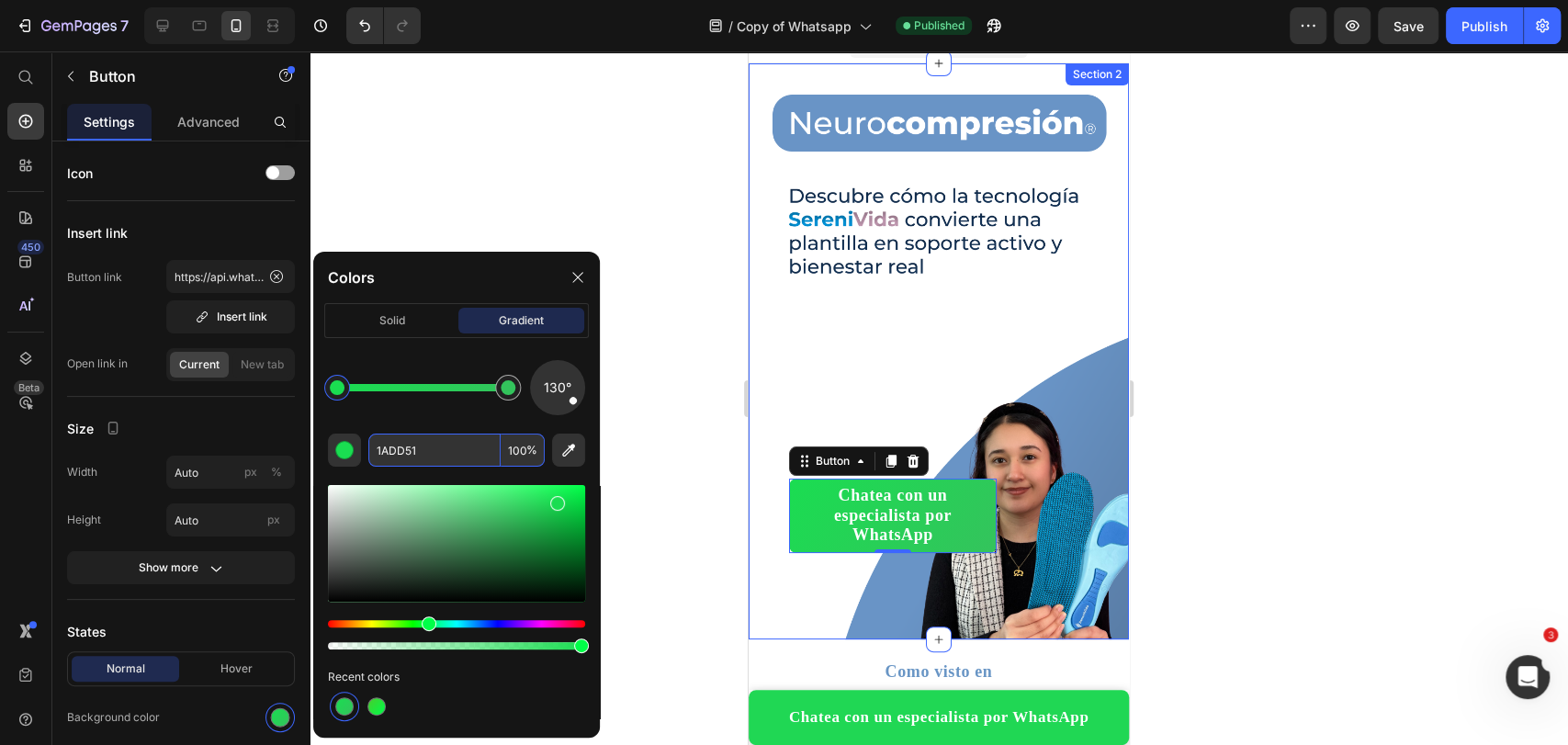 scroll, scrollTop: 0, scrollLeft: 0, axis: both 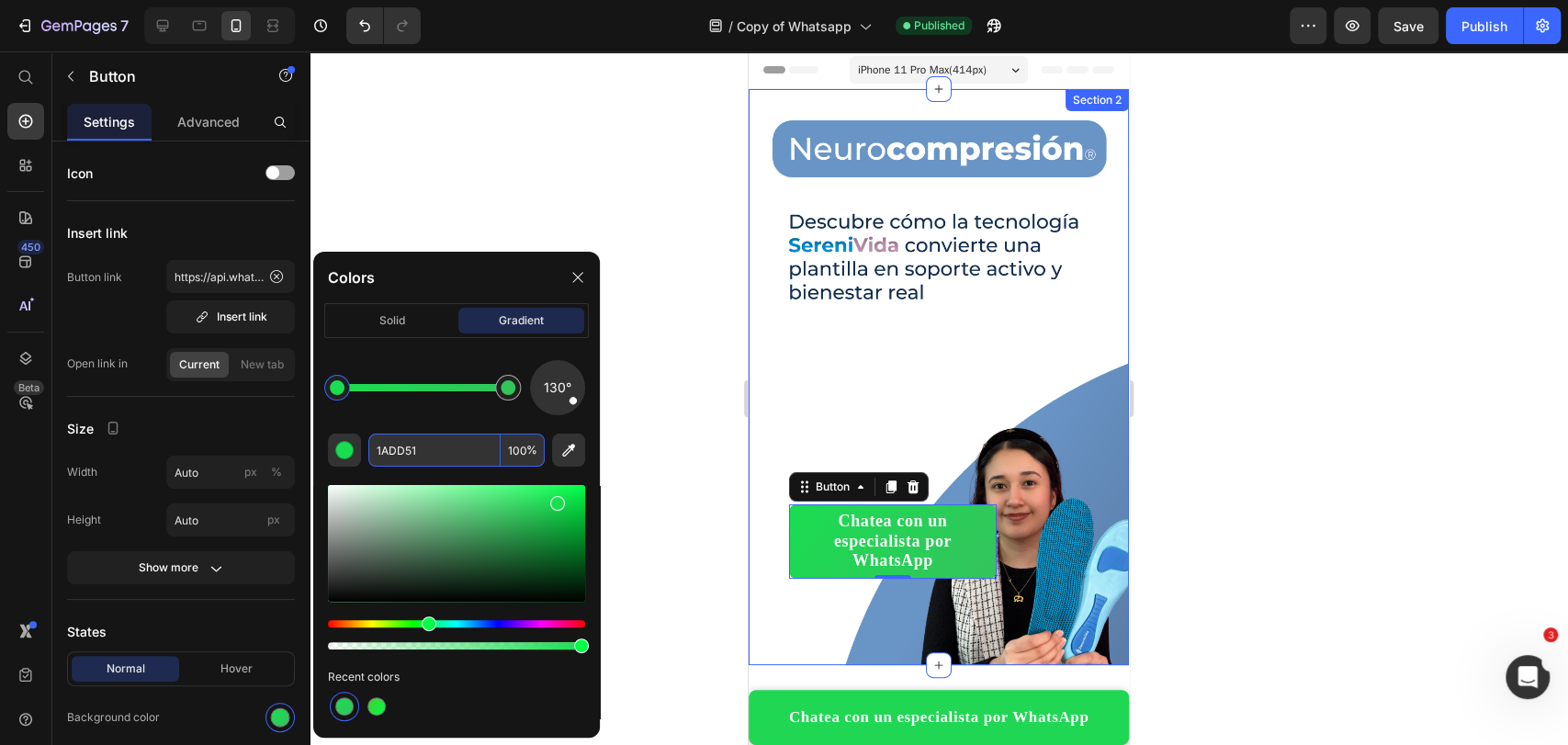 click on "Chatea con un especialista por WhatsApp Button   0" at bounding box center (939, 377) 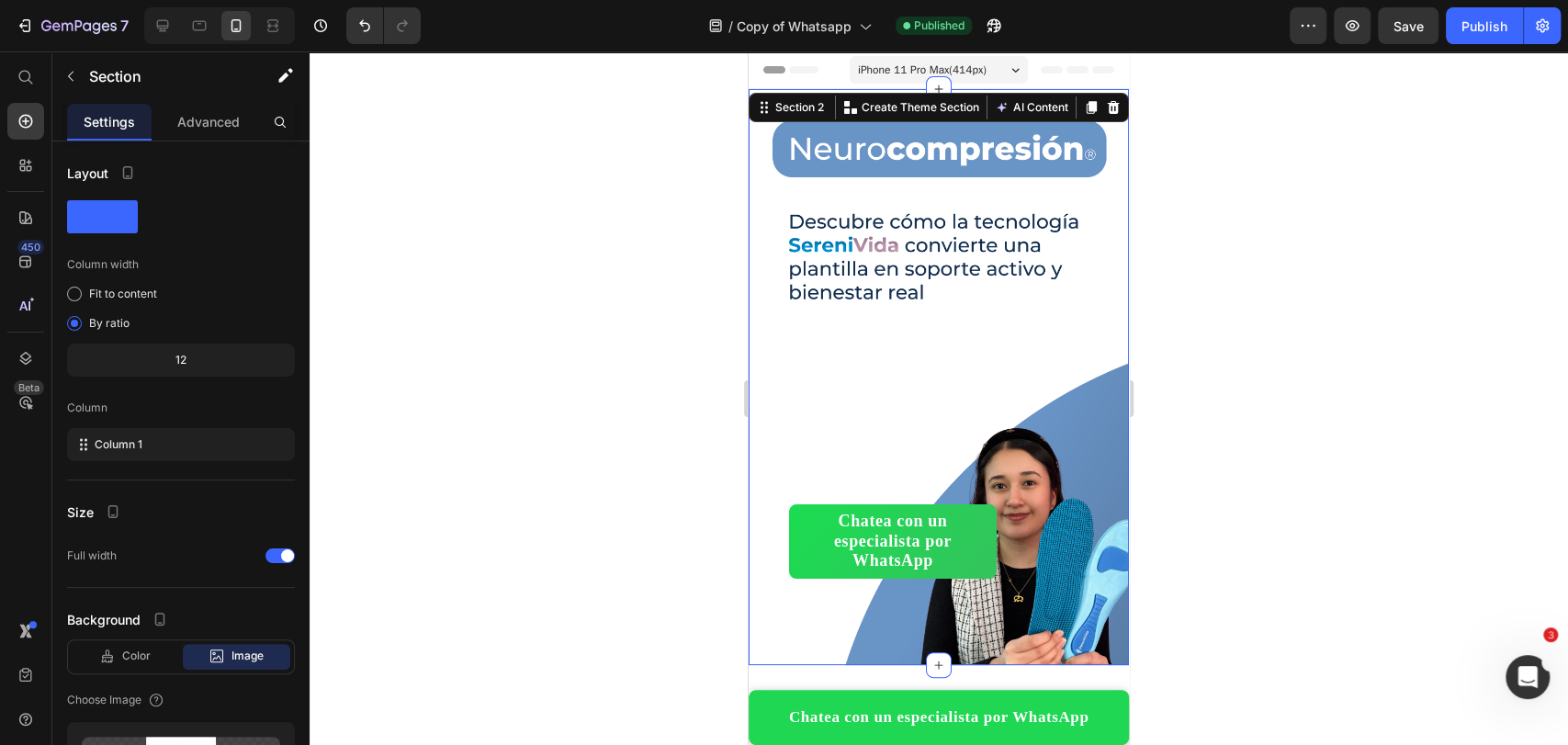 click on "Chatea con un especialista por WhatsApp Button" at bounding box center (939, 377) 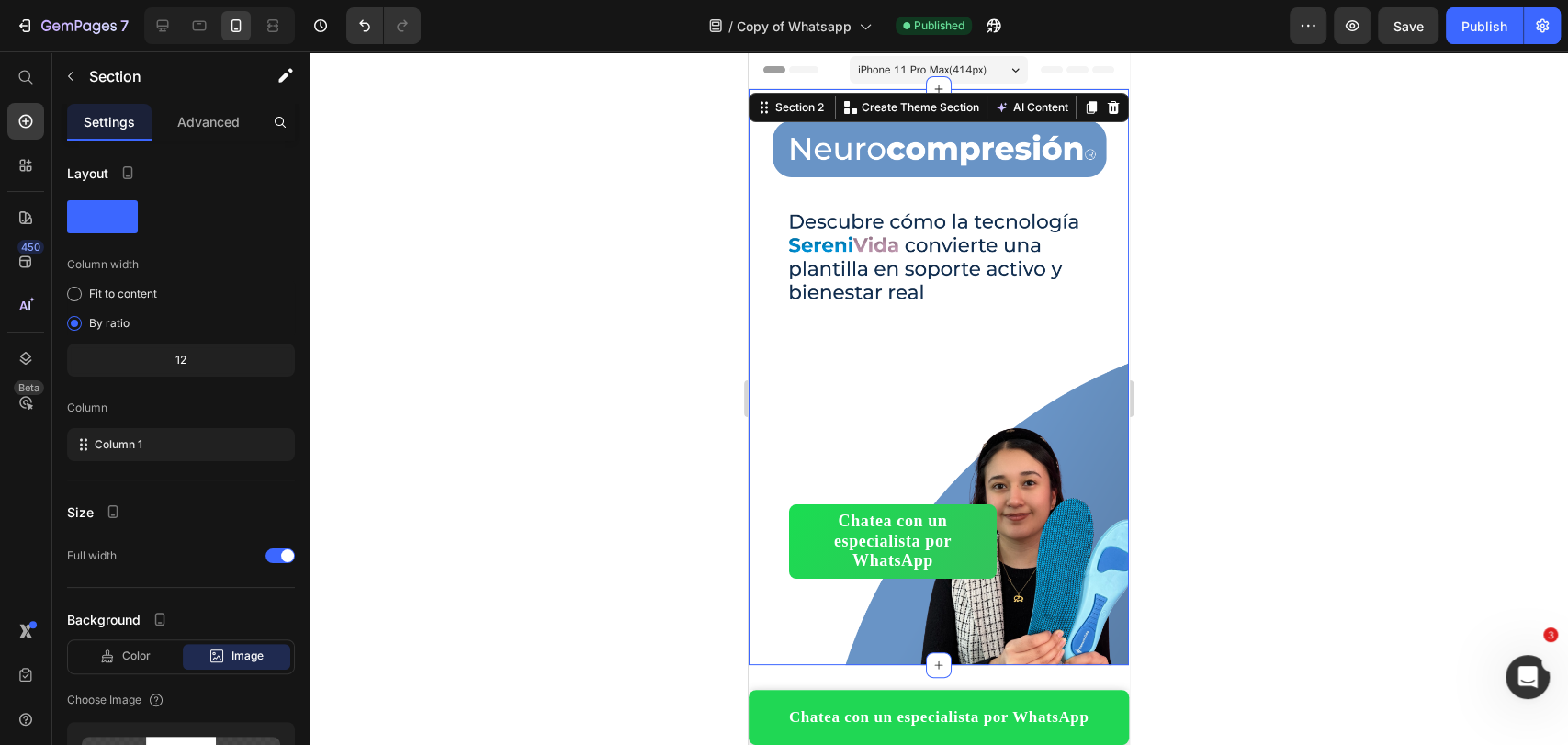click 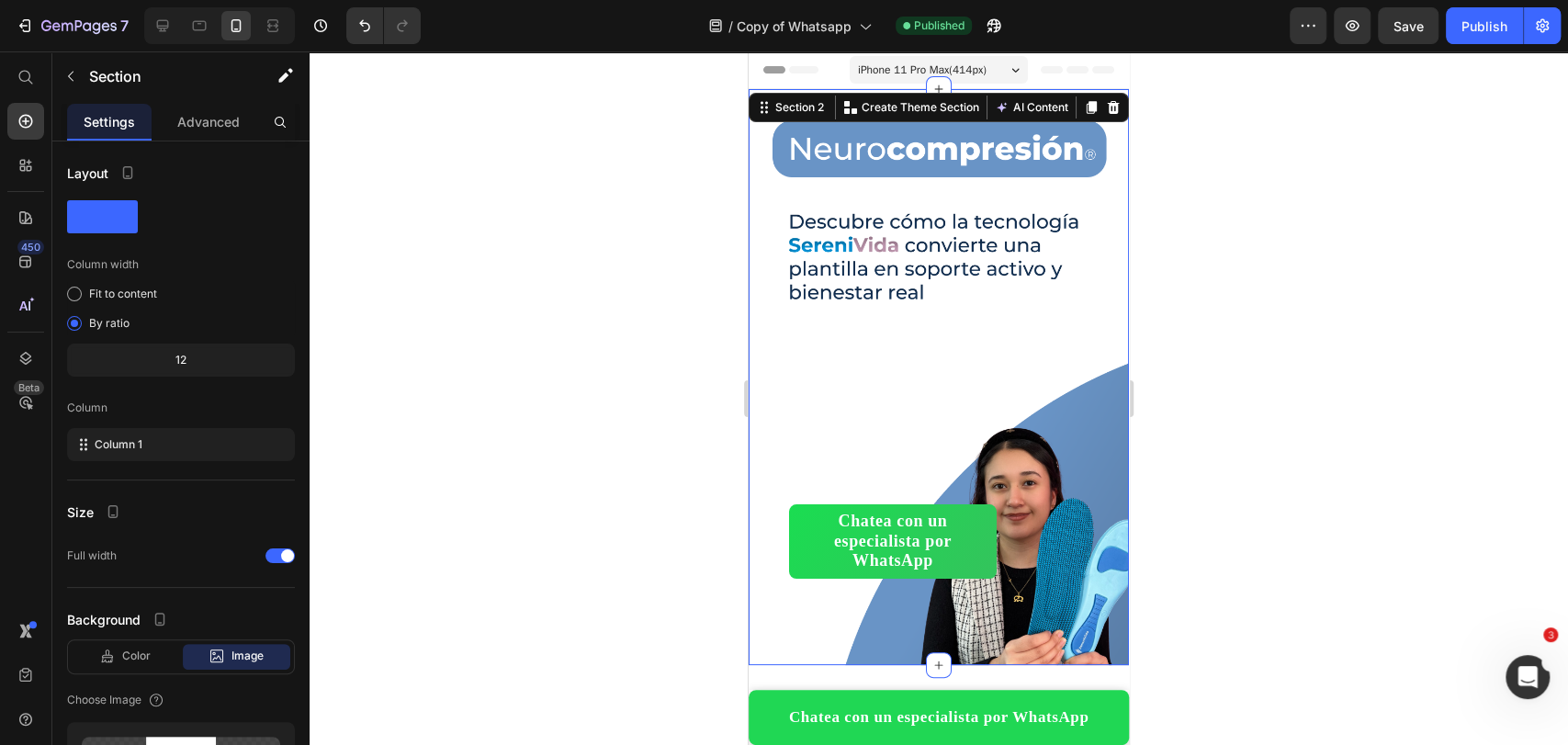 click on "Chatea con un especialista por WhatsApp Button Section 2   You can create reusable sections Create Theme Section AI Content Write with GemAI What would you like to describe here? Tone and Voice Persuasive Product Plantillas ComfyFeet™️ - Disfruta de días sin dolor, sin tratamientos caros ni visitas al médico... Show more Generate" at bounding box center (939, 377) 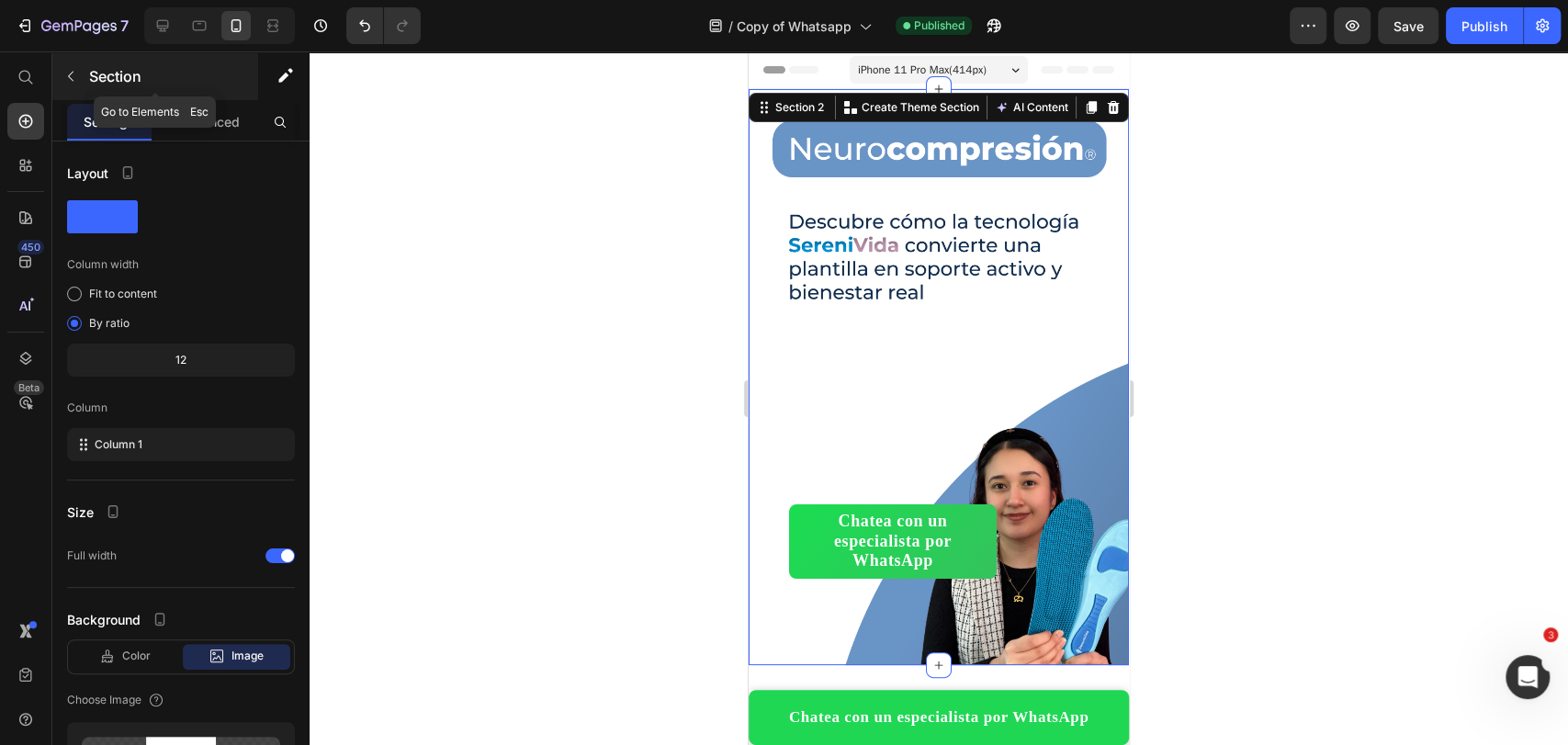 click at bounding box center [71, 76] 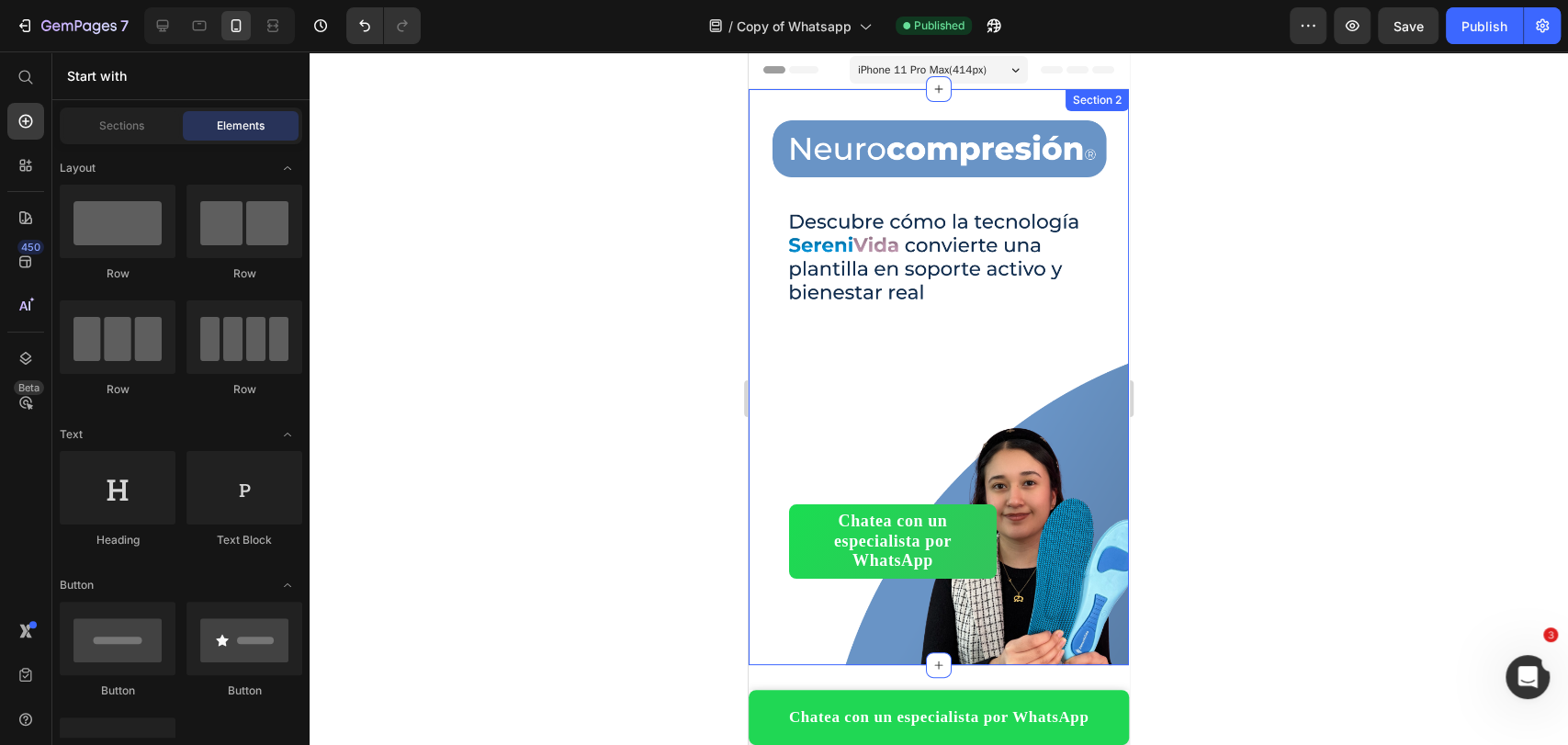 click on "Chatea con un especialista por WhatsApp Button" at bounding box center (939, 377) 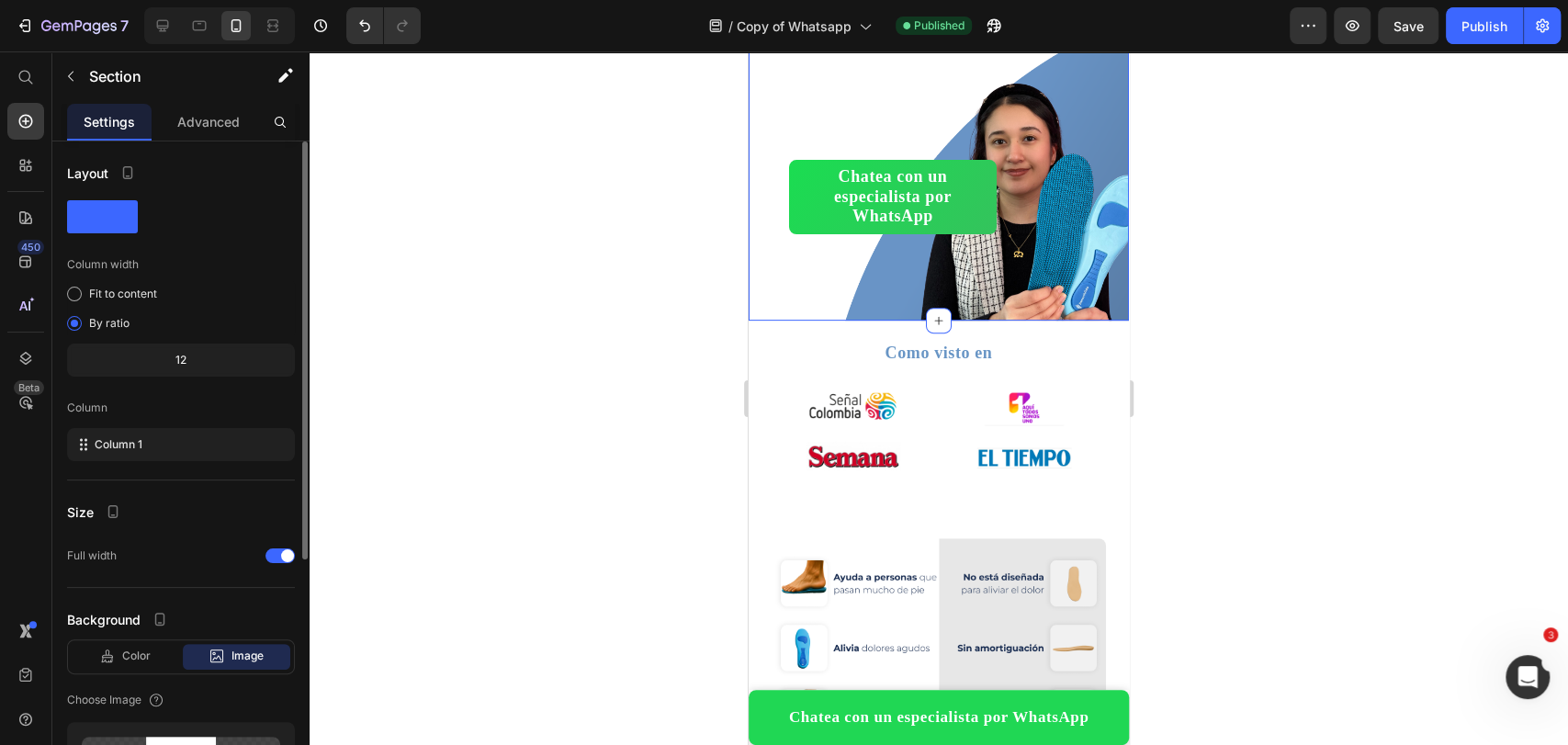 scroll, scrollTop: 408, scrollLeft: 0, axis: vertical 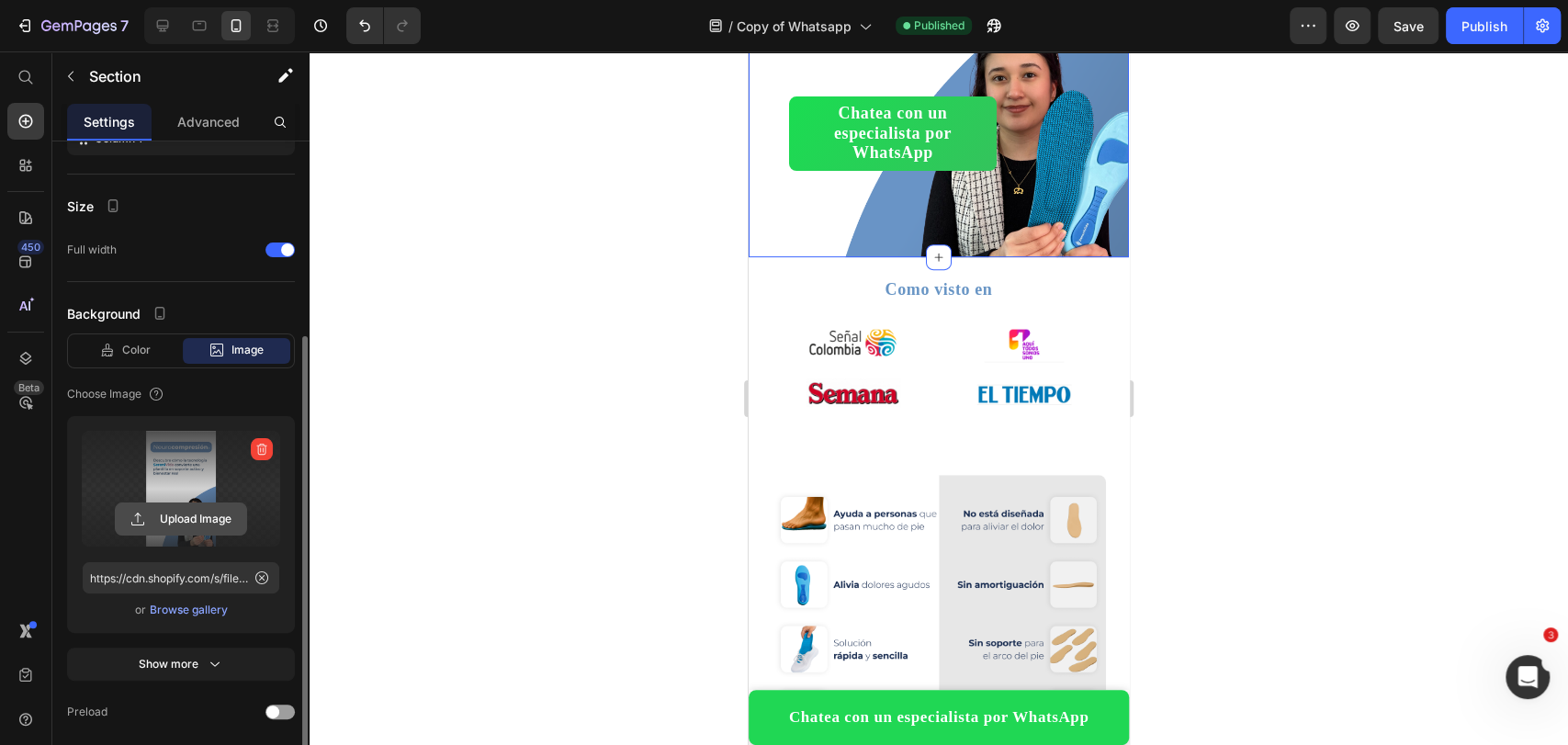 click 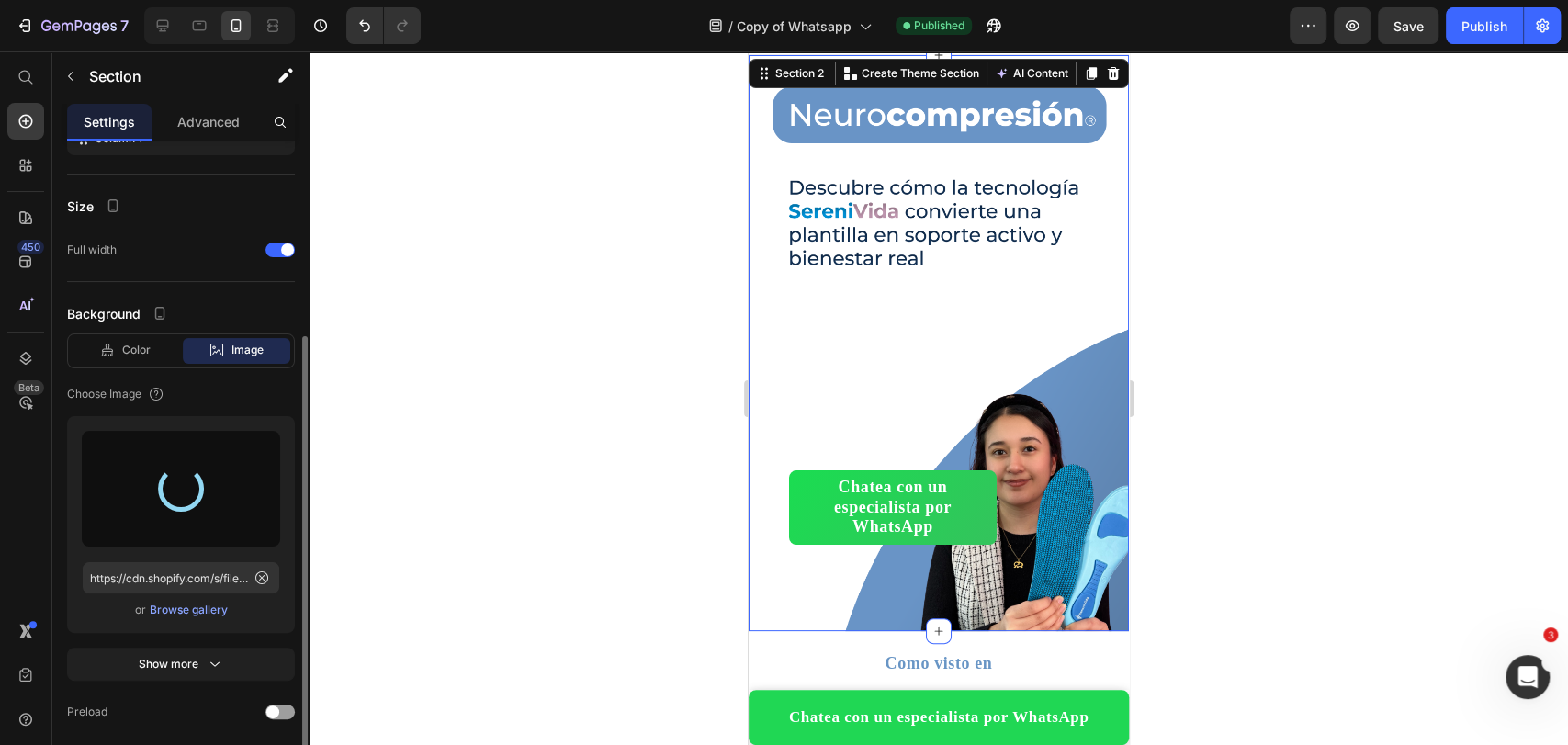scroll, scrollTop: 0, scrollLeft: 0, axis: both 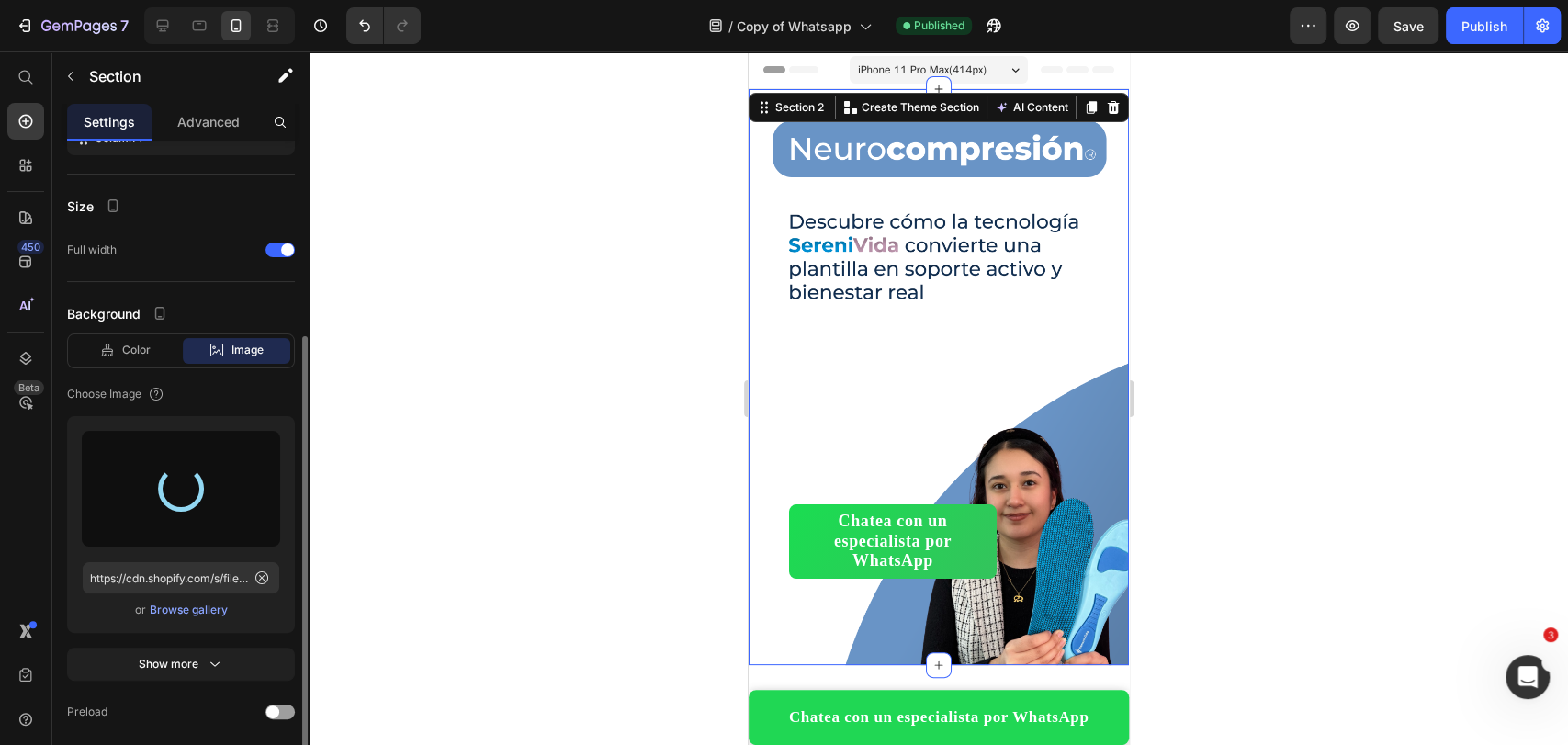 type on "https://cdn.shopify.com/s/files/1/0715/4850/2234/files/gempages_525115807231902863-93243e83-df2e-4cbf-bd73-7a1d94627d1b.png" 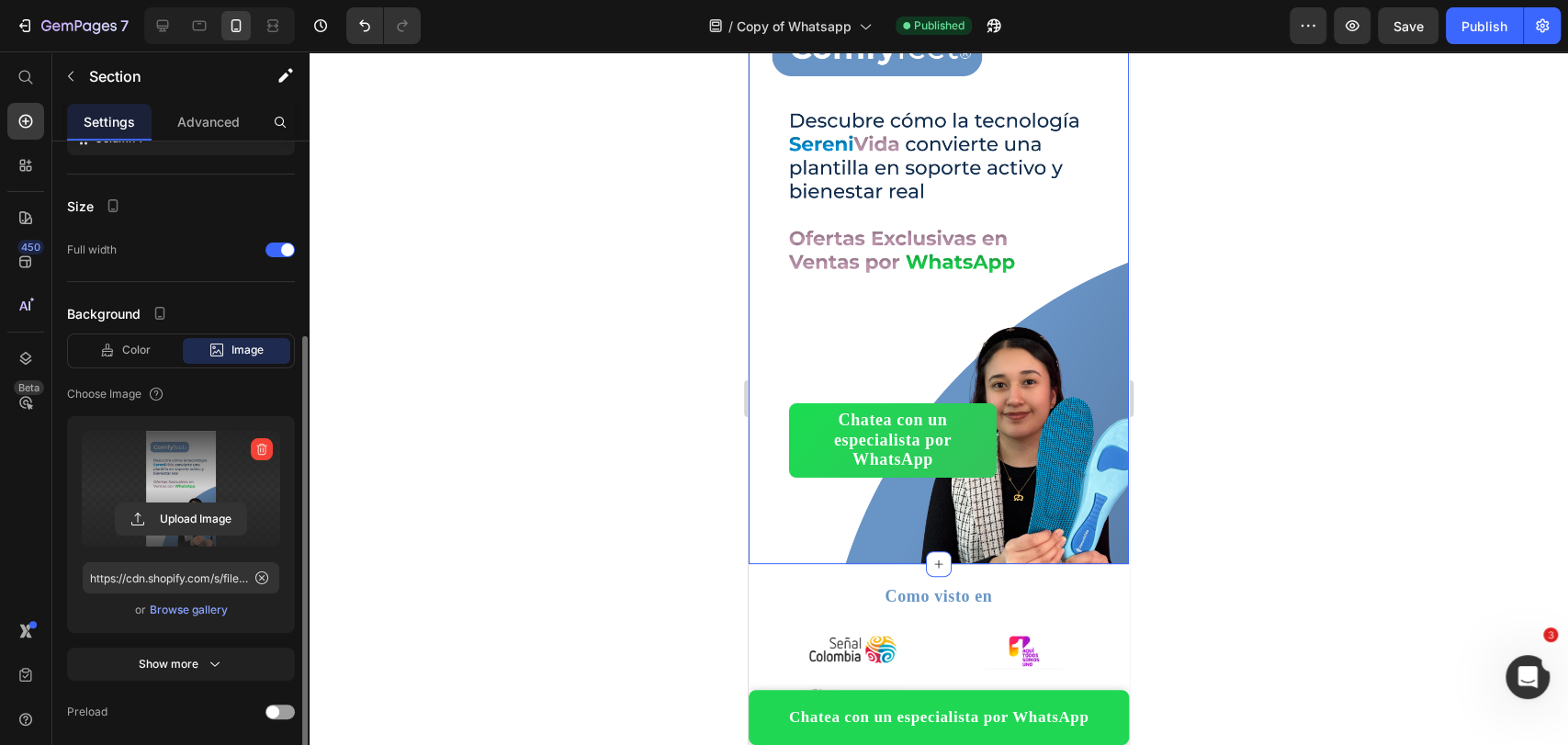 scroll, scrollTop: 102, scrollLeft: 0, axis: vertical 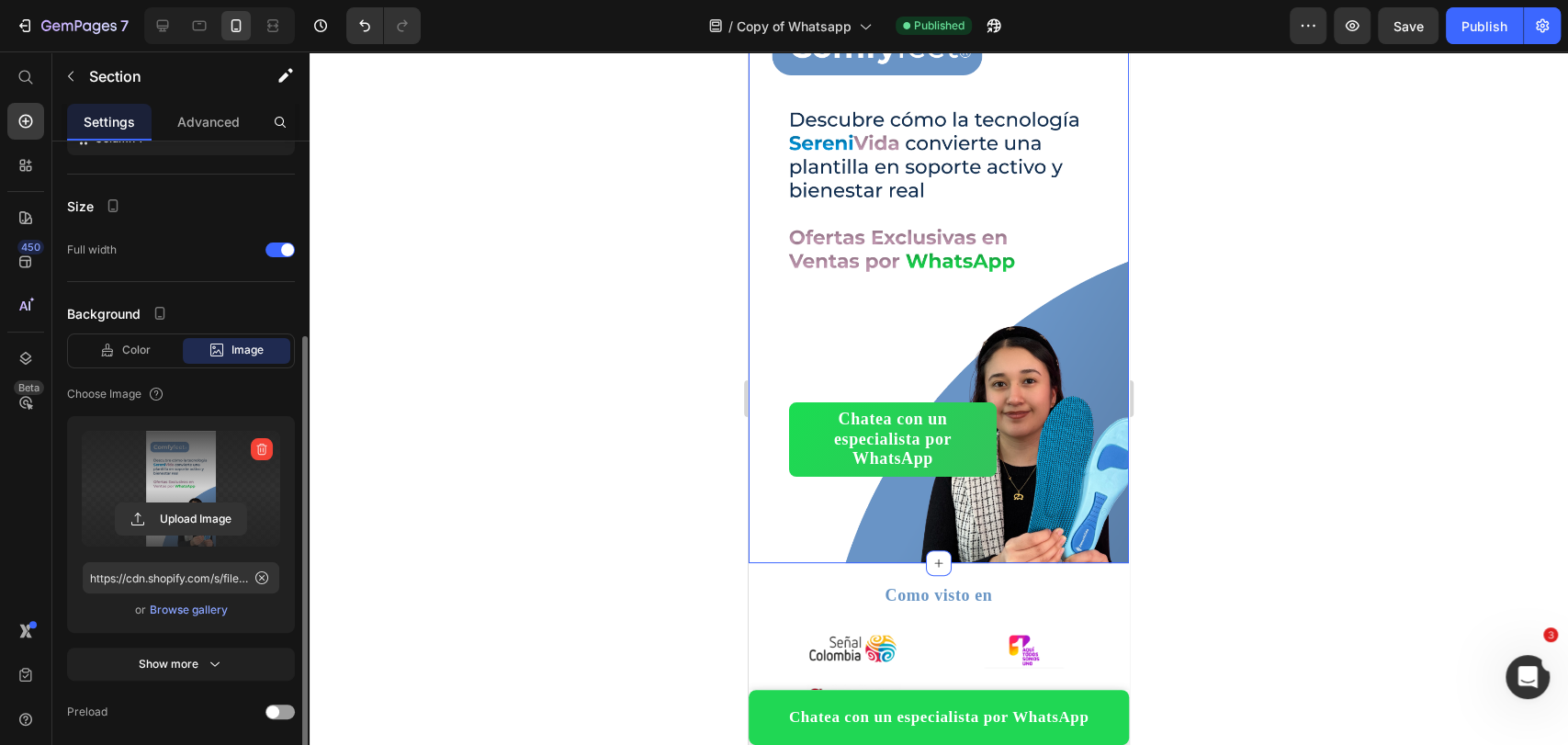 click 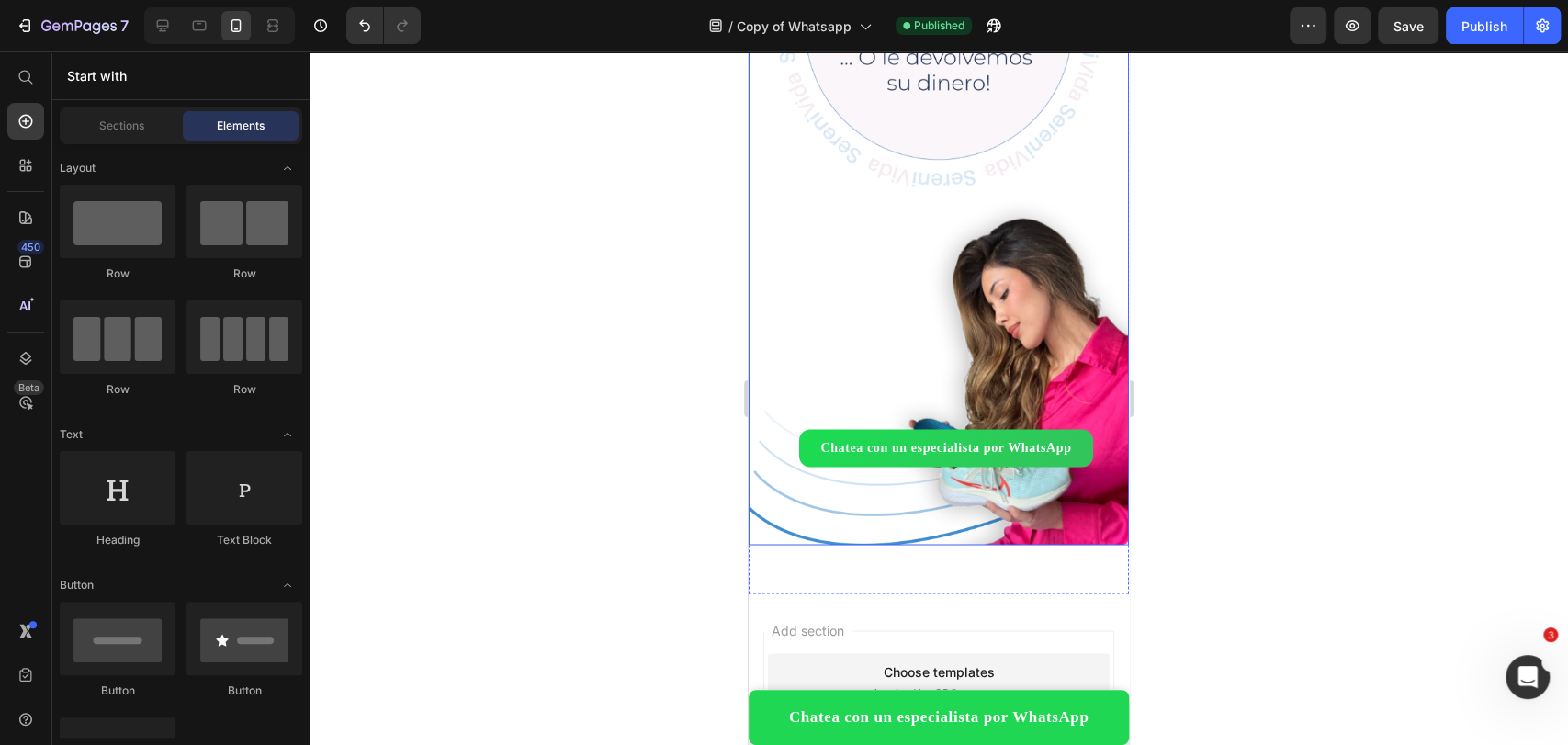 scroll, scrollTop: 1591, scrollLeft: 0, axis: vertical 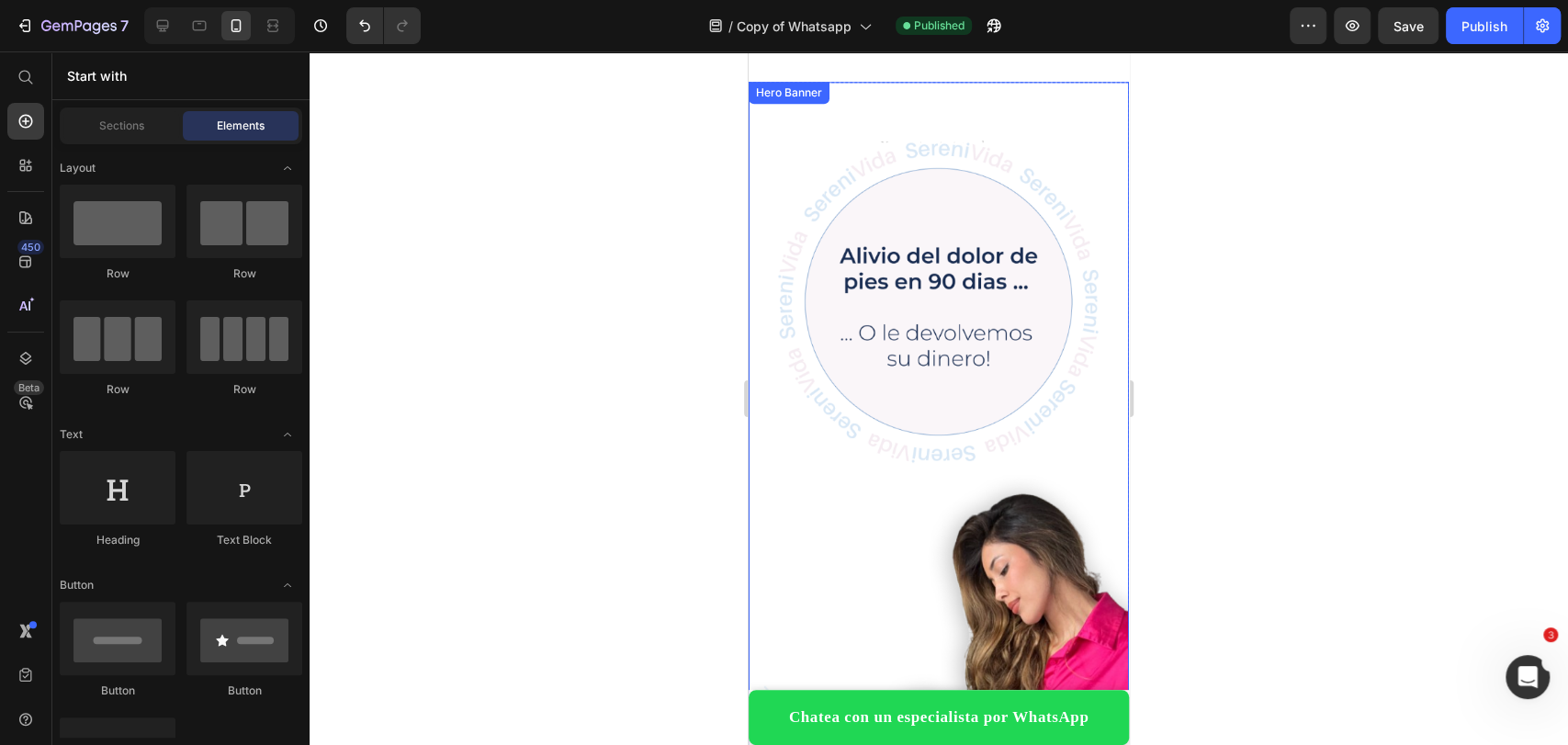 click on "Heading Text Block Chatea con un especialista por WhatsApp Button" at bounding box center (939, 451) 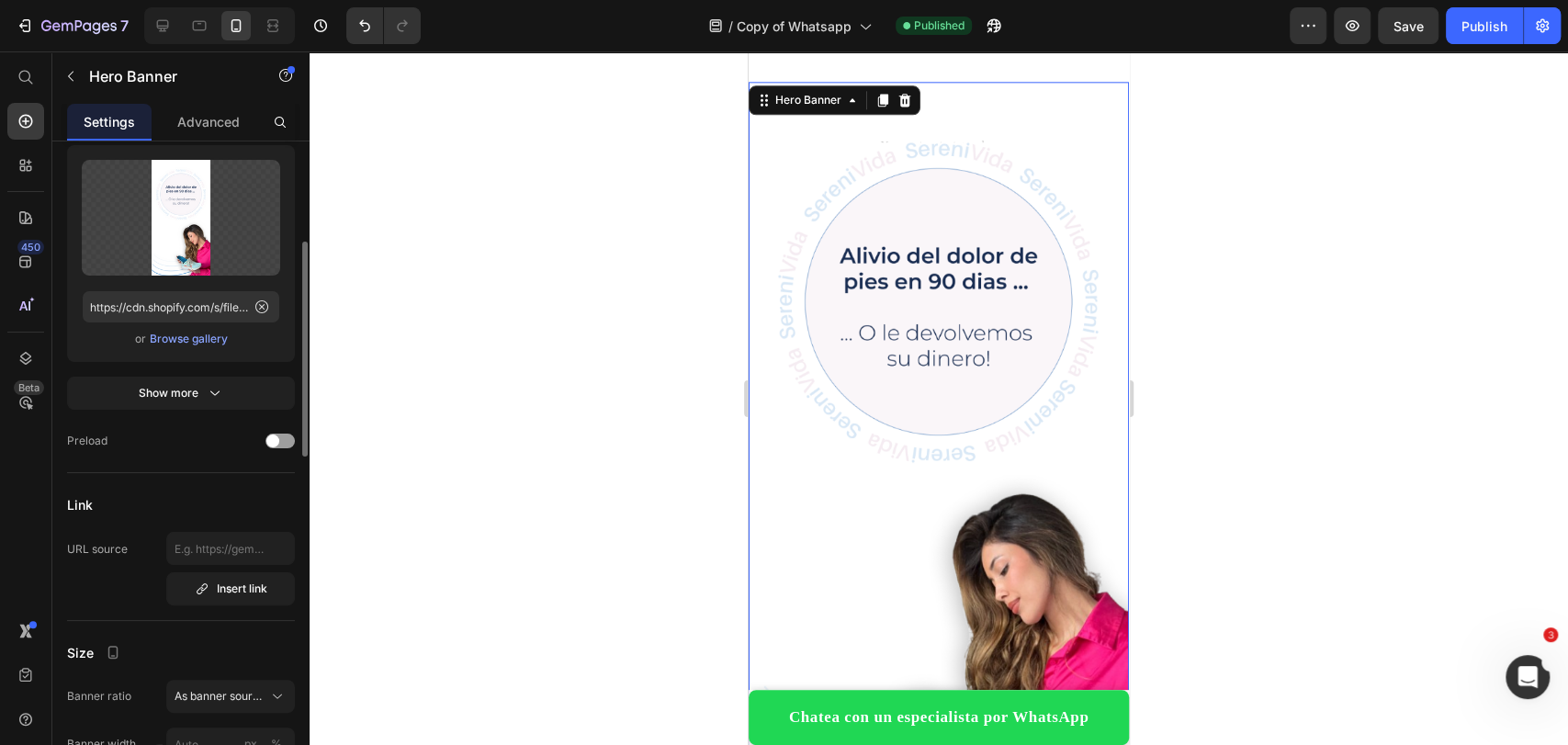 scroll, scrollTop: 0, scrollLeft: 0, axis: both 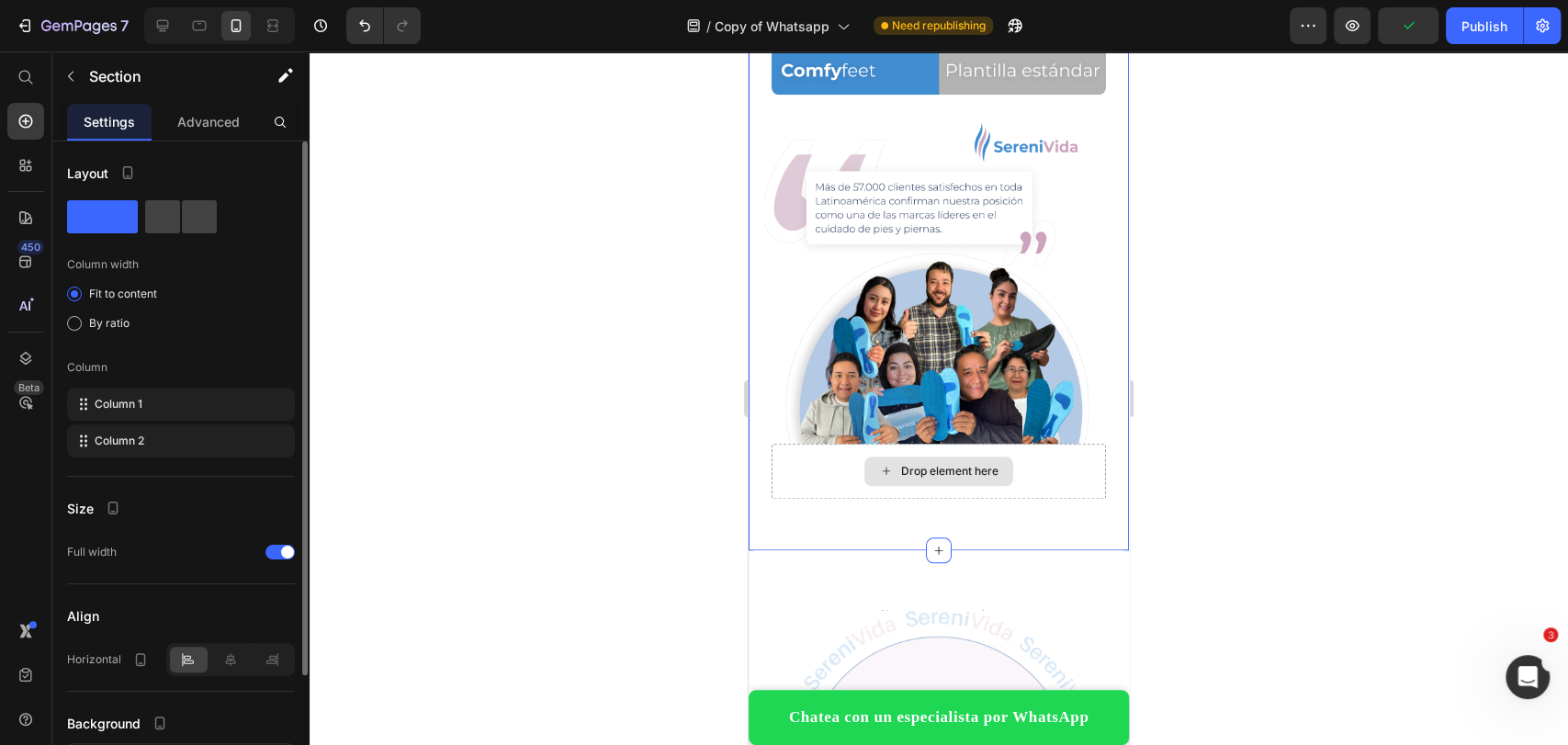 click on "Drop element here" at bounding box center [939, 471] 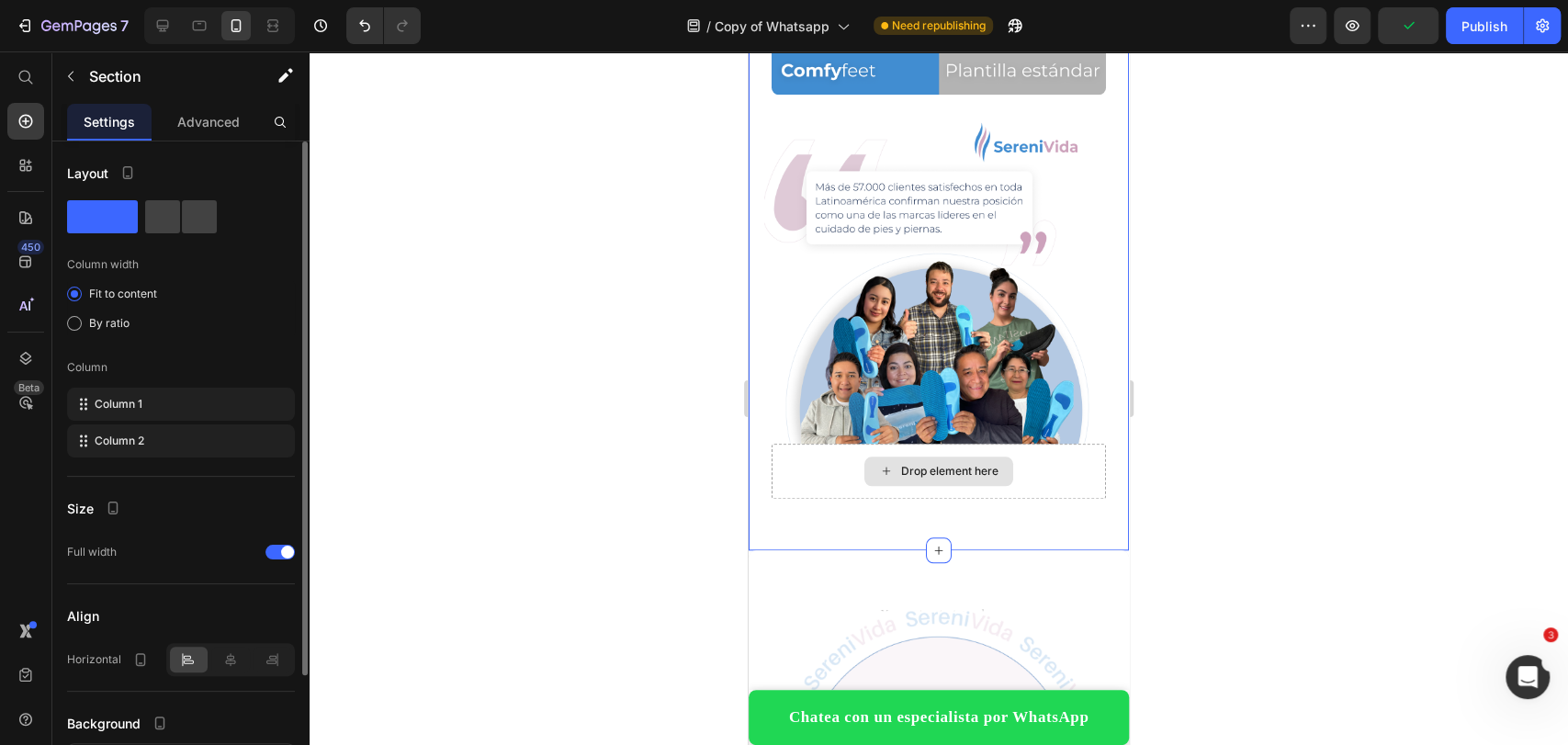 click on "Drop element here" at bounding box center (939, 471) 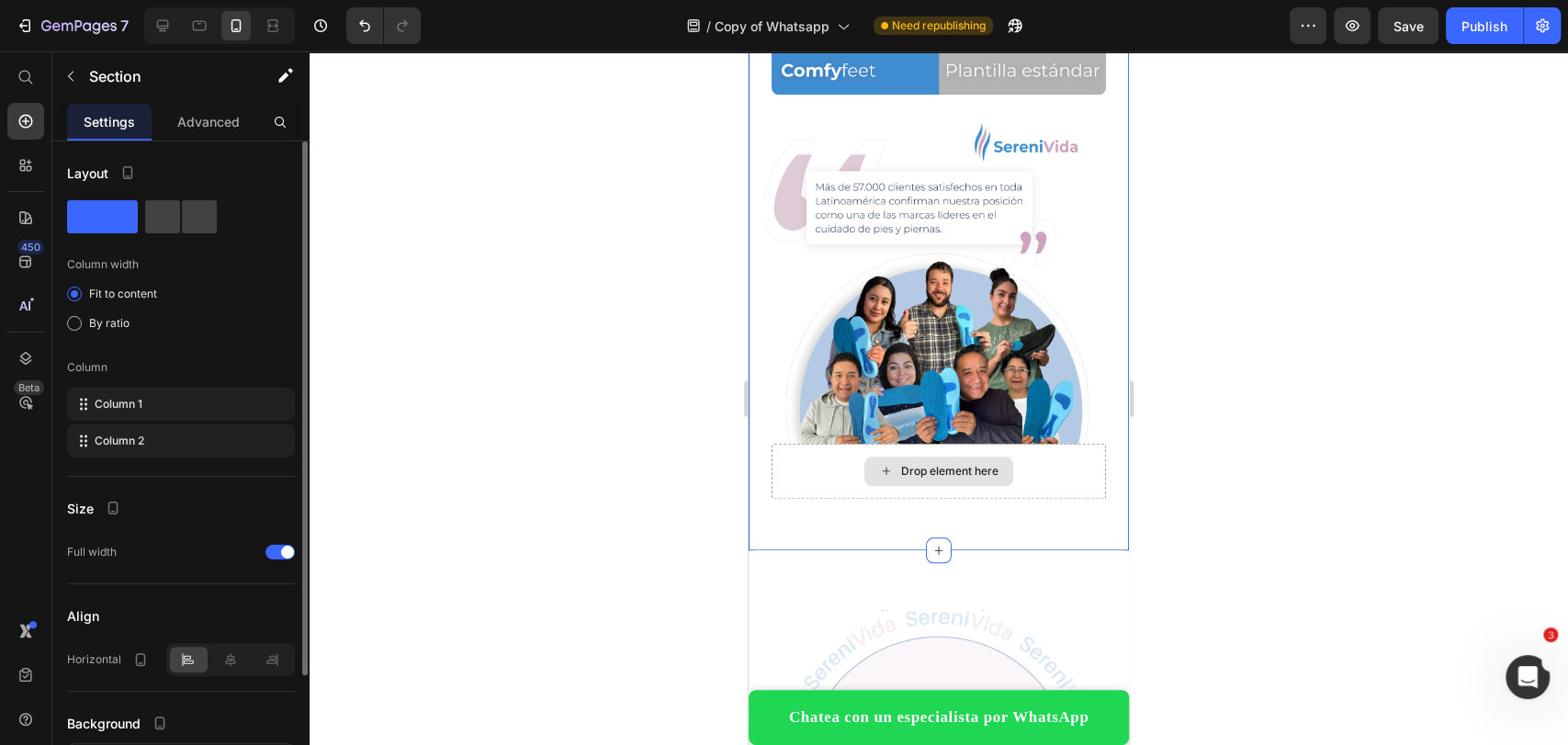 click on "Drop element here" at bounding box center [939, 471] 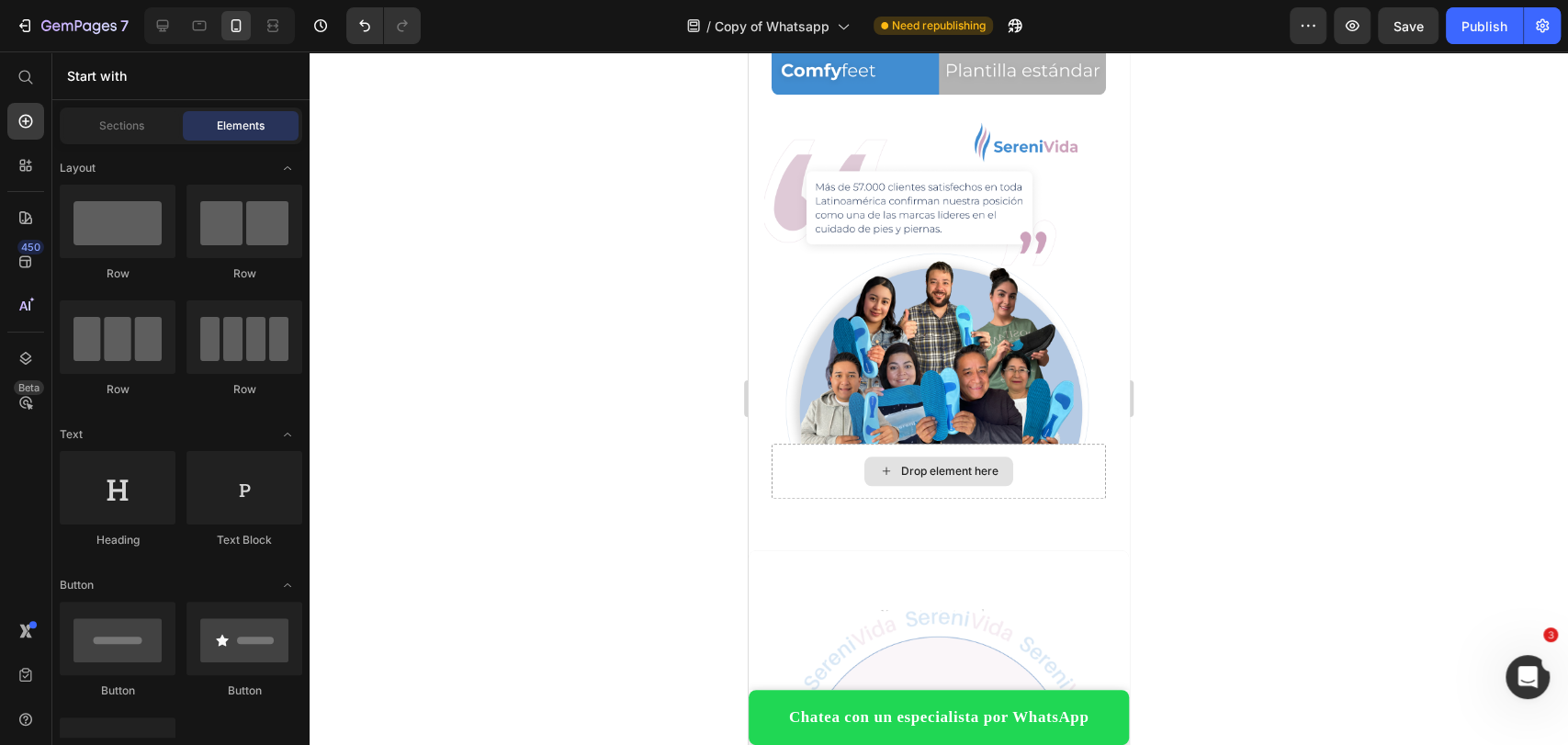 click on "Drop element here" at bounding box center (939, 471) 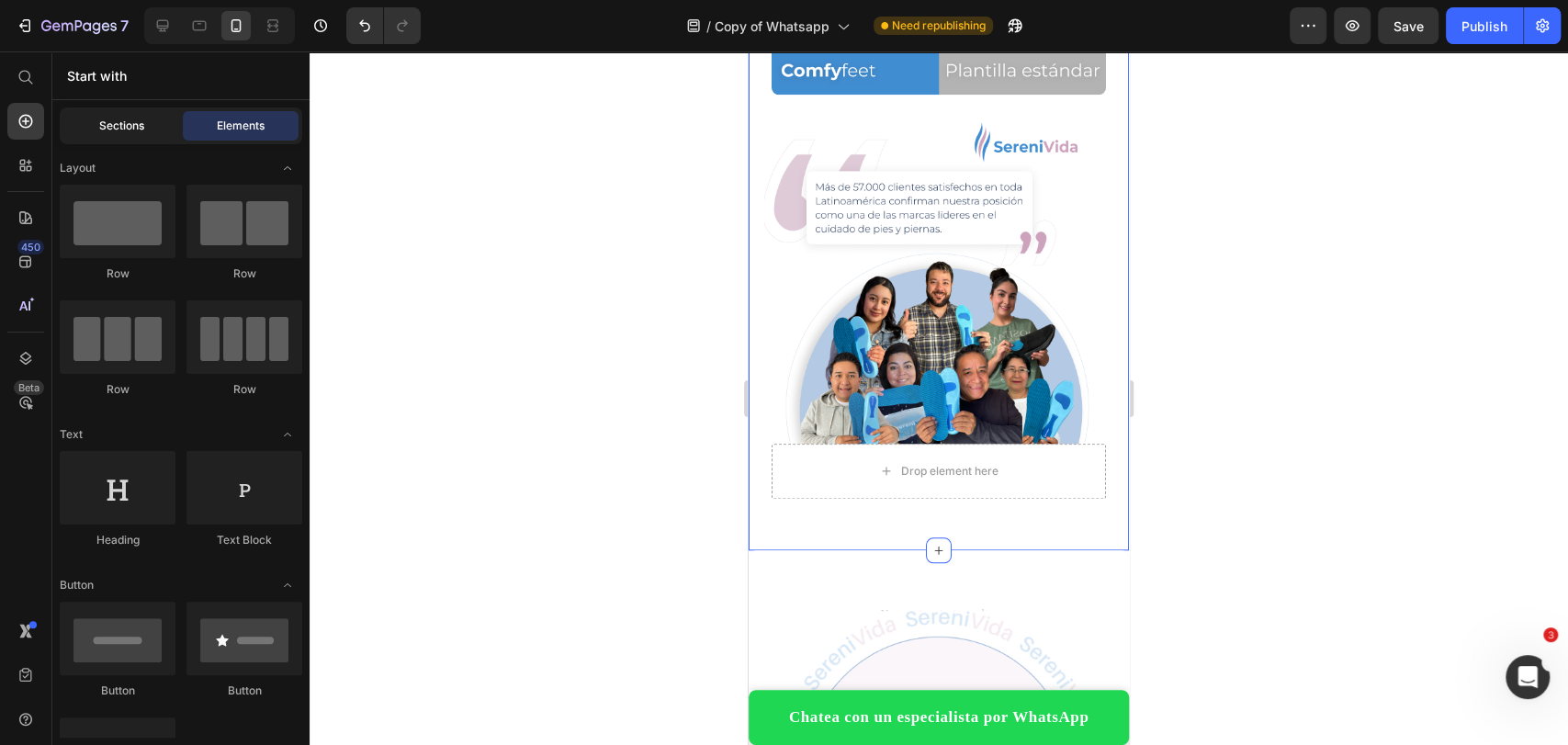 click on "Sections" at bounding box center (121, 126) 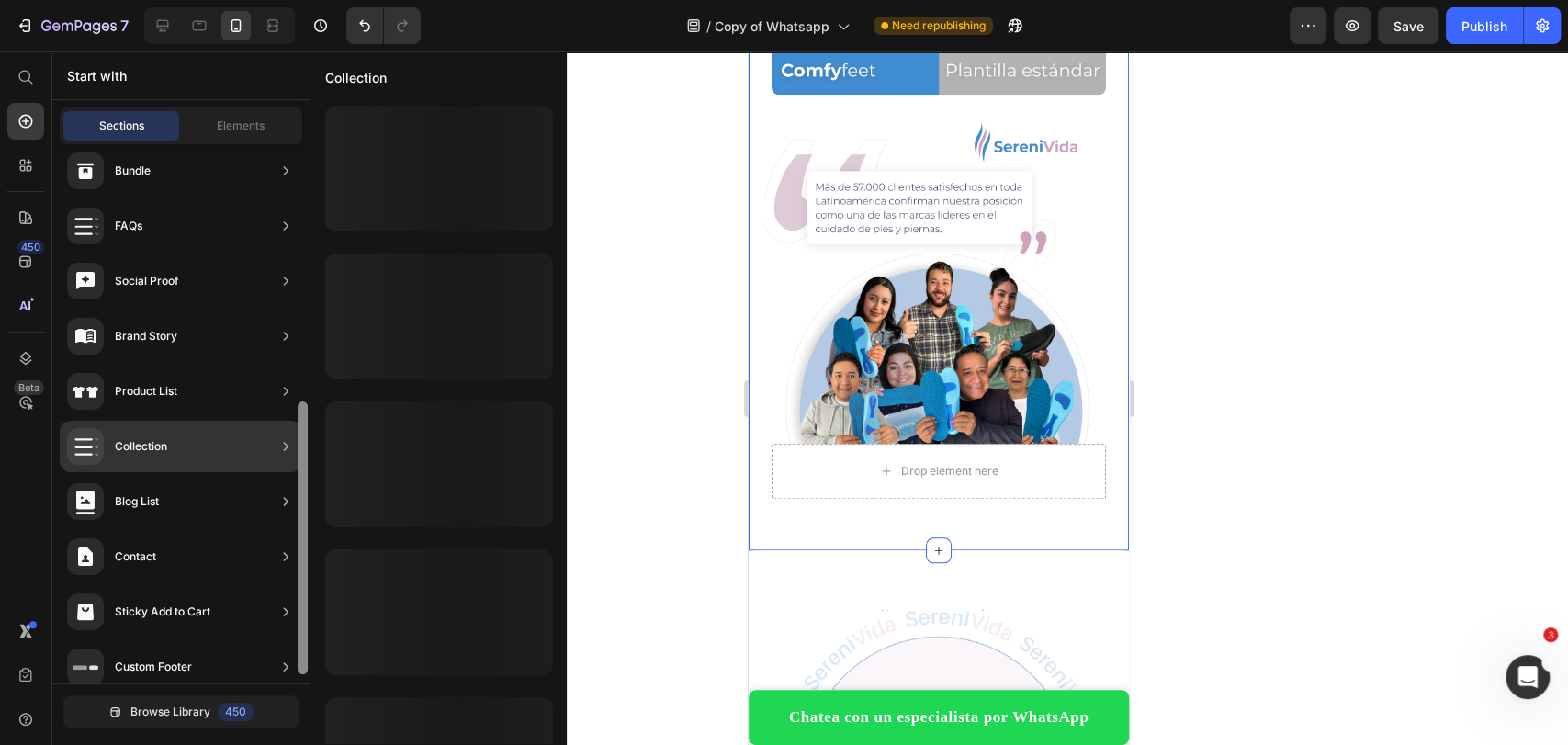scroll, scrollTop: 526, scrollLeft: 0, axis: vertical 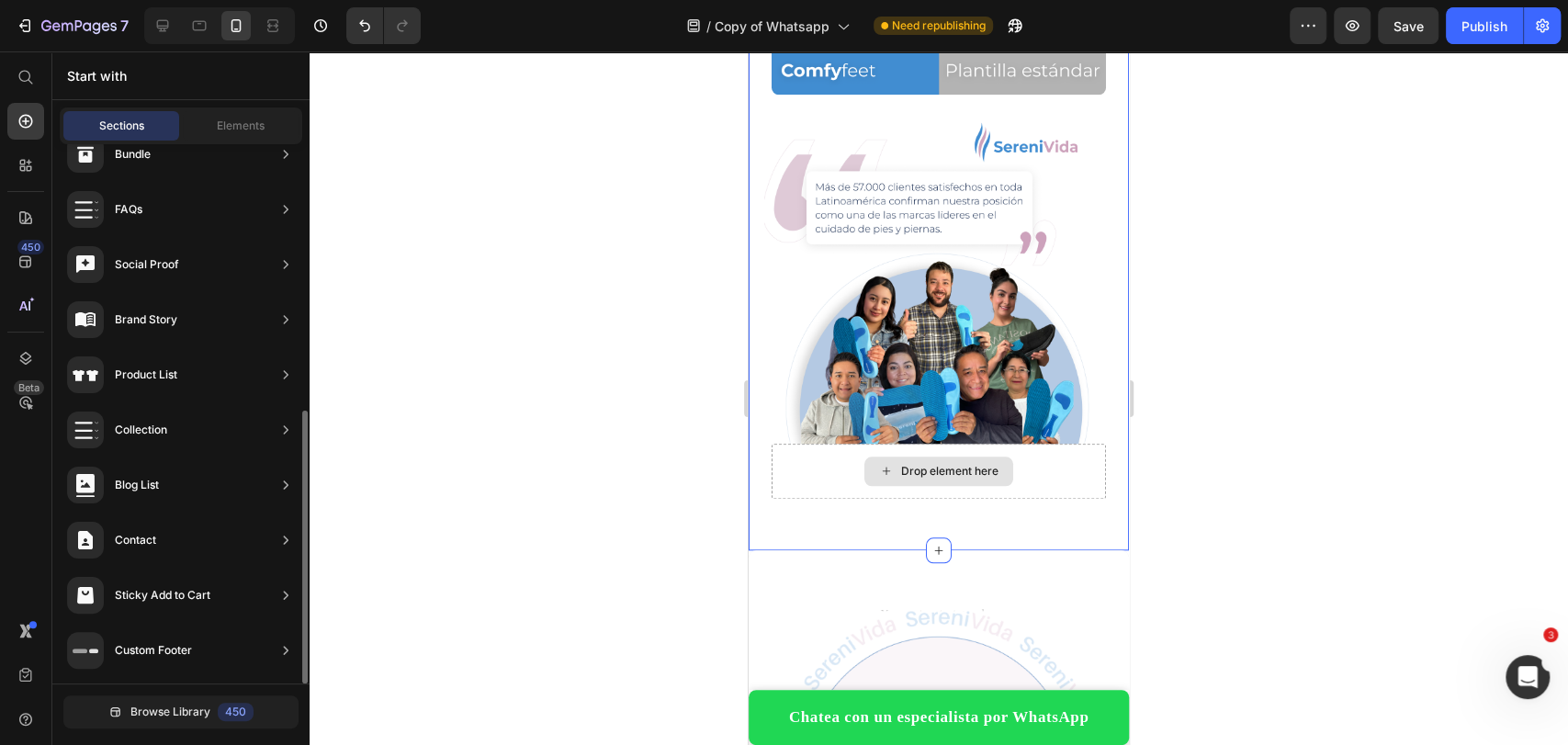 click on "Drop element here" at bounding box center (939, 471) 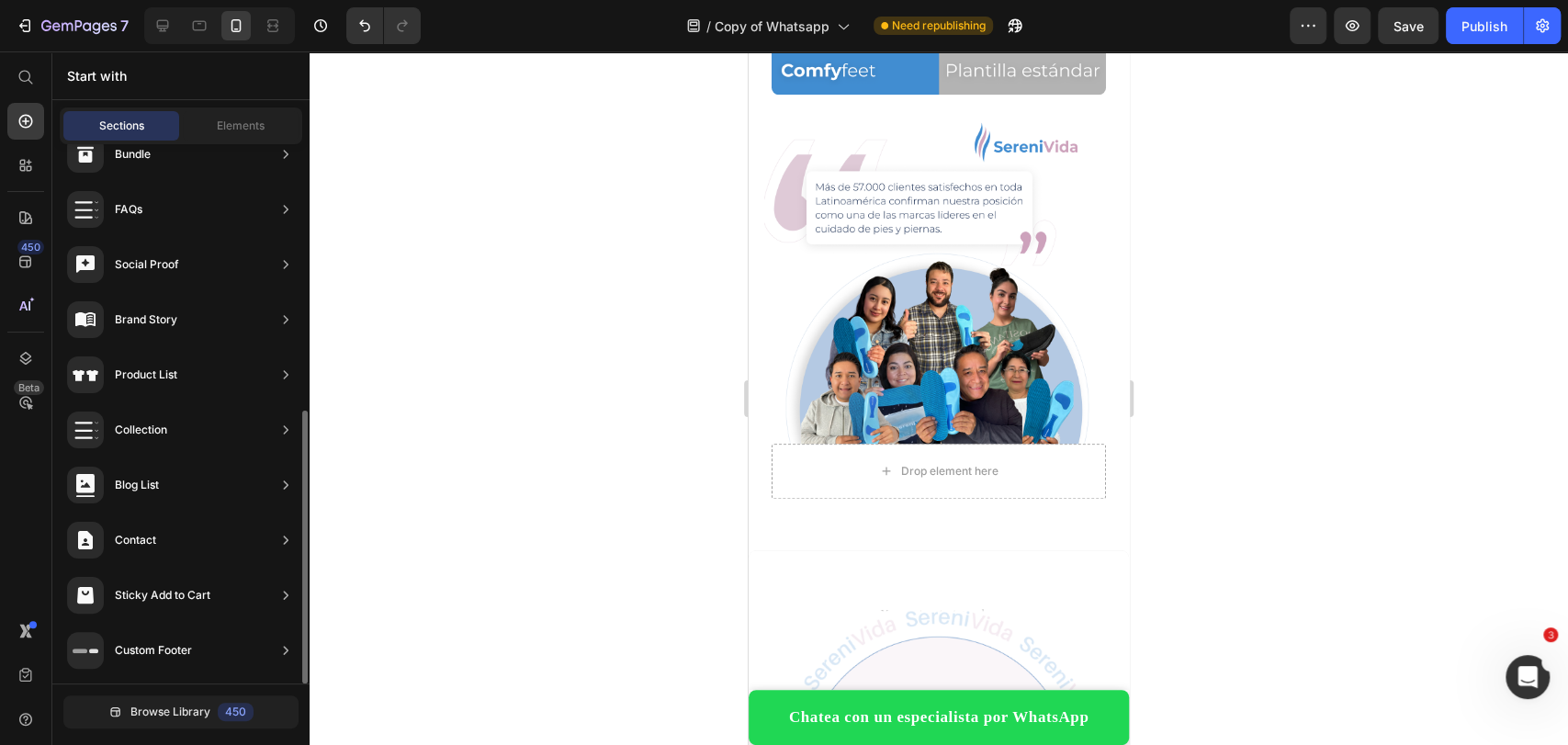 click 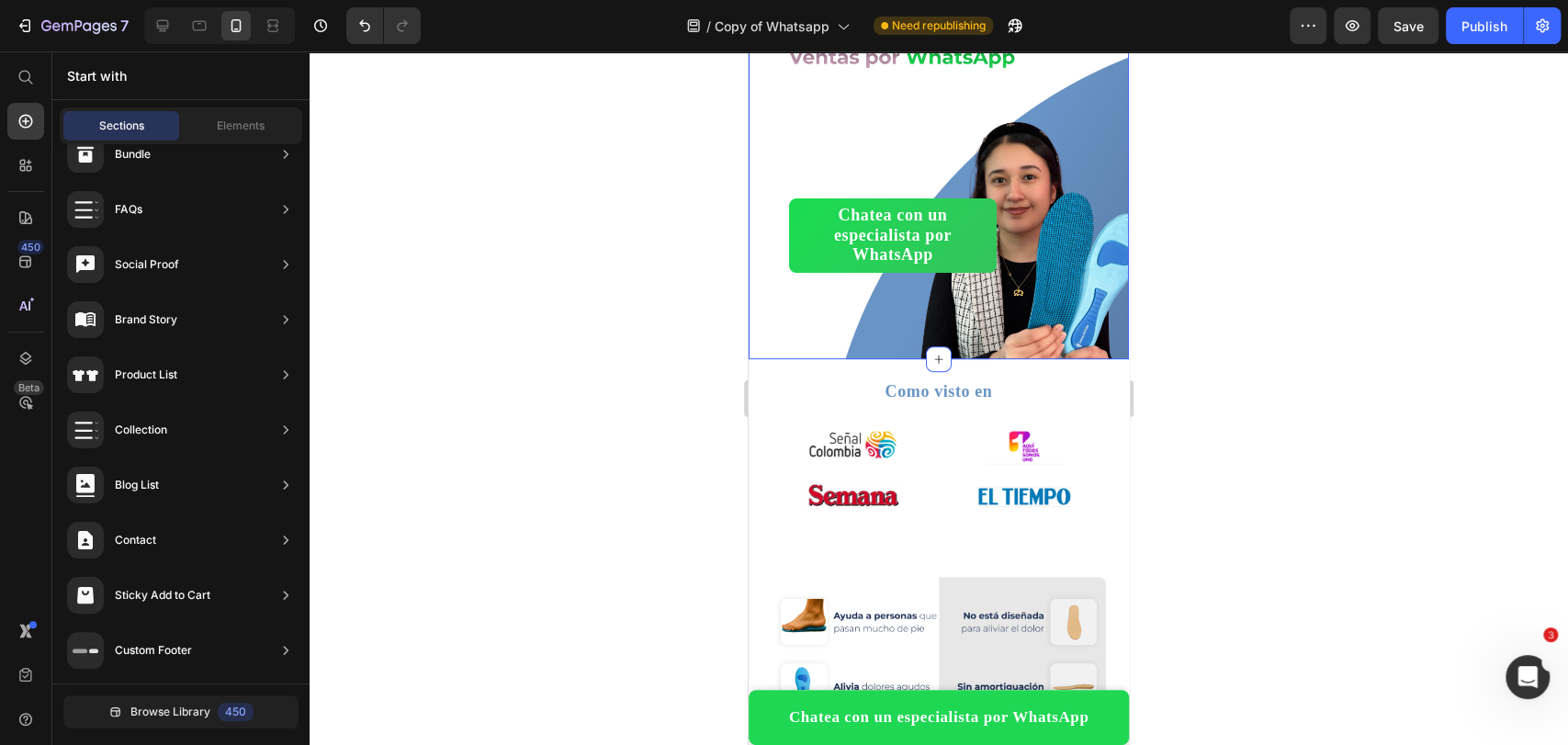 scroll, scrollTop: 0, scrollLeft: 0, axis: both 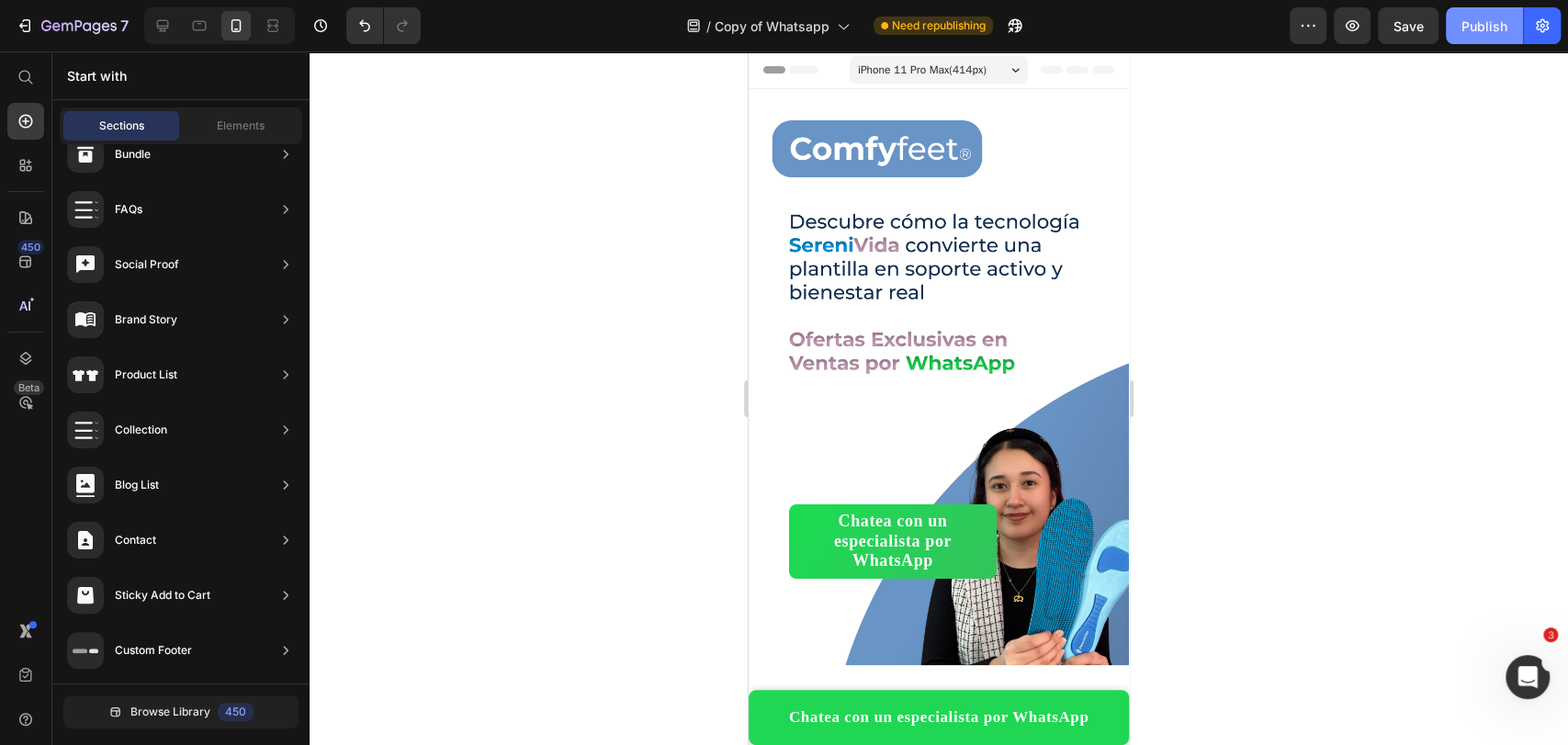 click on "Publish" at bounding box center [1484, 26] 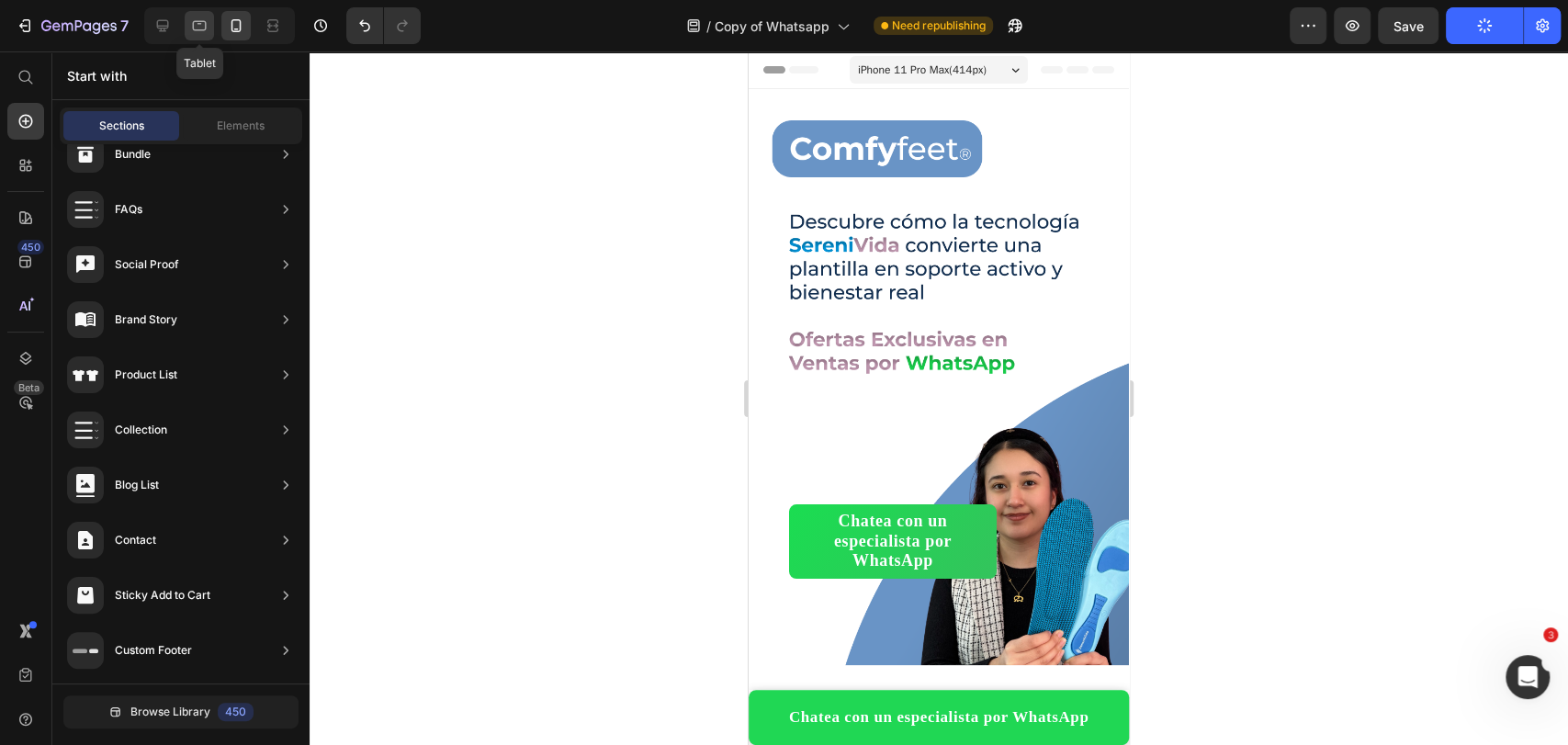 click 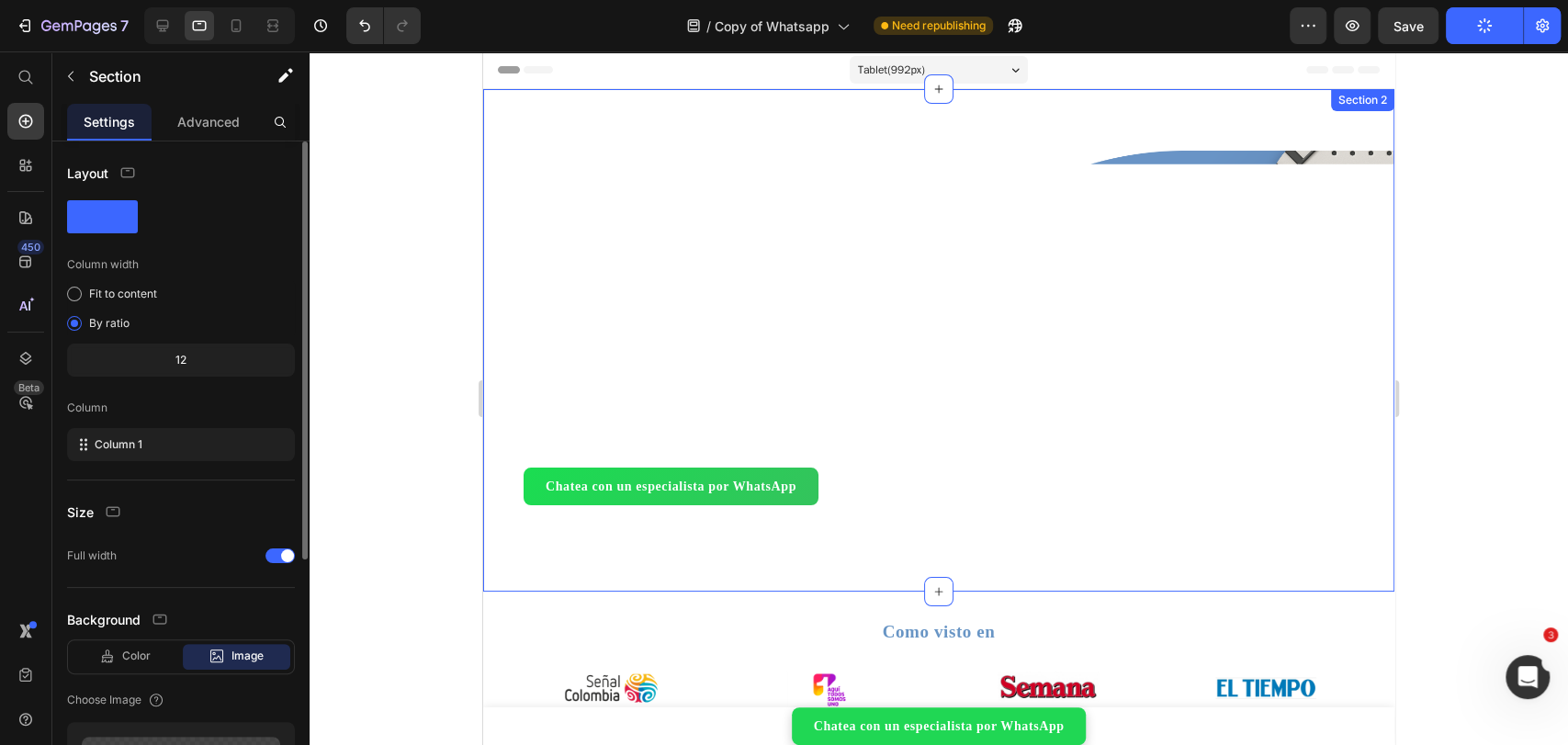 click on "Chatea con un especialista por WhatsApp Button" at bounding box center (939, 340) 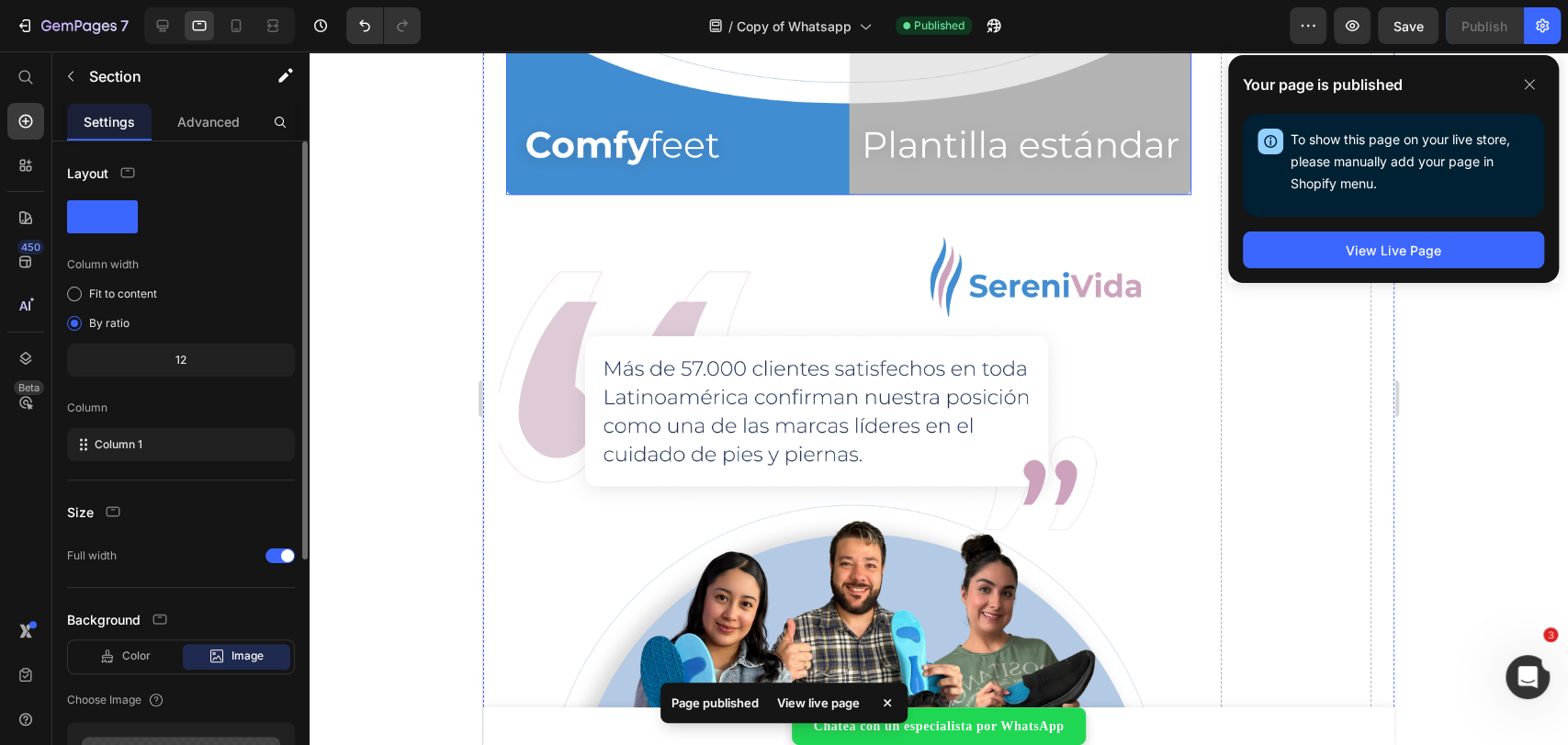 scroll, scrollTop: 1326, scrollLeft: 0, axis: vertical 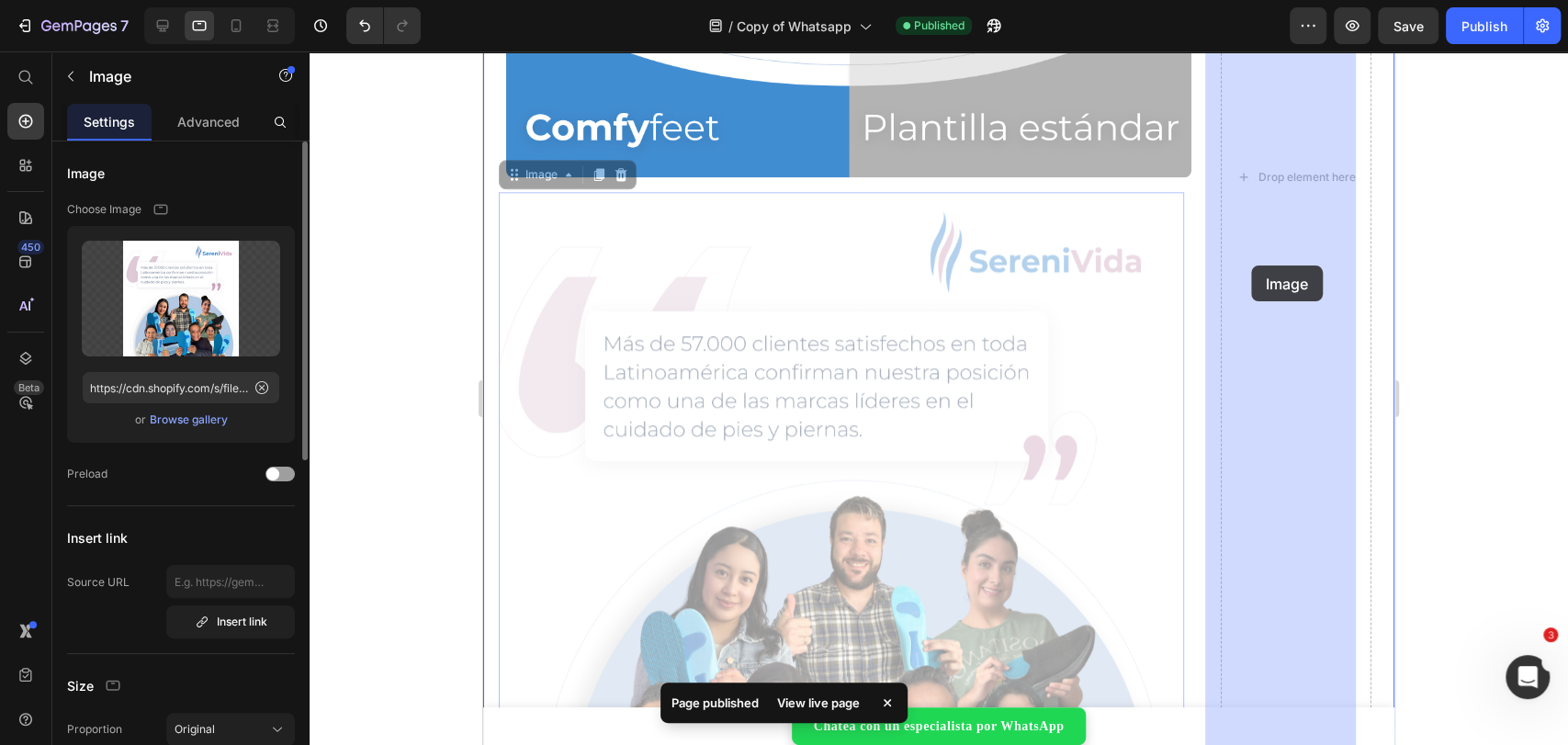 drag, startPoint x: 844, startPoint y: 406, endPoint x: 1251, endPoint y: 265, distance: 430.73194 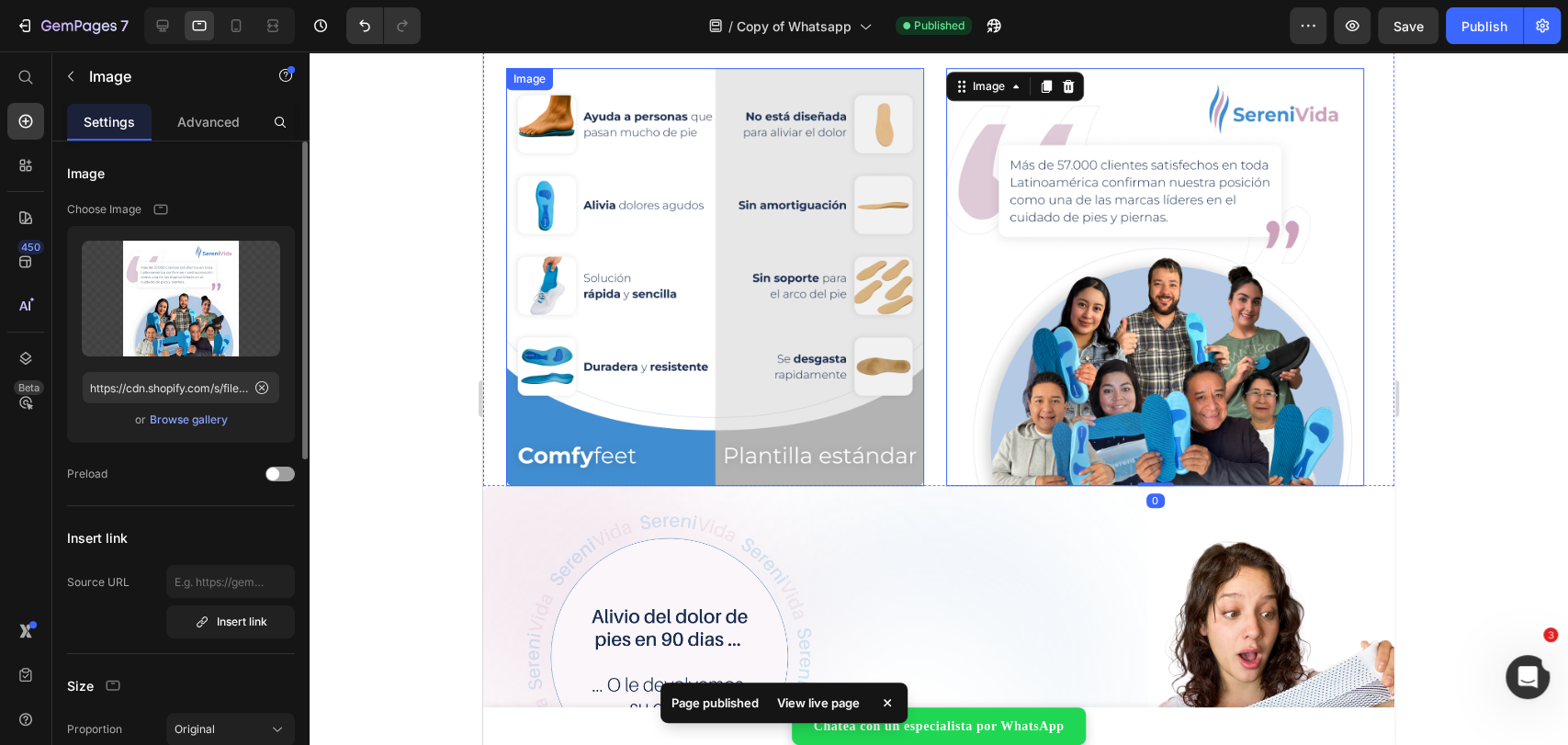 click at bounding box center [715, 277] 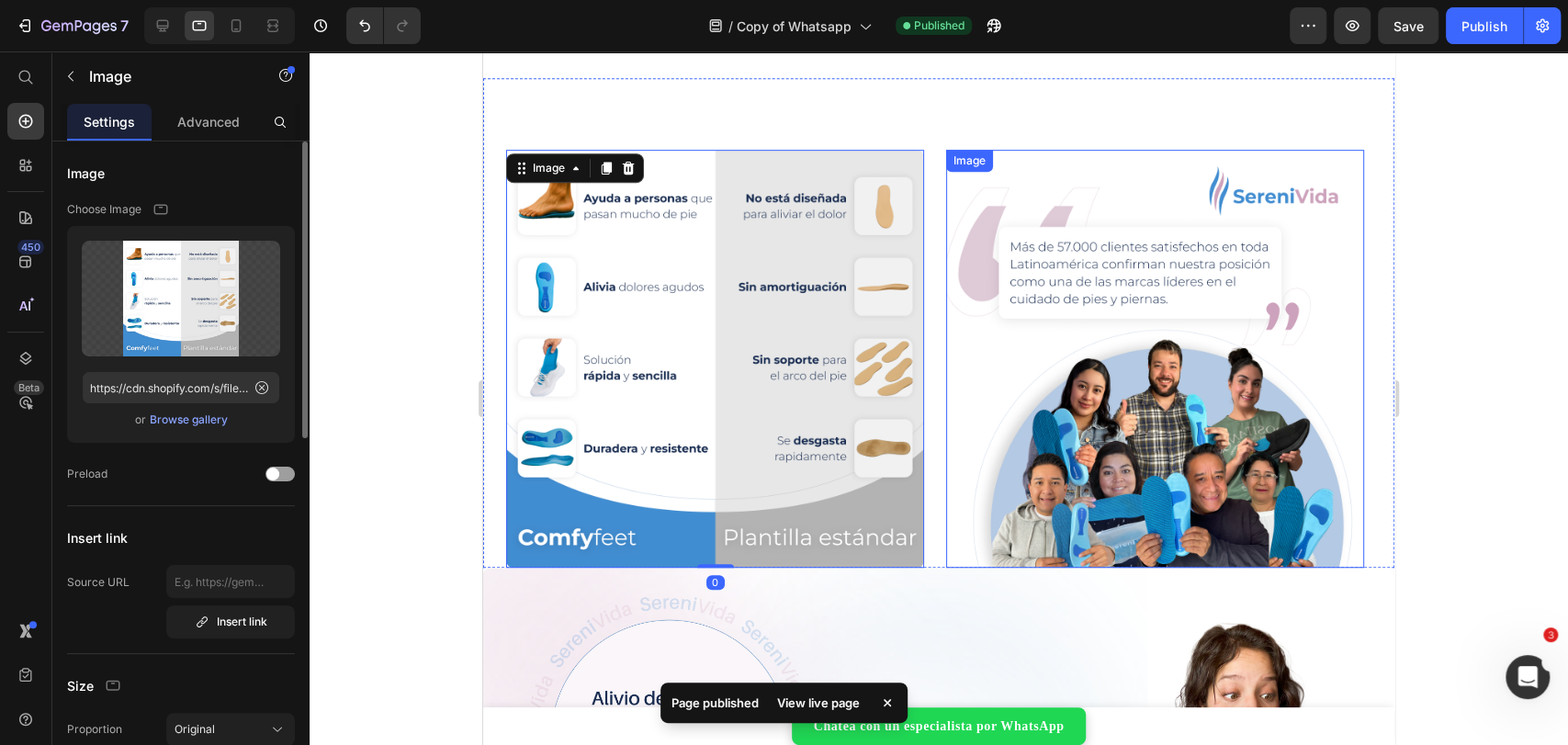 scroll, scrollTop: 445, scrollLeft: 0, axis: vertical 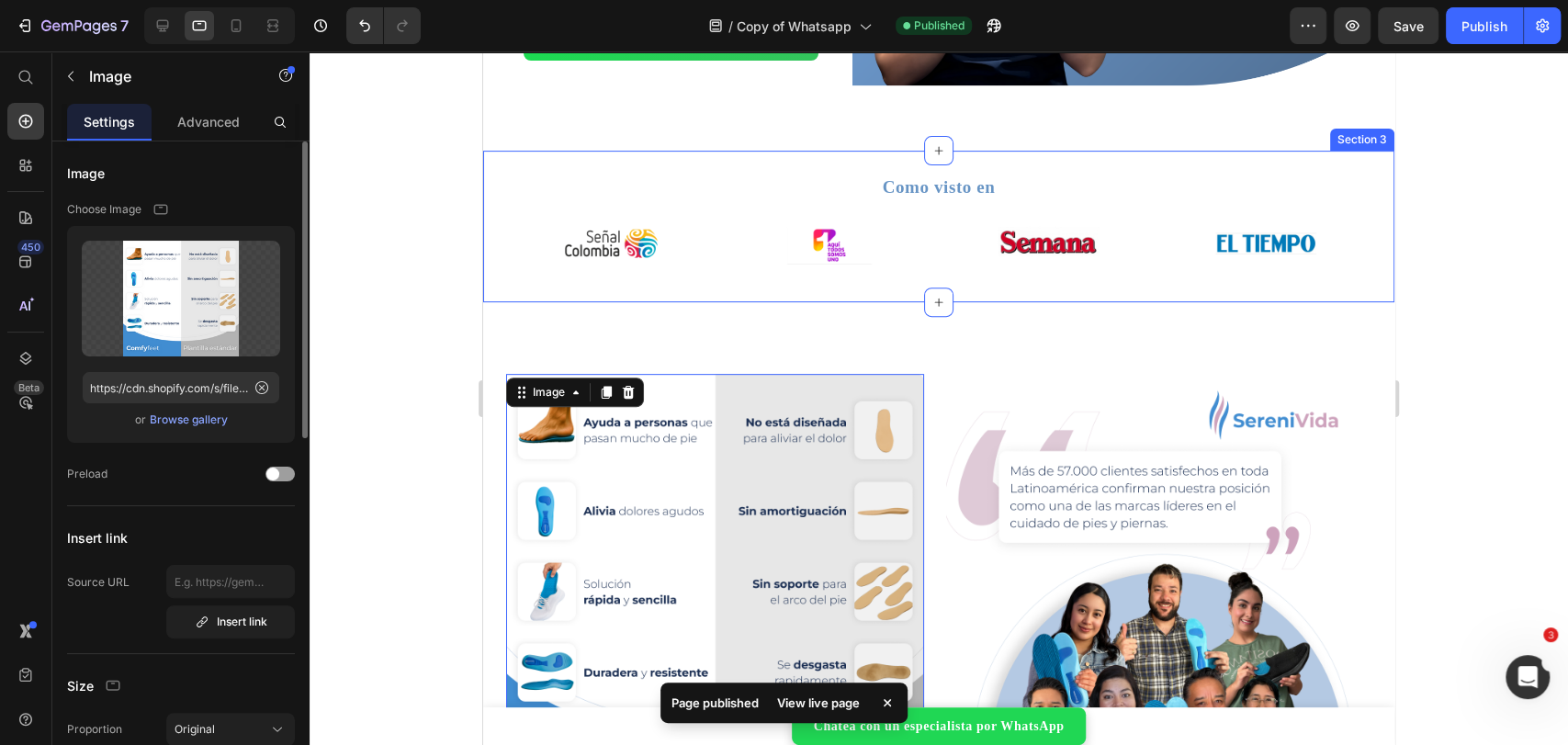 click 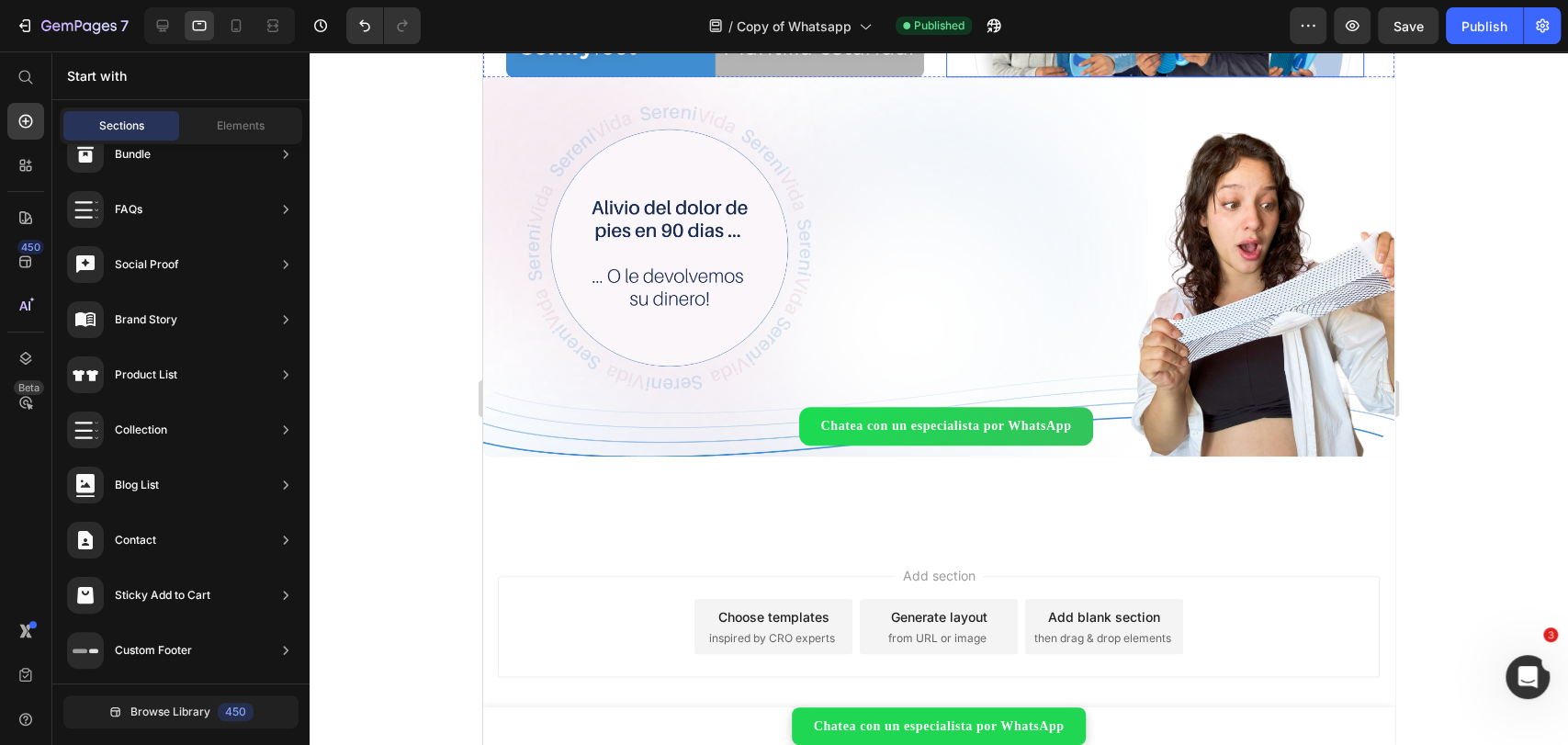 click on "Heading Text Block Chatea con un especialista por WhatsApp Button" at bounding box center [939, 266] 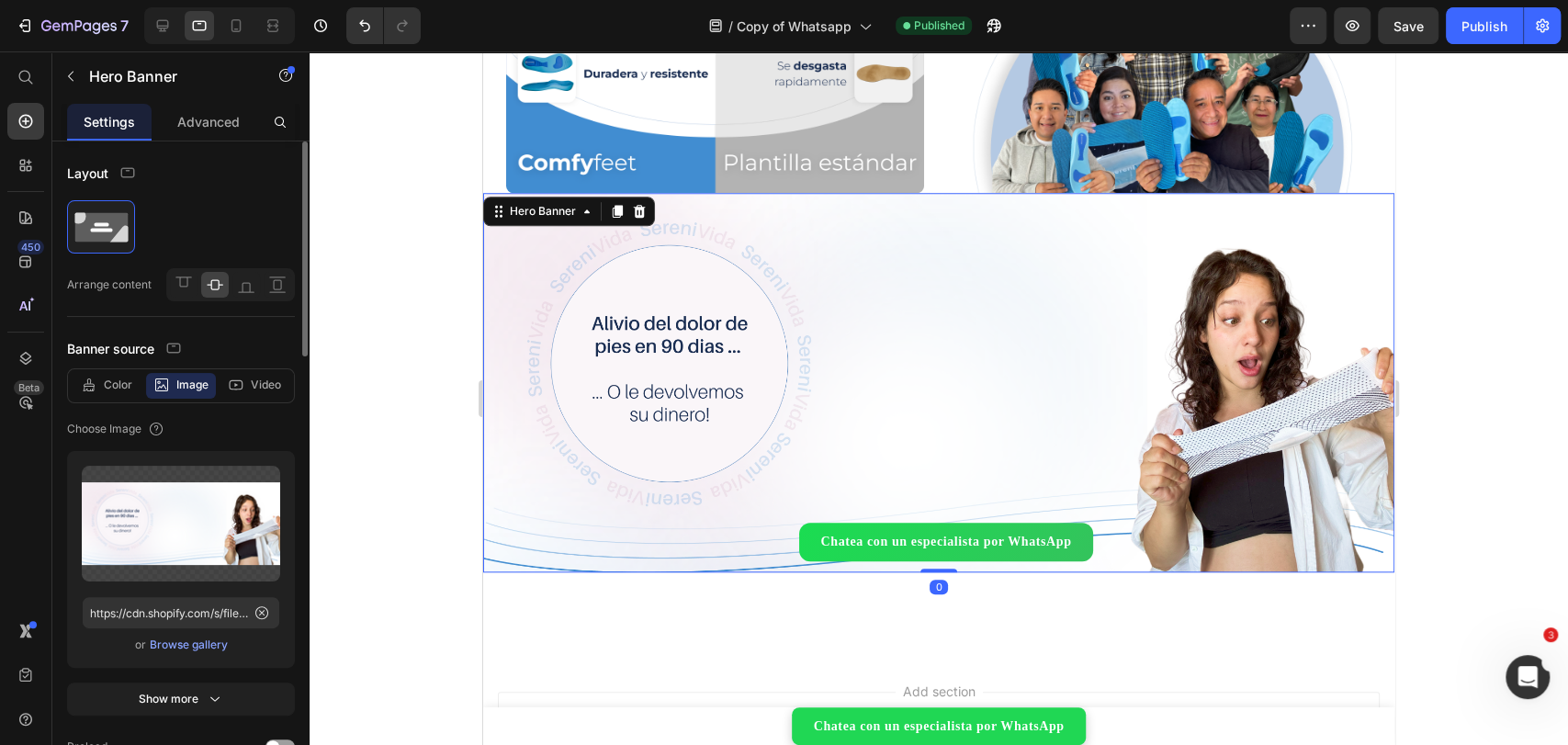 scroll, scrollTop: 1057, scrollLeft: 0, axis: vertical 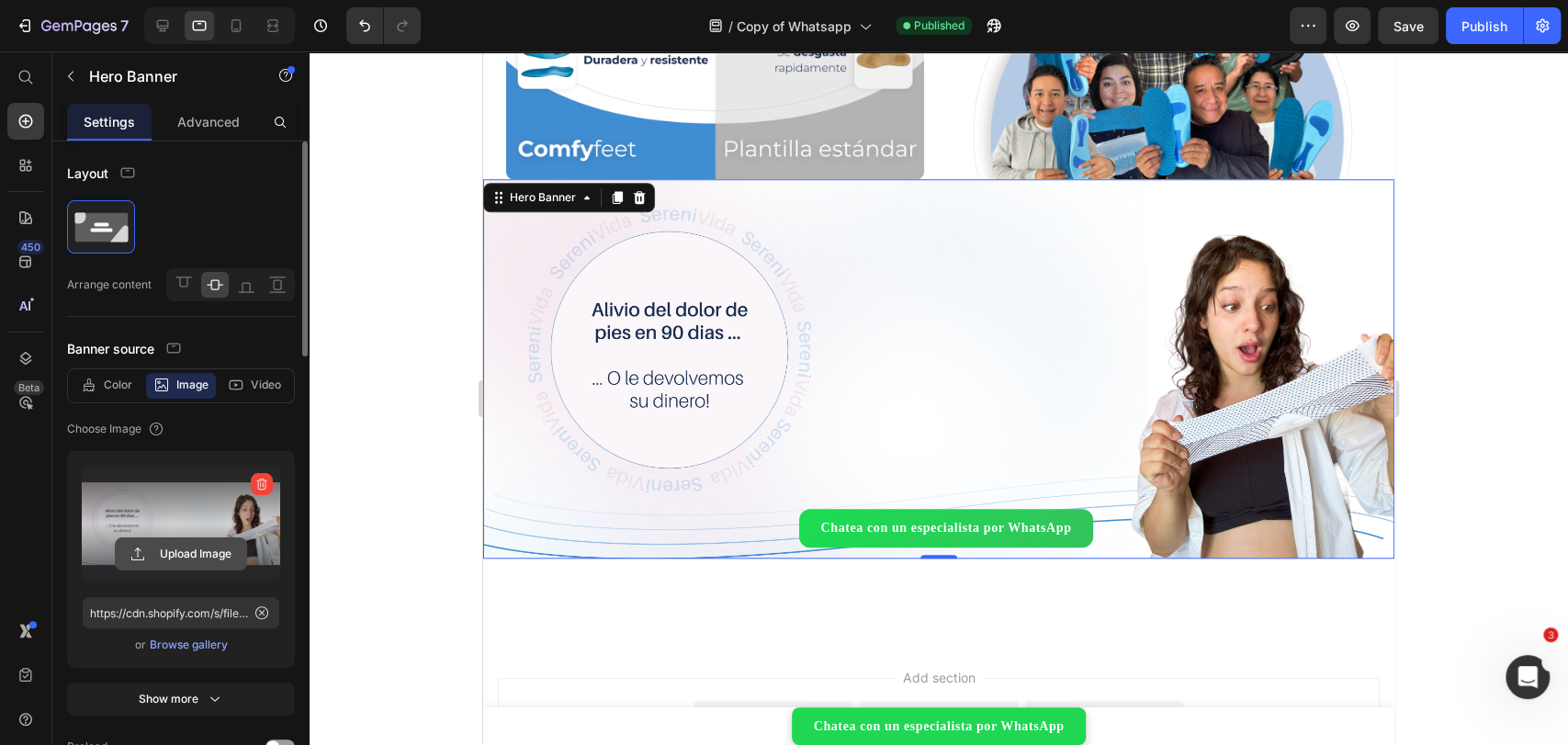 click 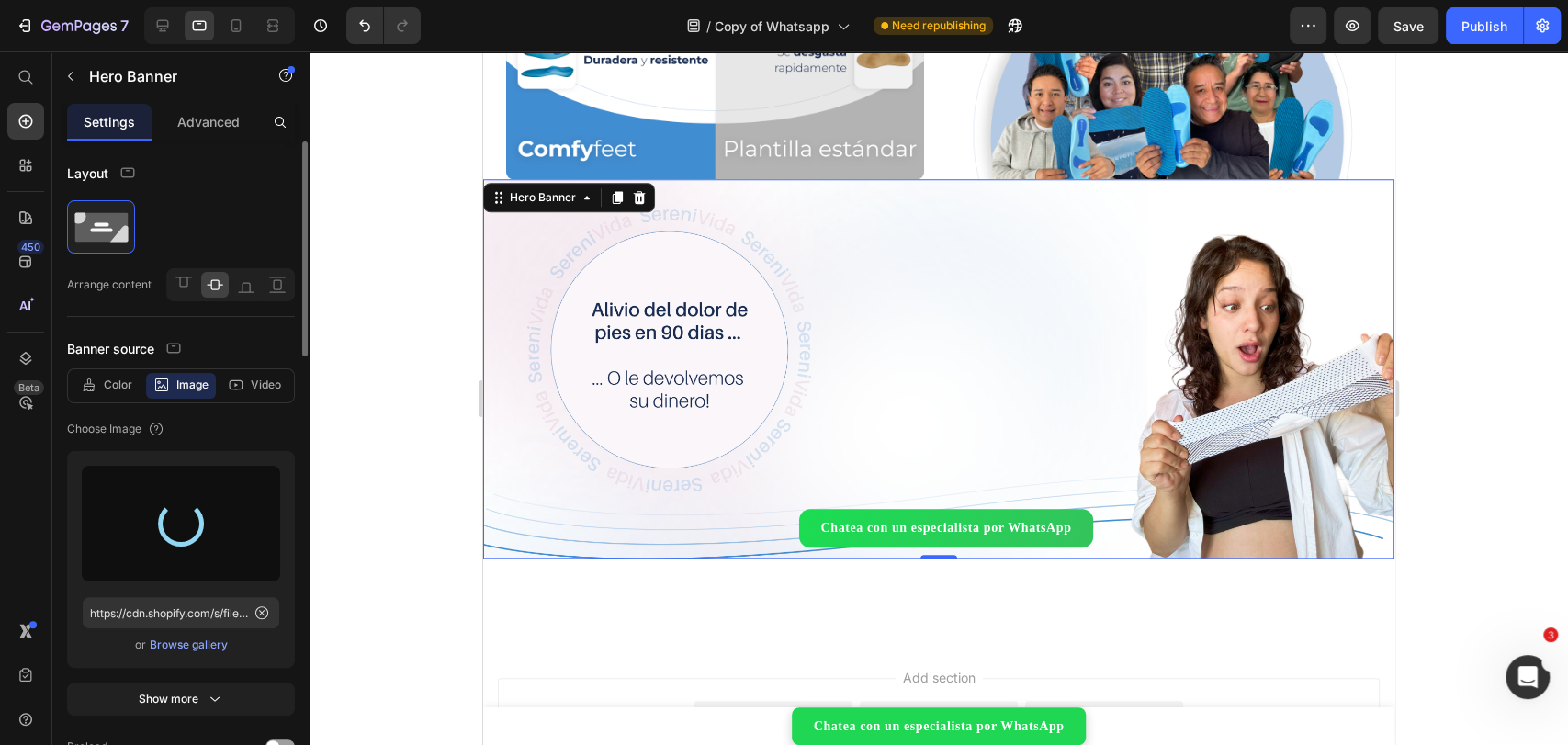 type on "https://cdn.shopify.com/s/files/1/0715/4850/2234/files/gempages_525115807231902863-c8e3b7ab-77bc-4e7f-bf5f-f1da06dc5d14.png" 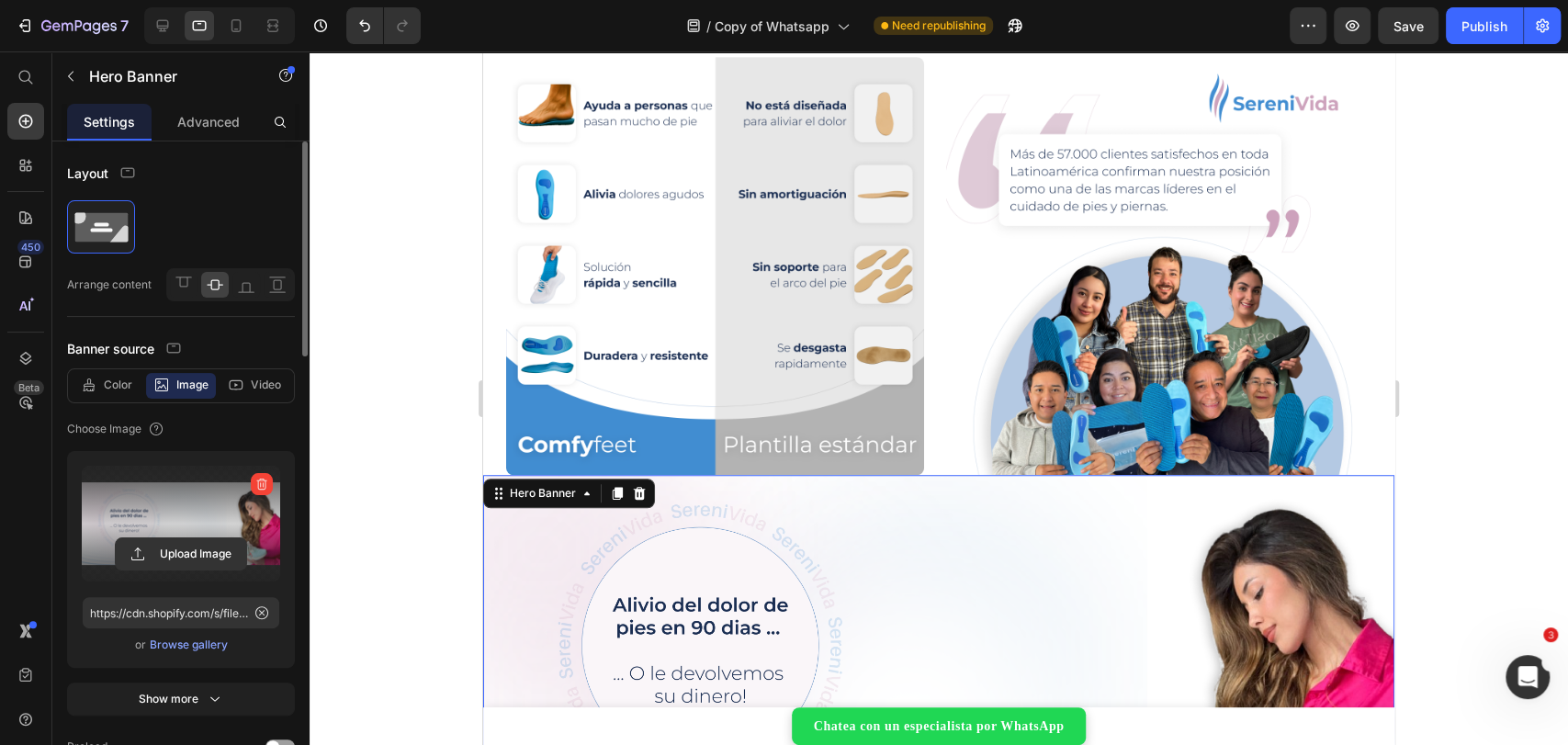 scroll, scrollTop: 751, scrollLeft: 0, axis: vertical 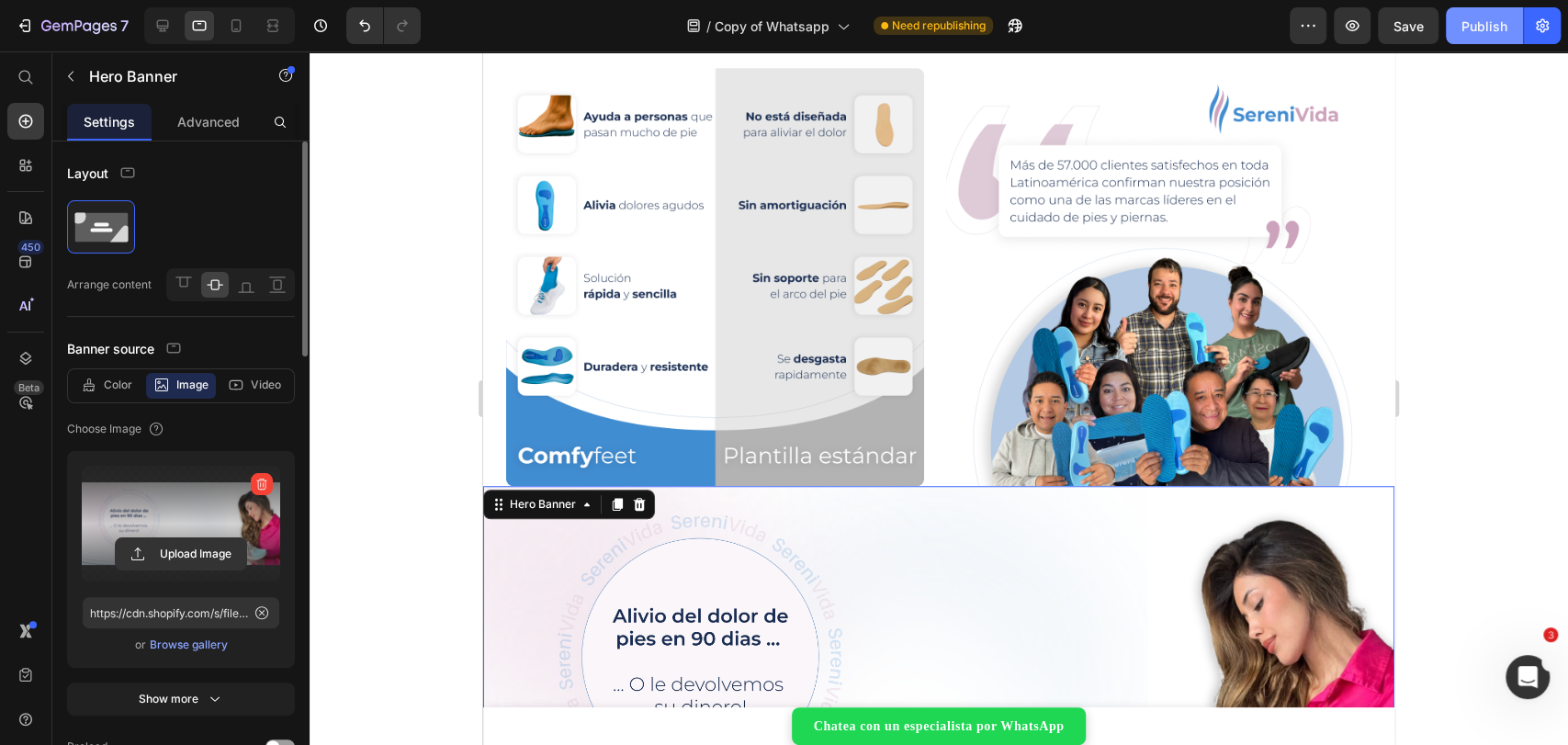 click on "Publish" 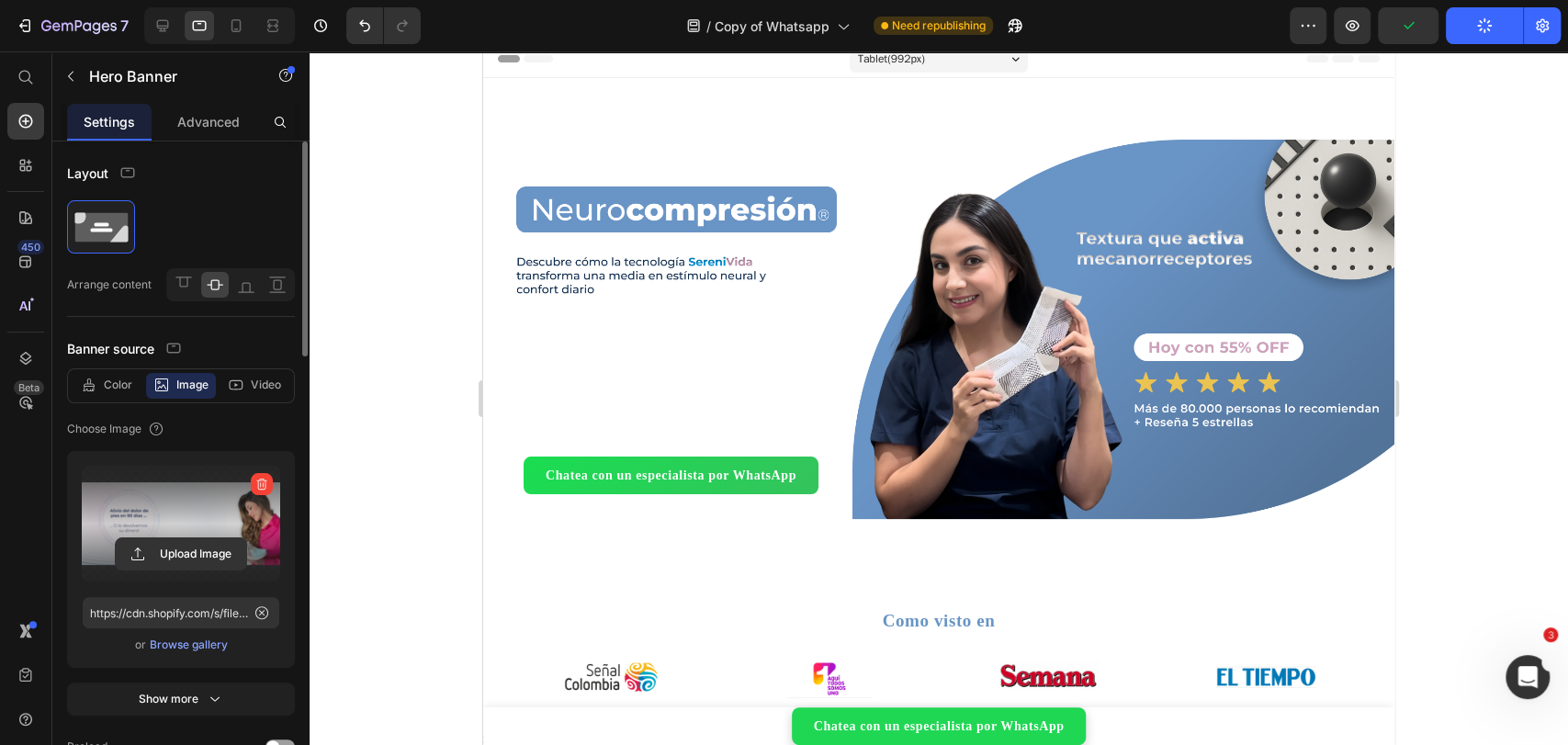 scroll, scrollTop: 0, scrollLeft: 0, axis: both 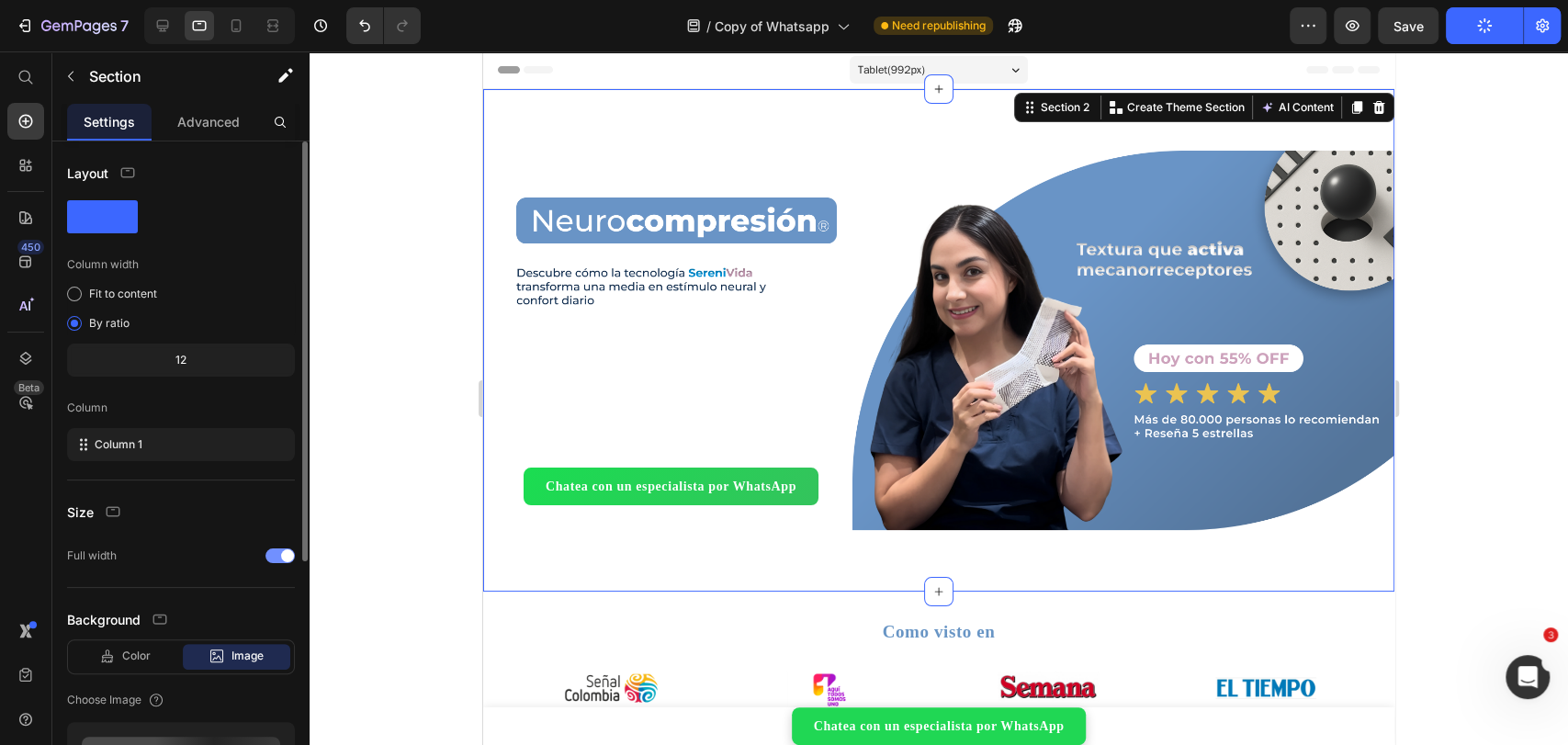 click on "Chatea con un especialista por WhatsApp Button" at bounding box center (939, 340) 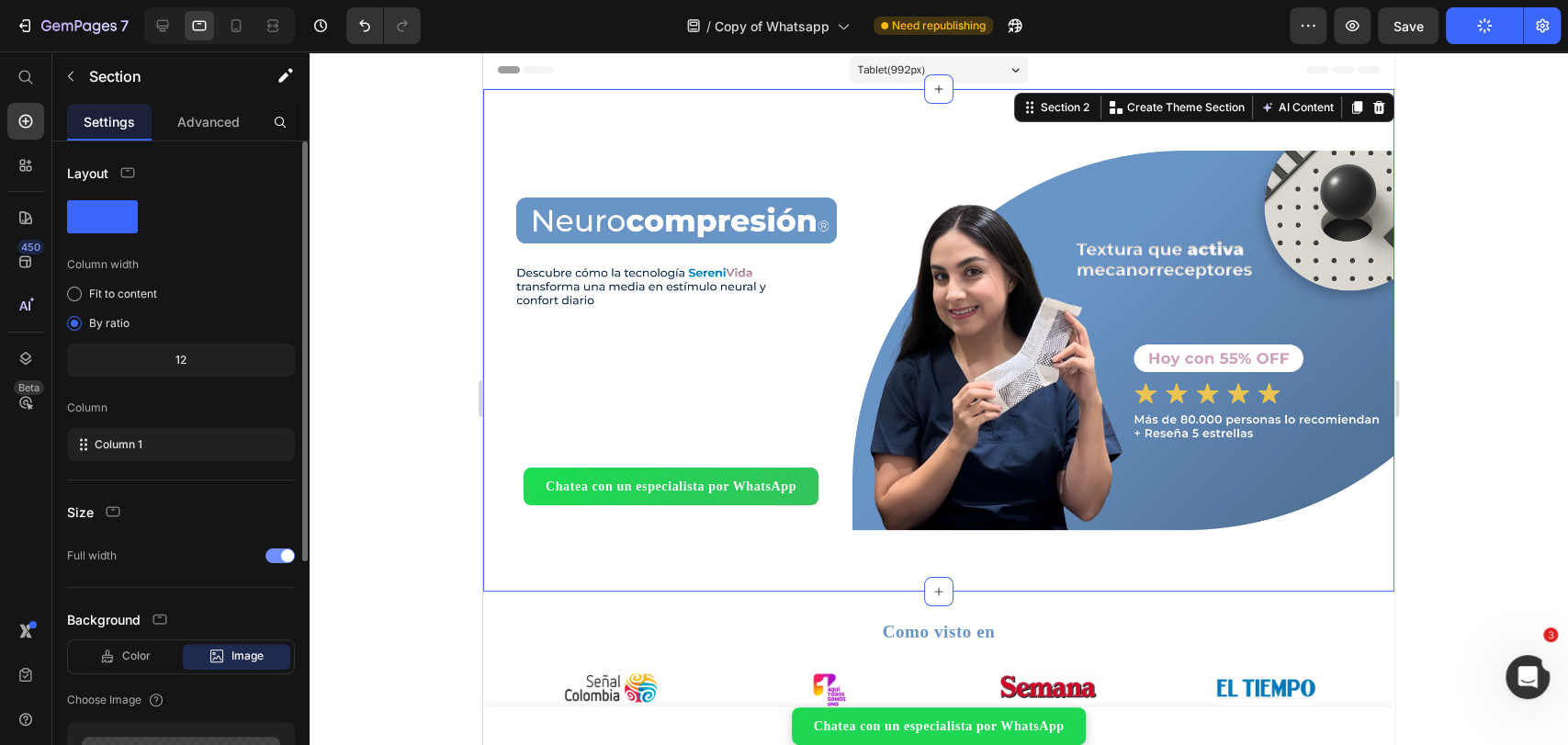 click on "Chatea con un especialista por WhatsApp Button" at bounding box center [939, 340] 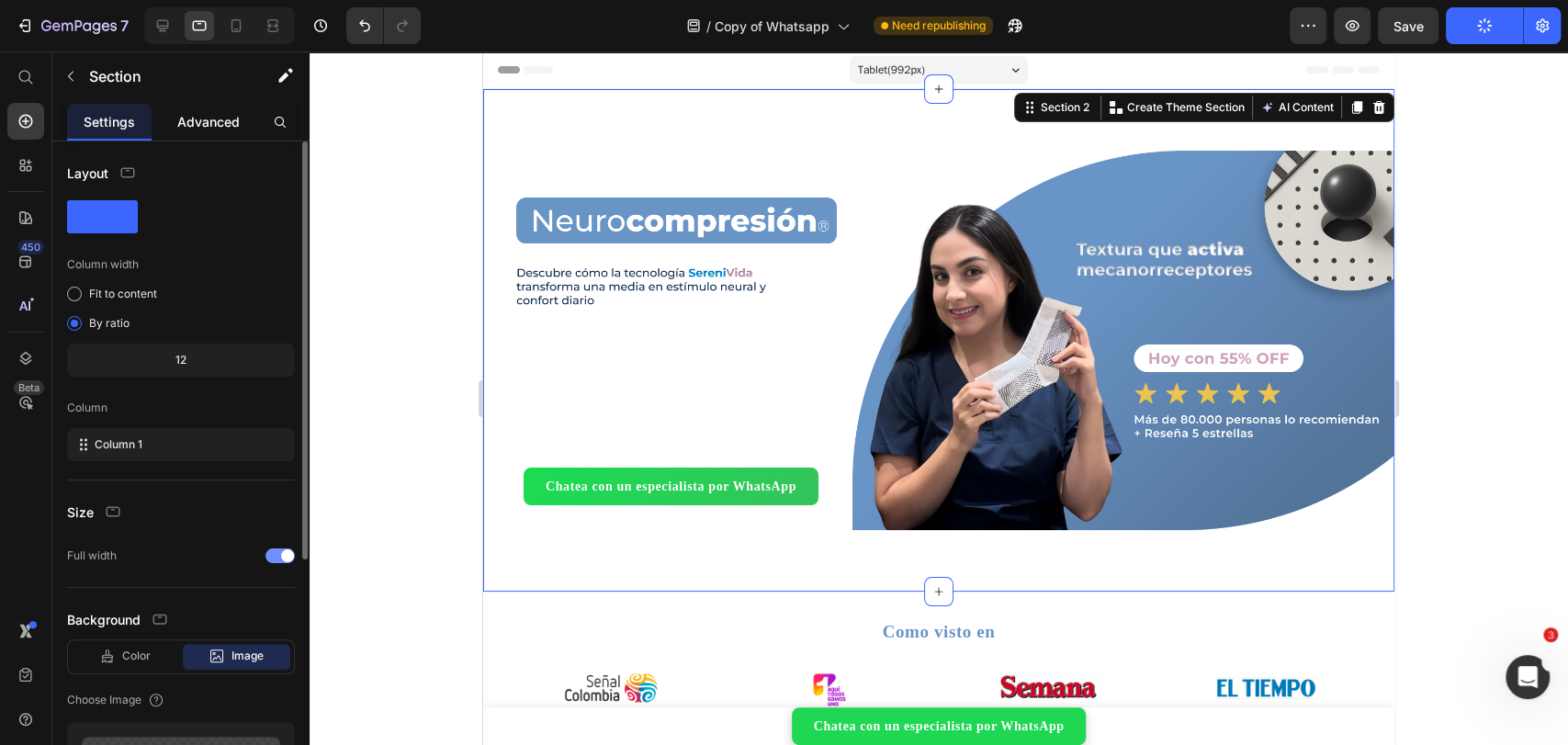click on "Advanced" at bounding box center (209, 121) 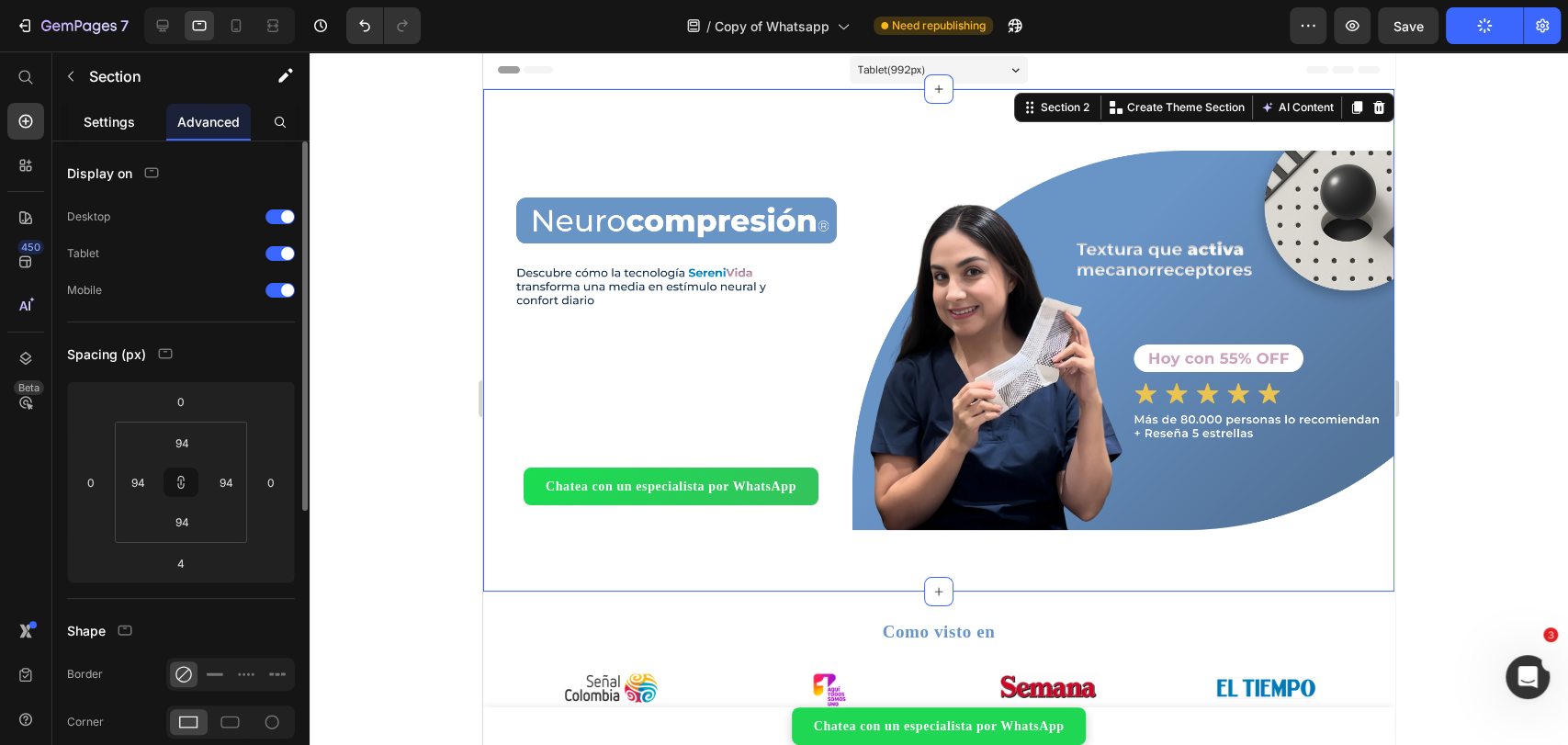 click on "Settings" at bounding box center [109, 121] 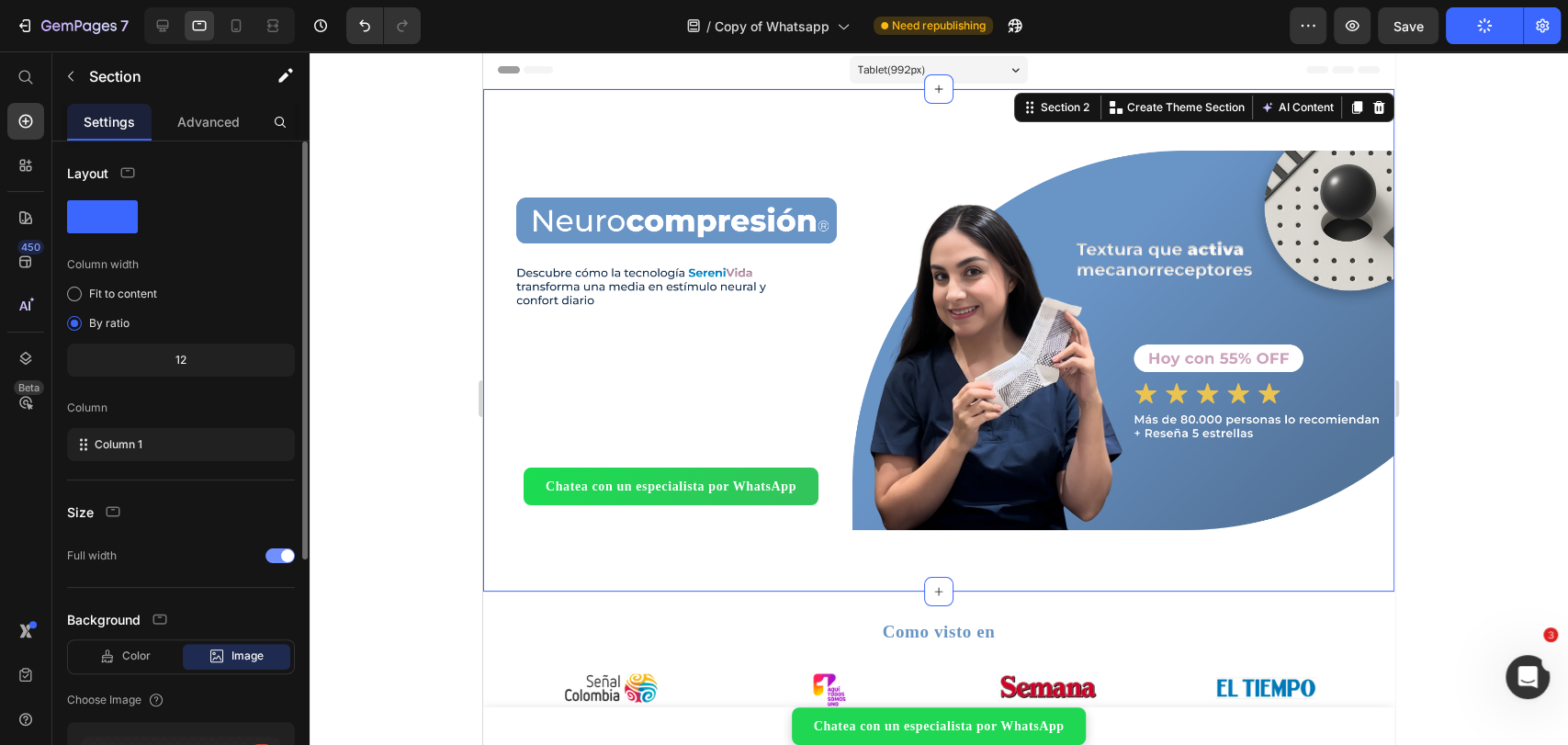 scroll, scrollTop: 372, scrollLeft: 0, axis: vertical 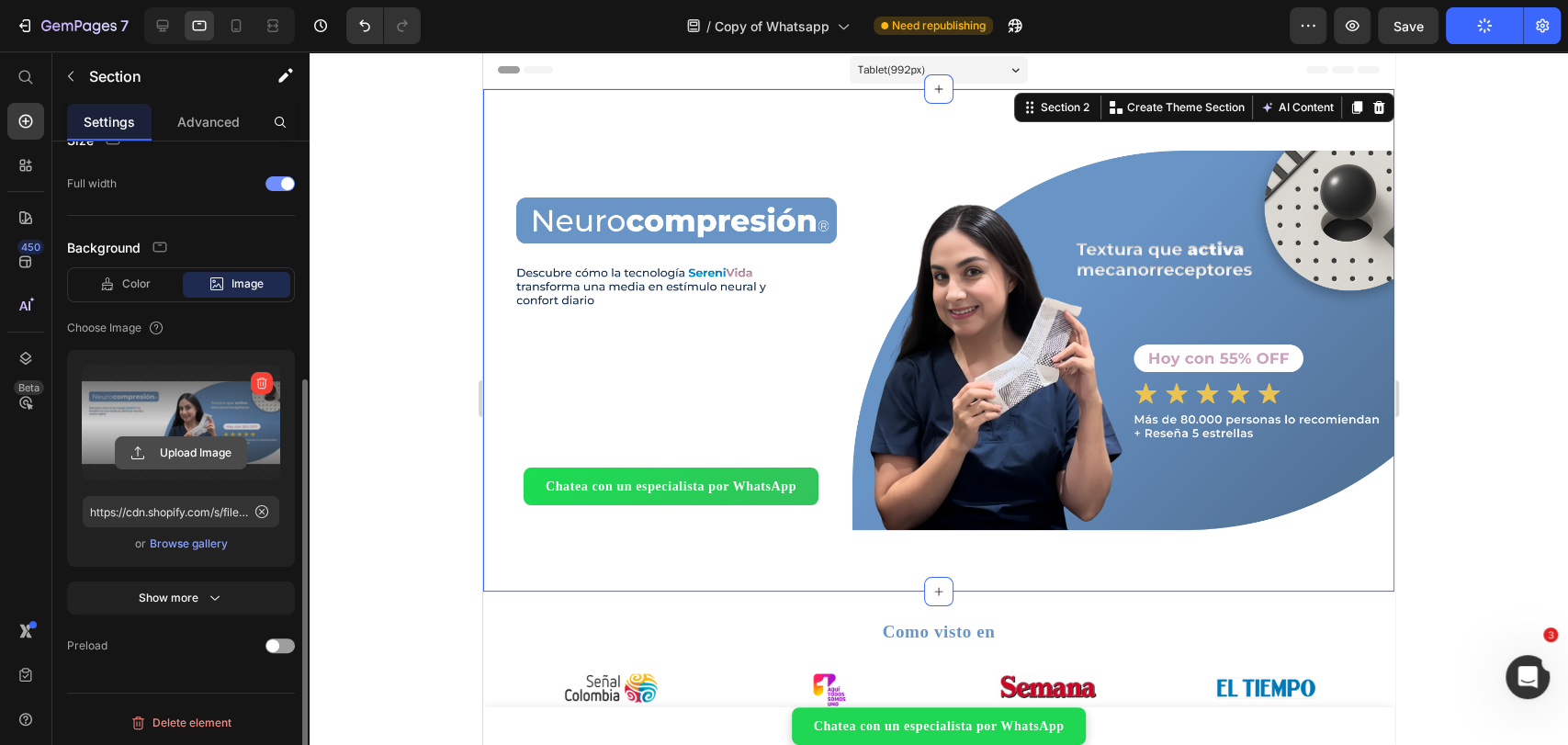 click 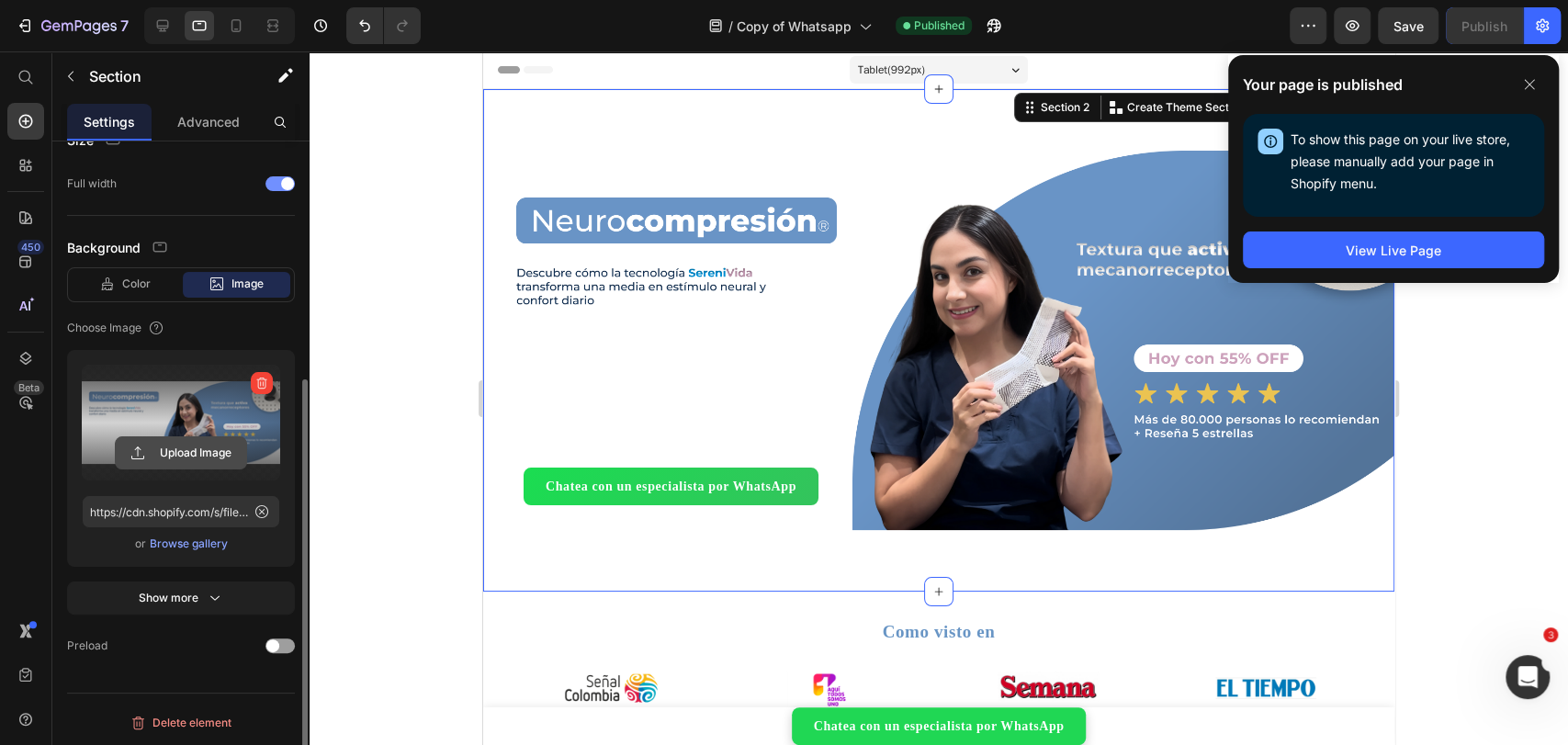 click 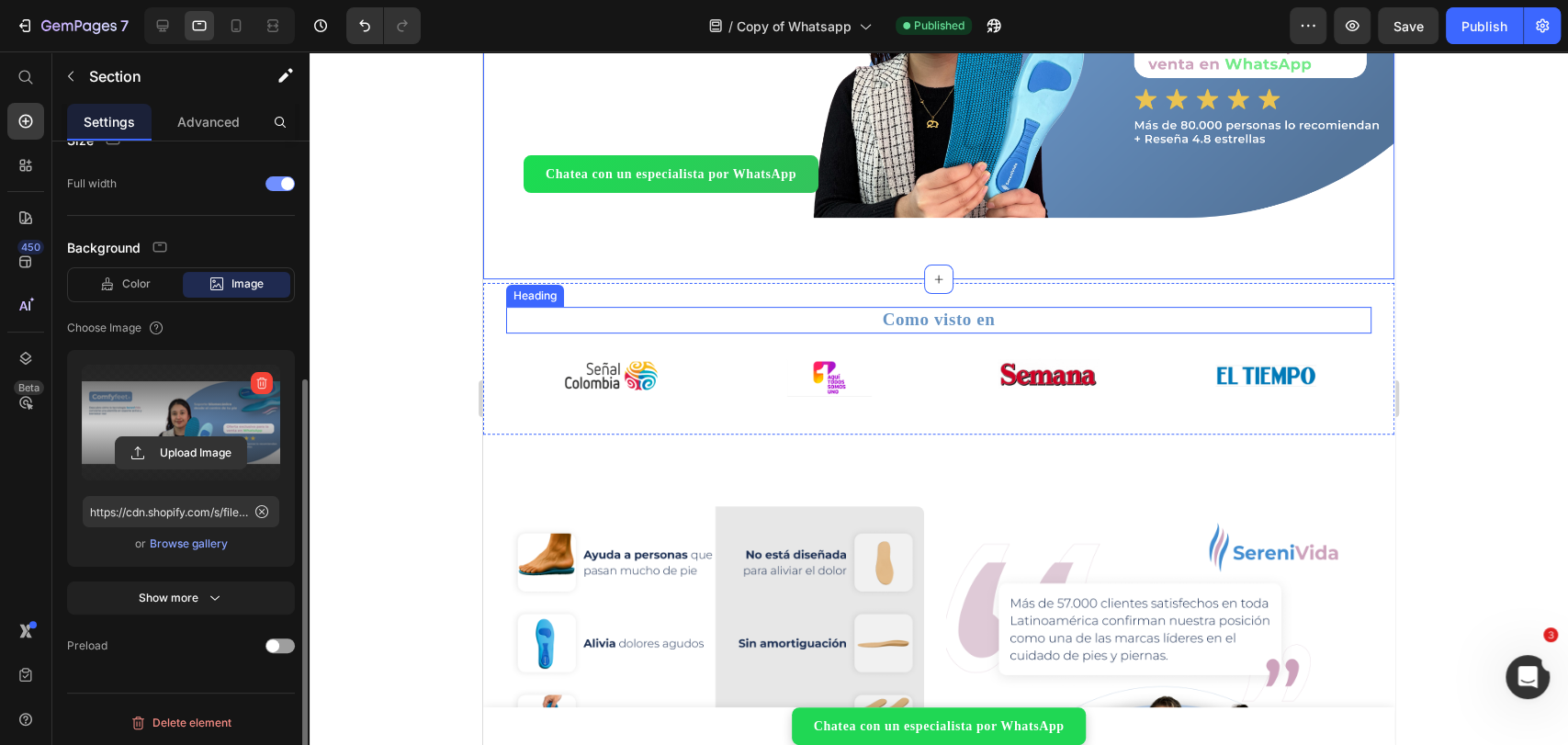 scroll, scrollTop: 0, scrollLeft: 0, axis: both 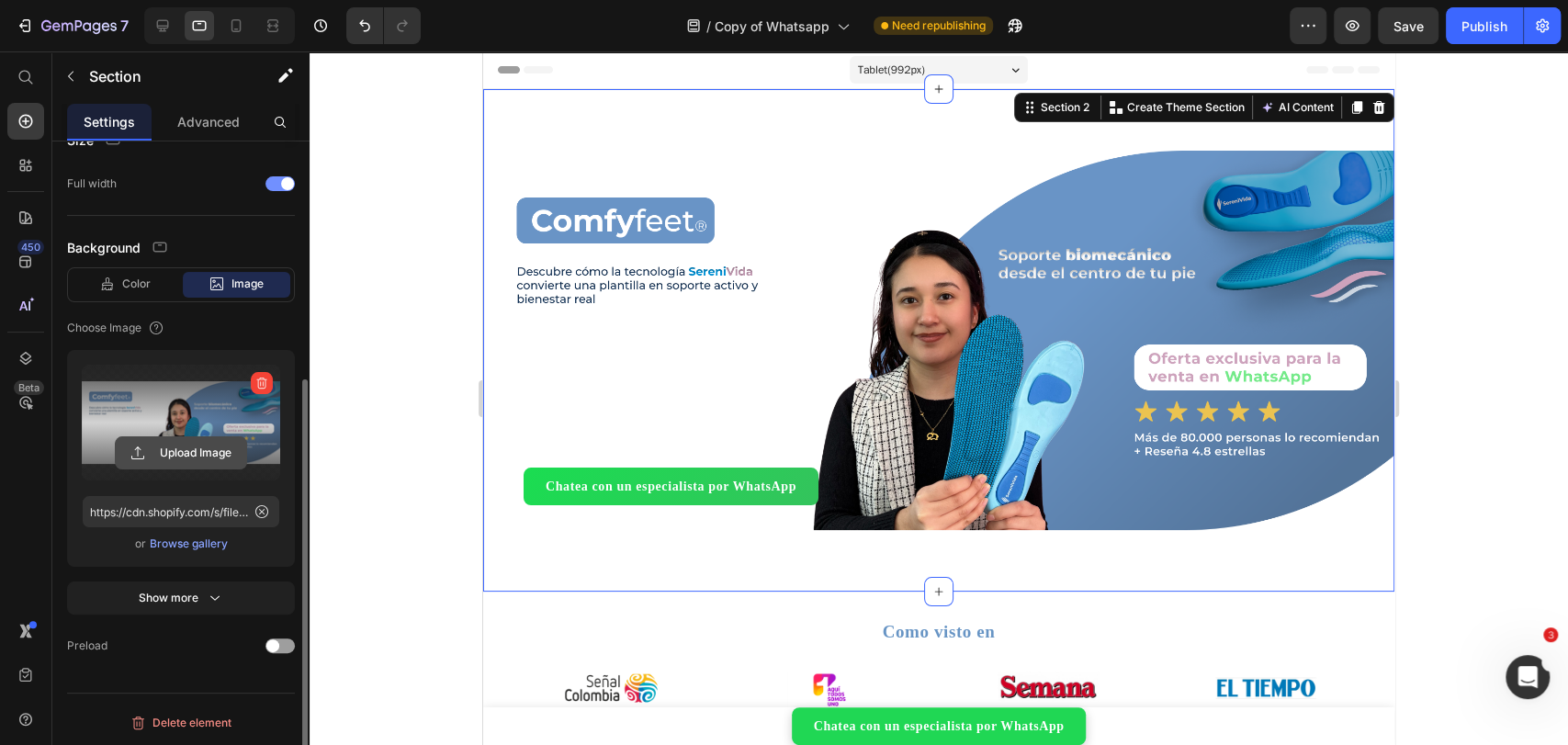 click 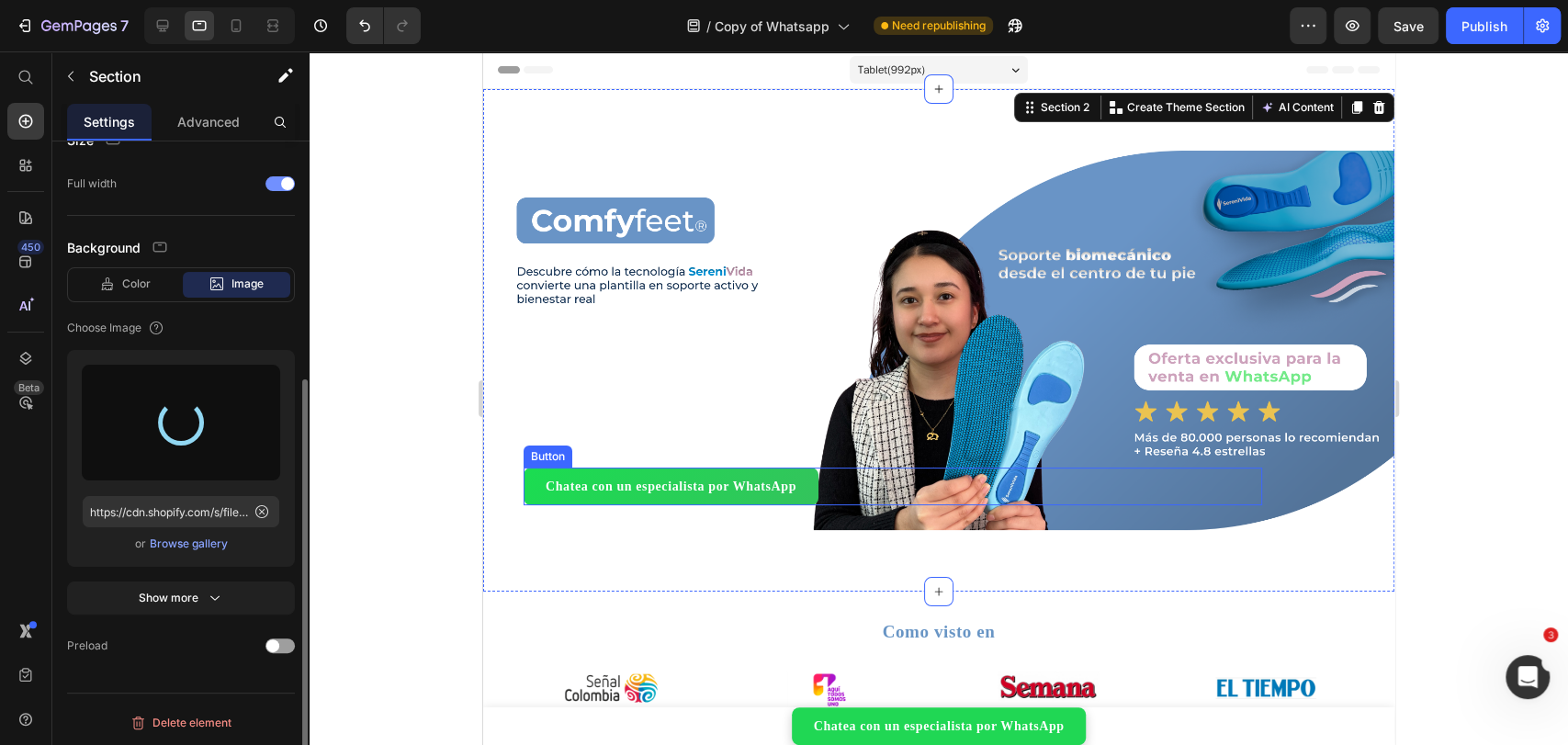 type on "https://cdn.shopify.com/s/files/1/0715/4850/2234/files/gempages_525115807231902863-78de9fce-fa06-45f9-a5aa-109728b224ae.png" 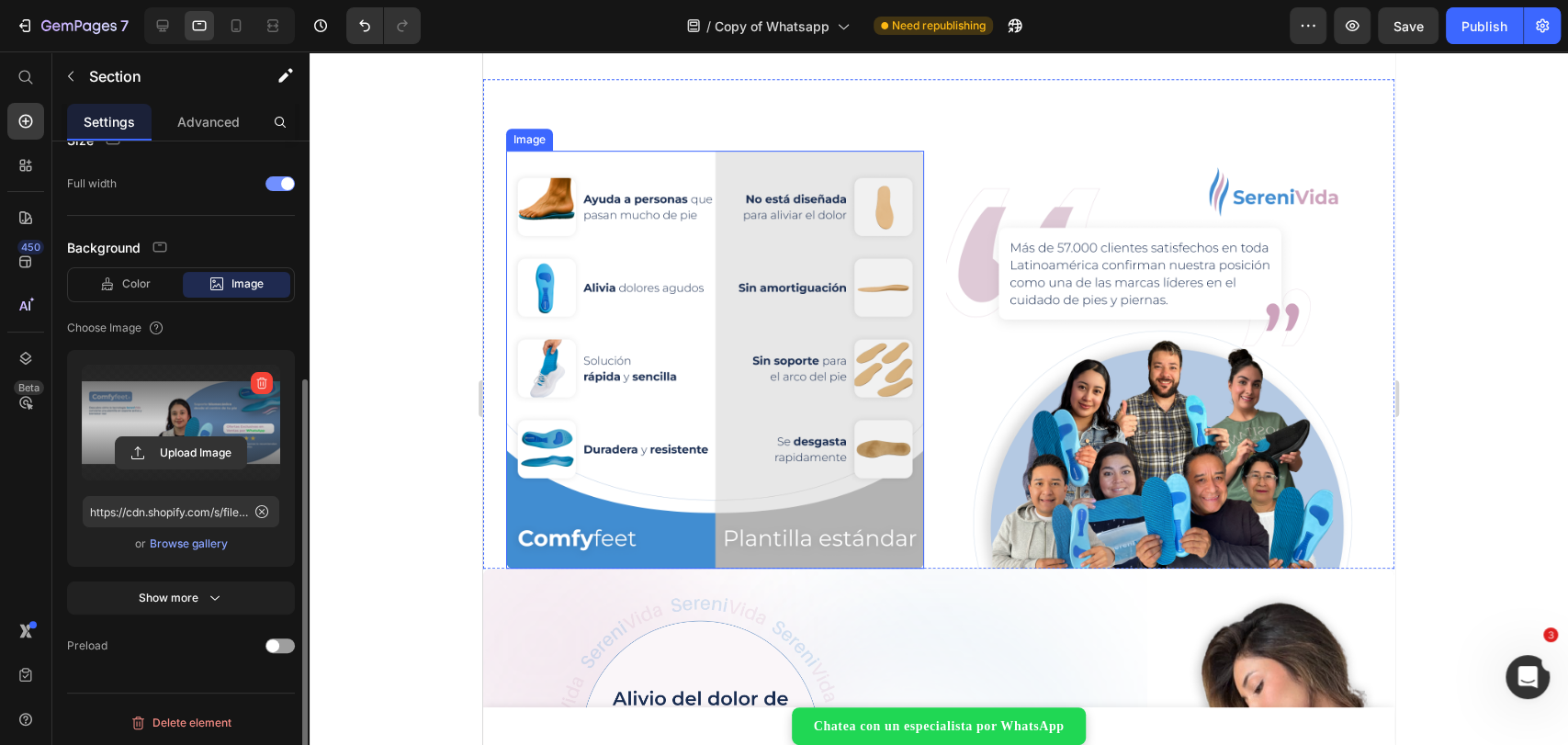 scroll, scrollTop: 612, scrollLeft: 0, axis: vertical 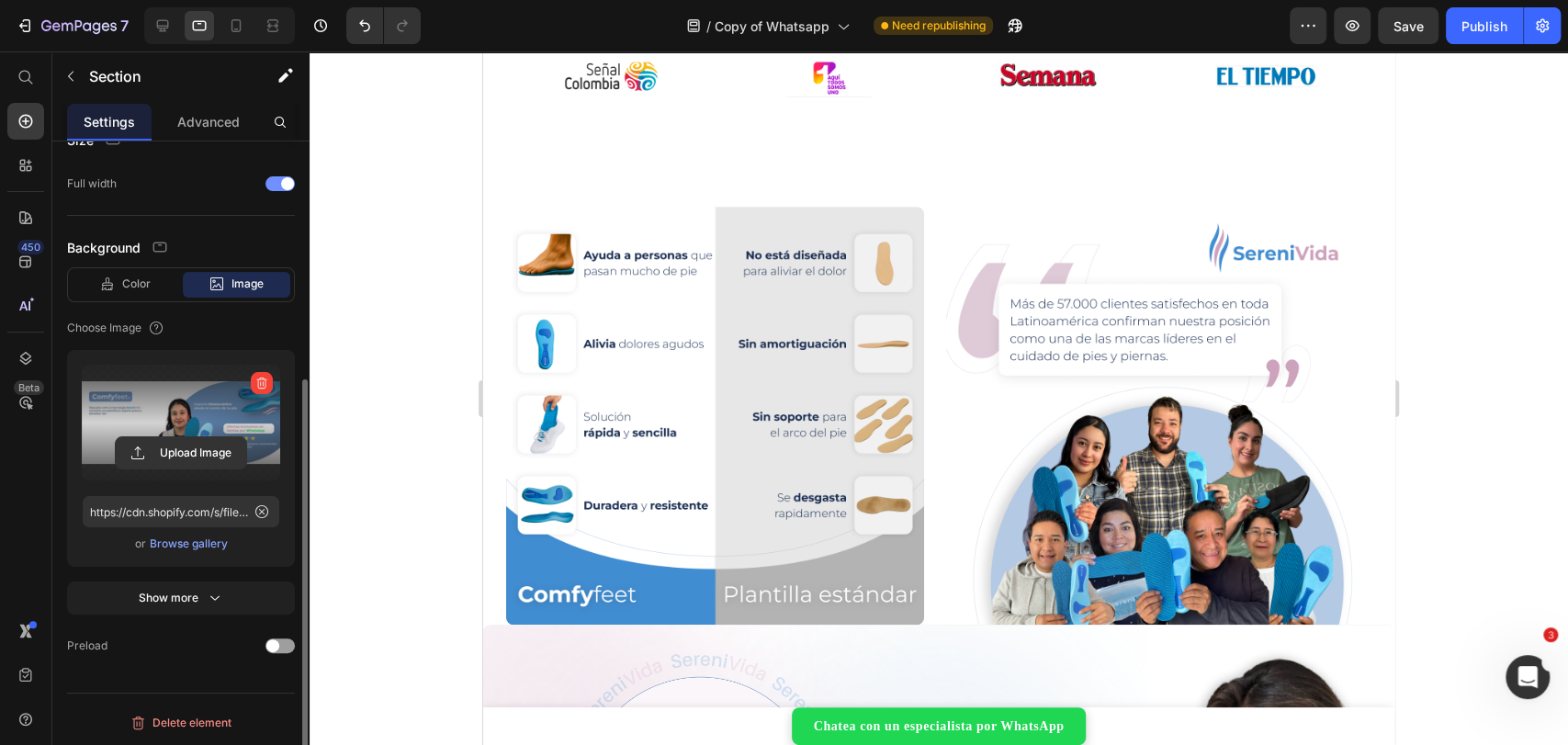 click 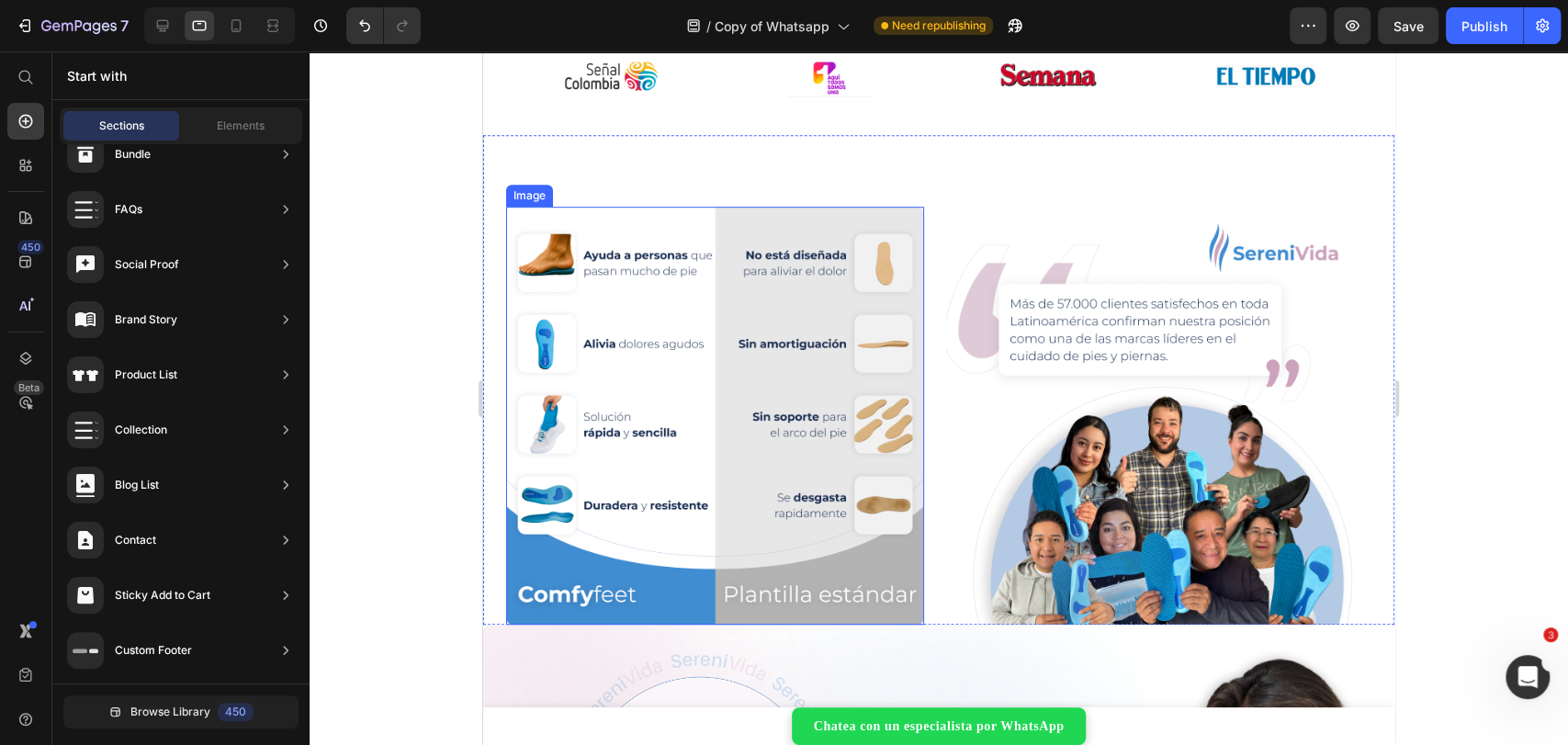 click at bounding box center (715, 415) 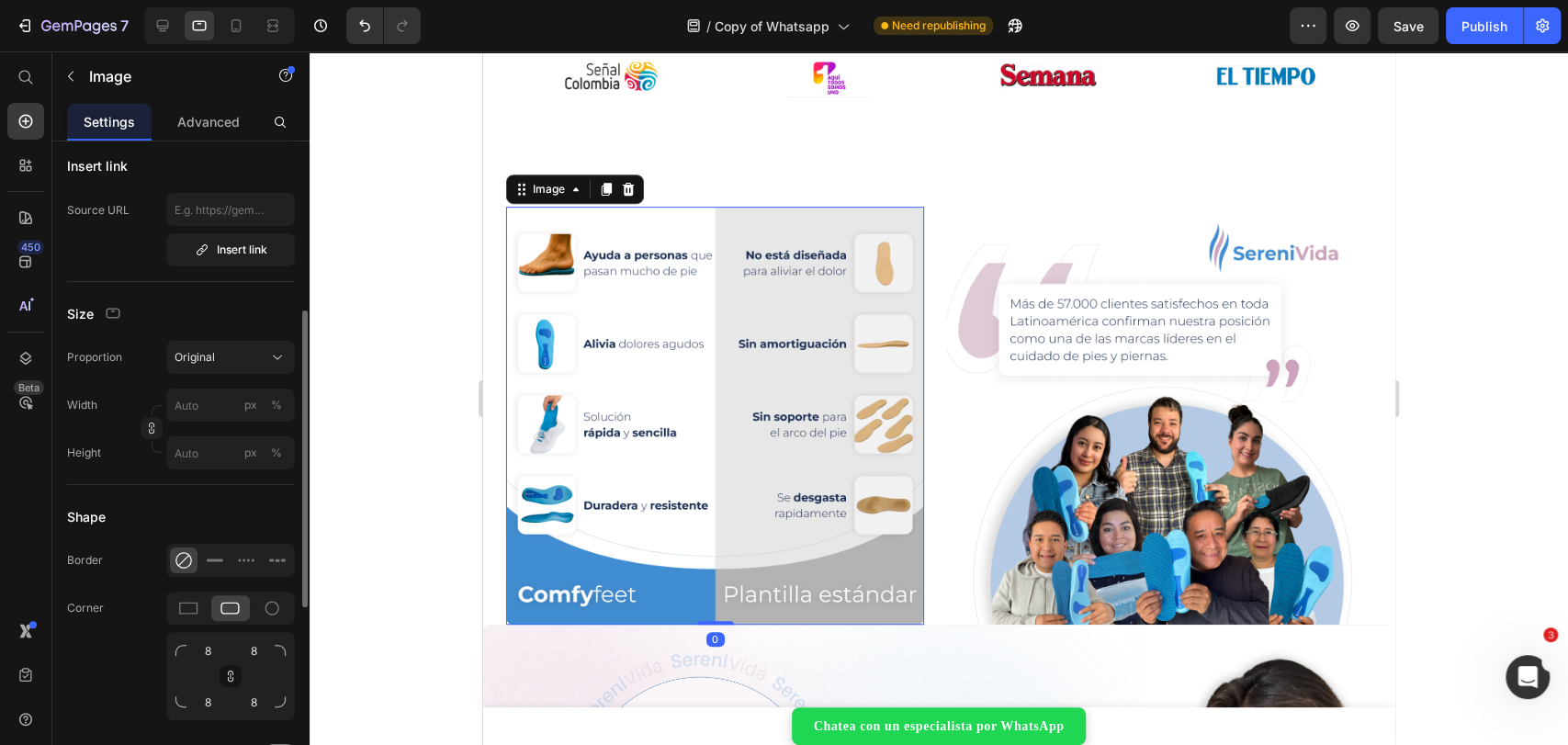 scroll, scrollTop: 0, scrollLeft: 0, axis: both 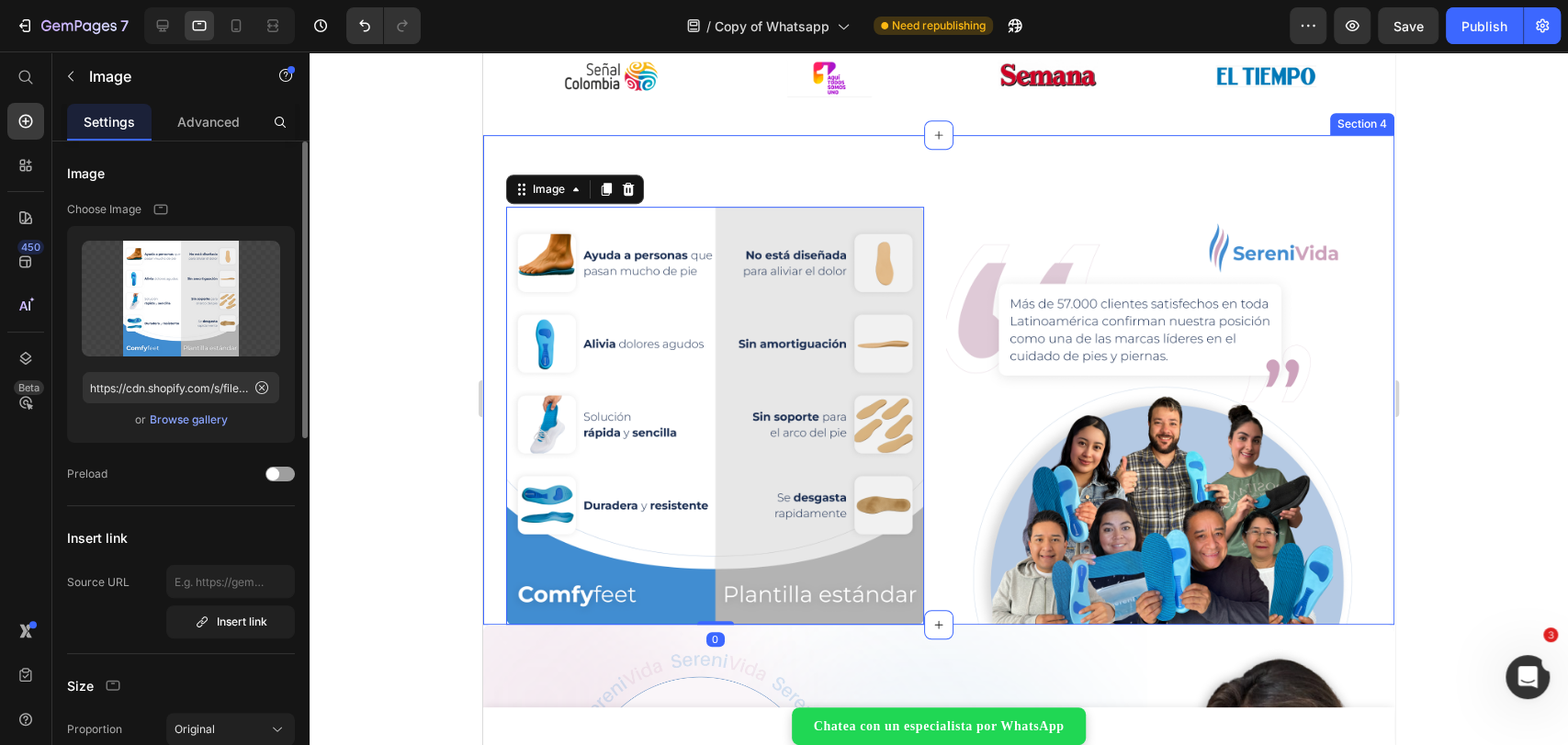 click on "Image   0 Image Section 4" at bounding box center (939, 379) 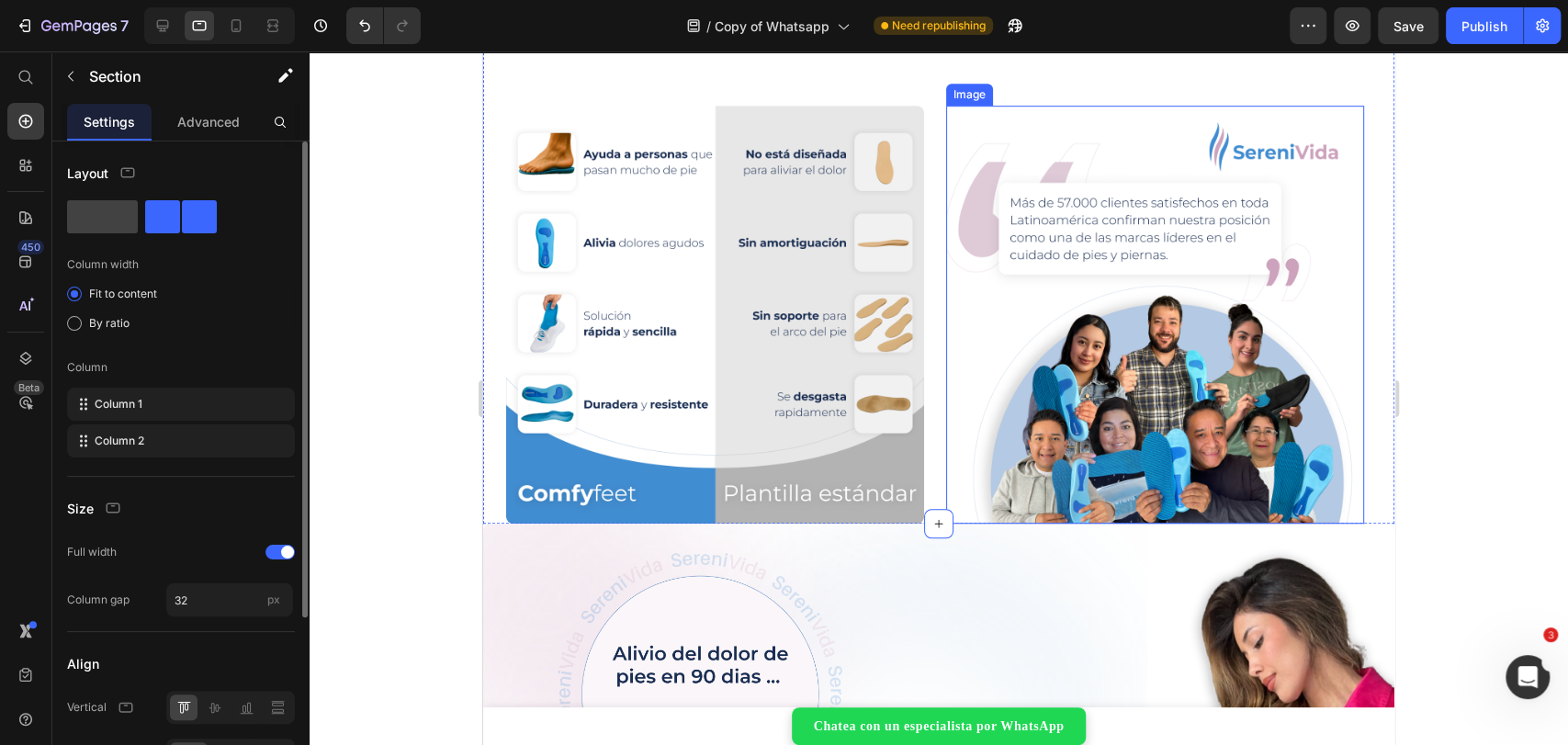 scroll, scrollTop: 714, scrollLeft: 0, axis: vertical 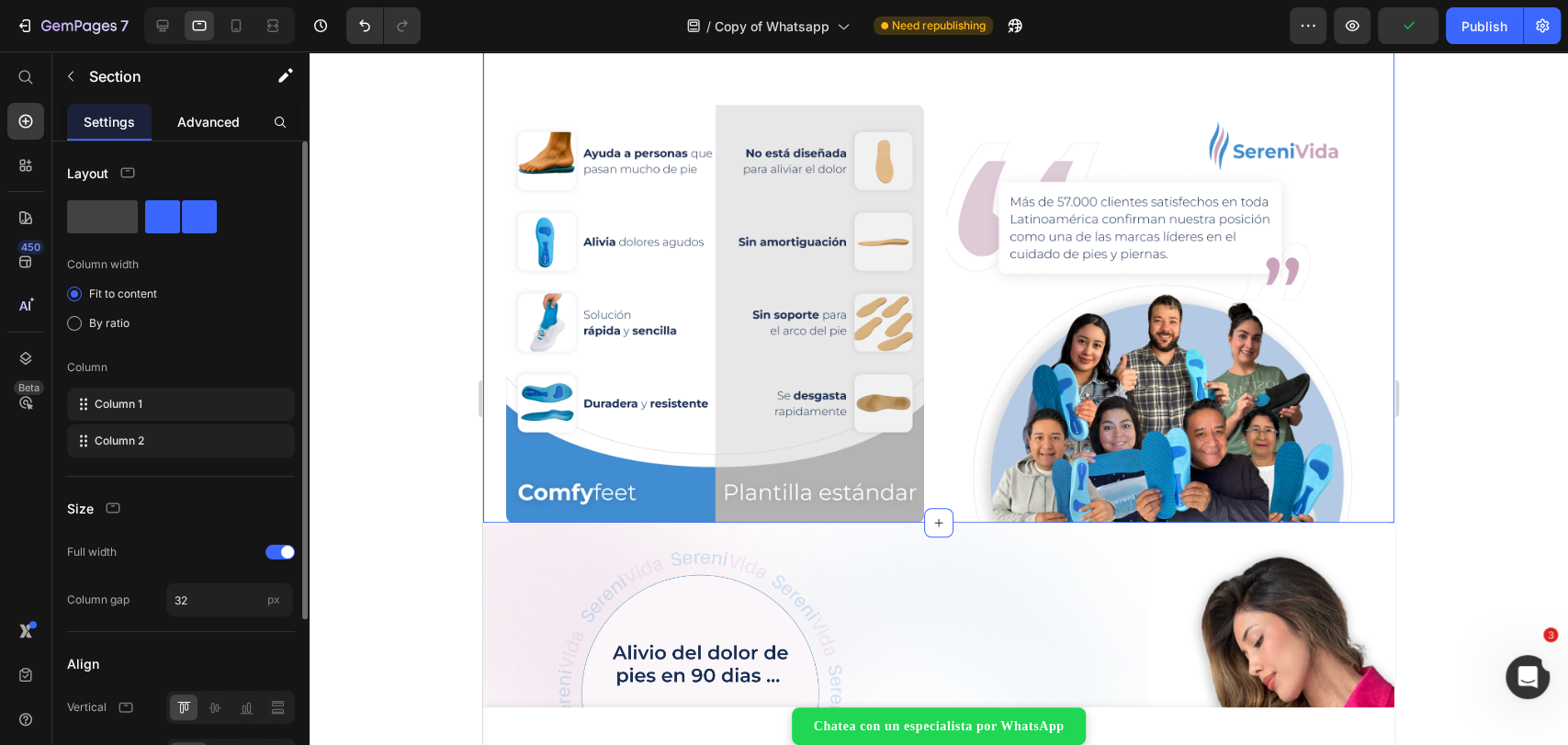 click on "Advanced" 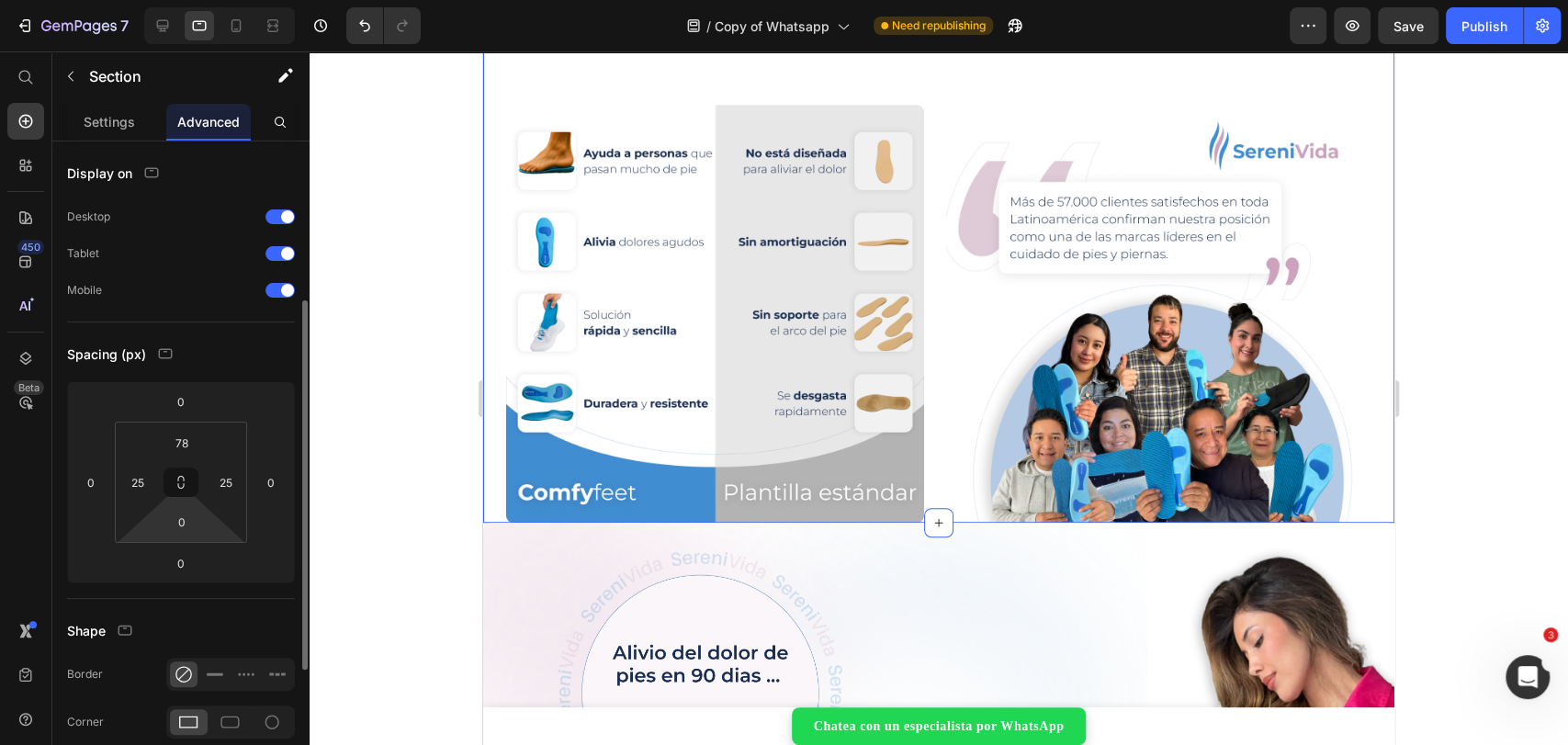 scroll, scrollTop: 204, scrollLeft: 0, axis: vertical 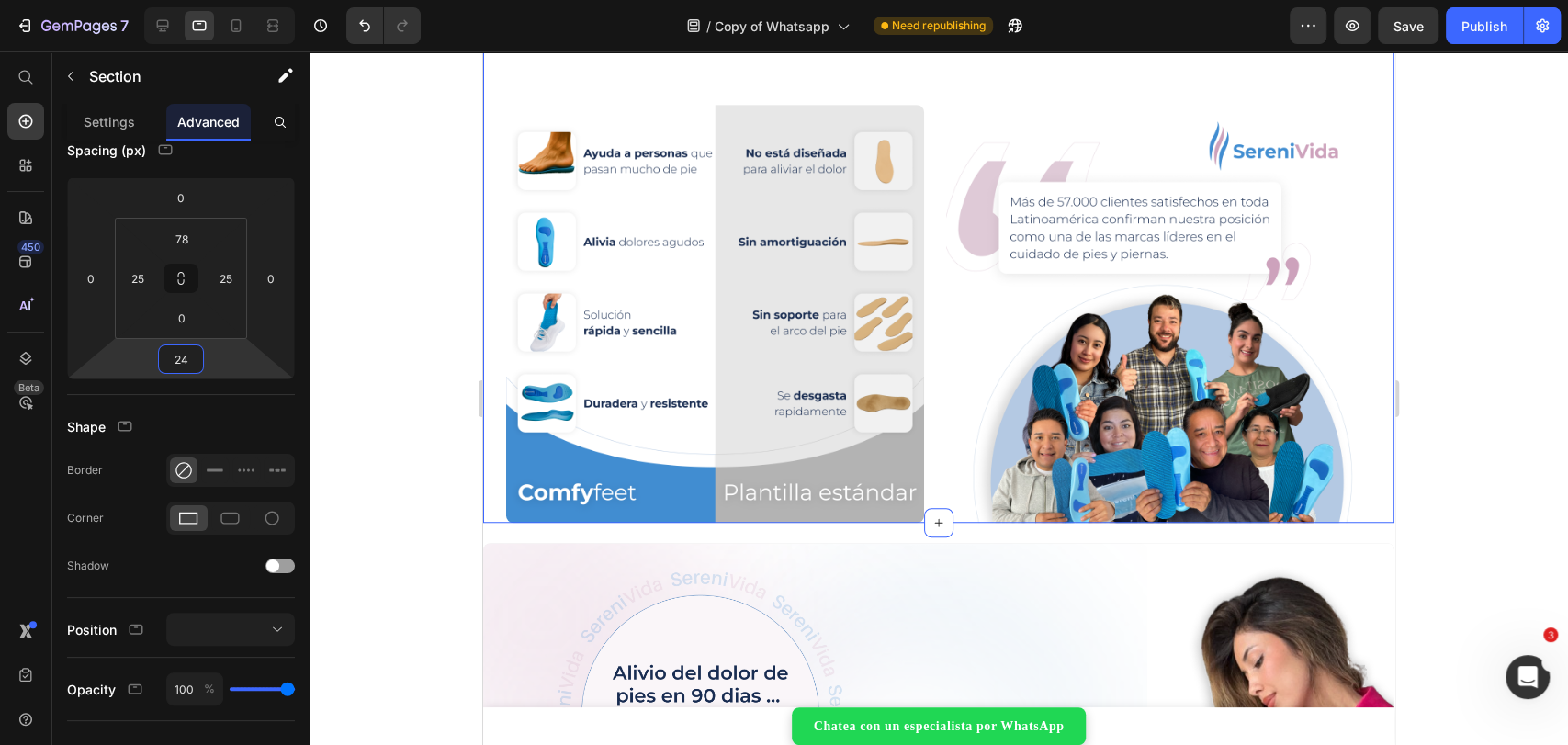 type on "22" 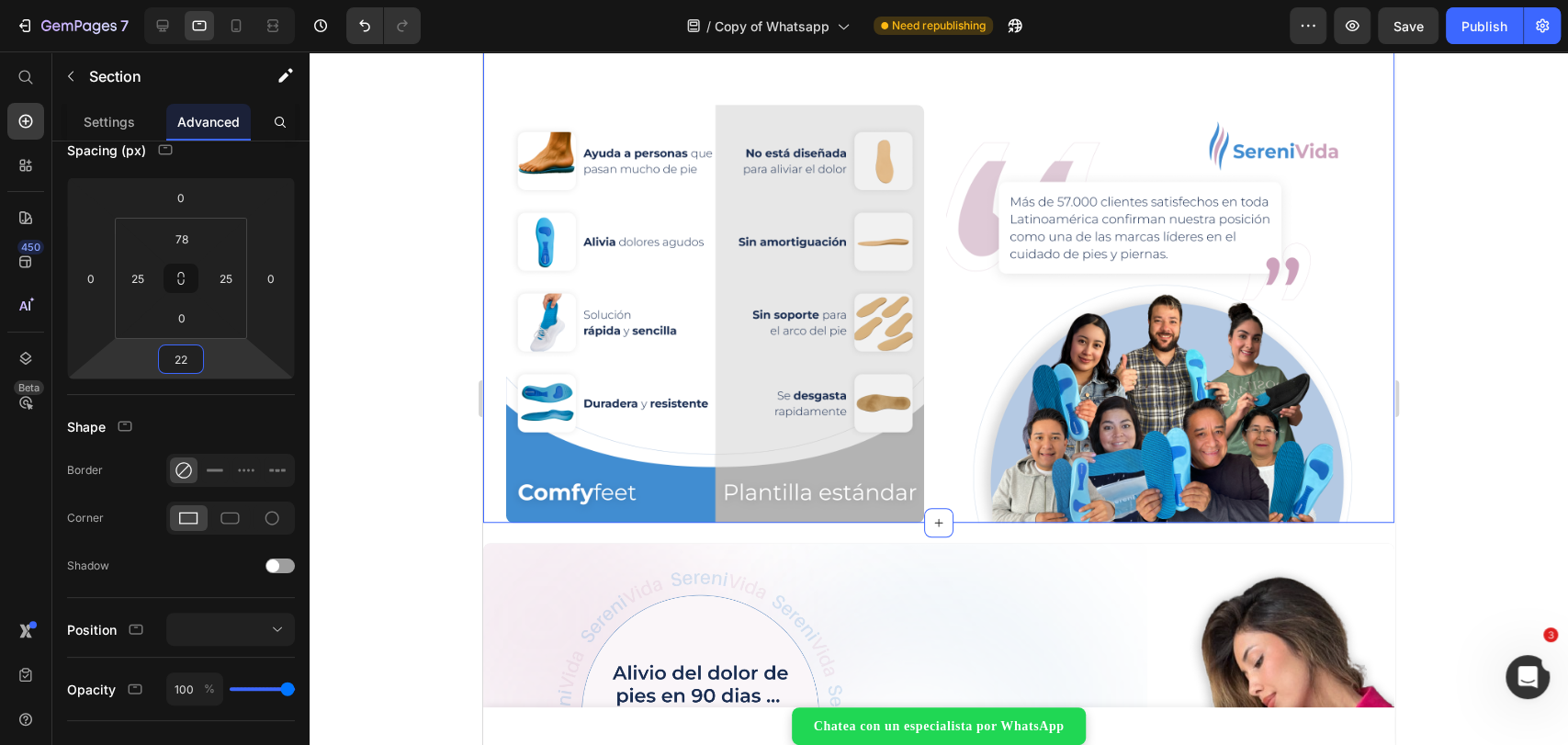 drag, startPoint x: 204, startPoint y: 359, endPoint x: 211, endPoint y: 348, distance: 13.038405 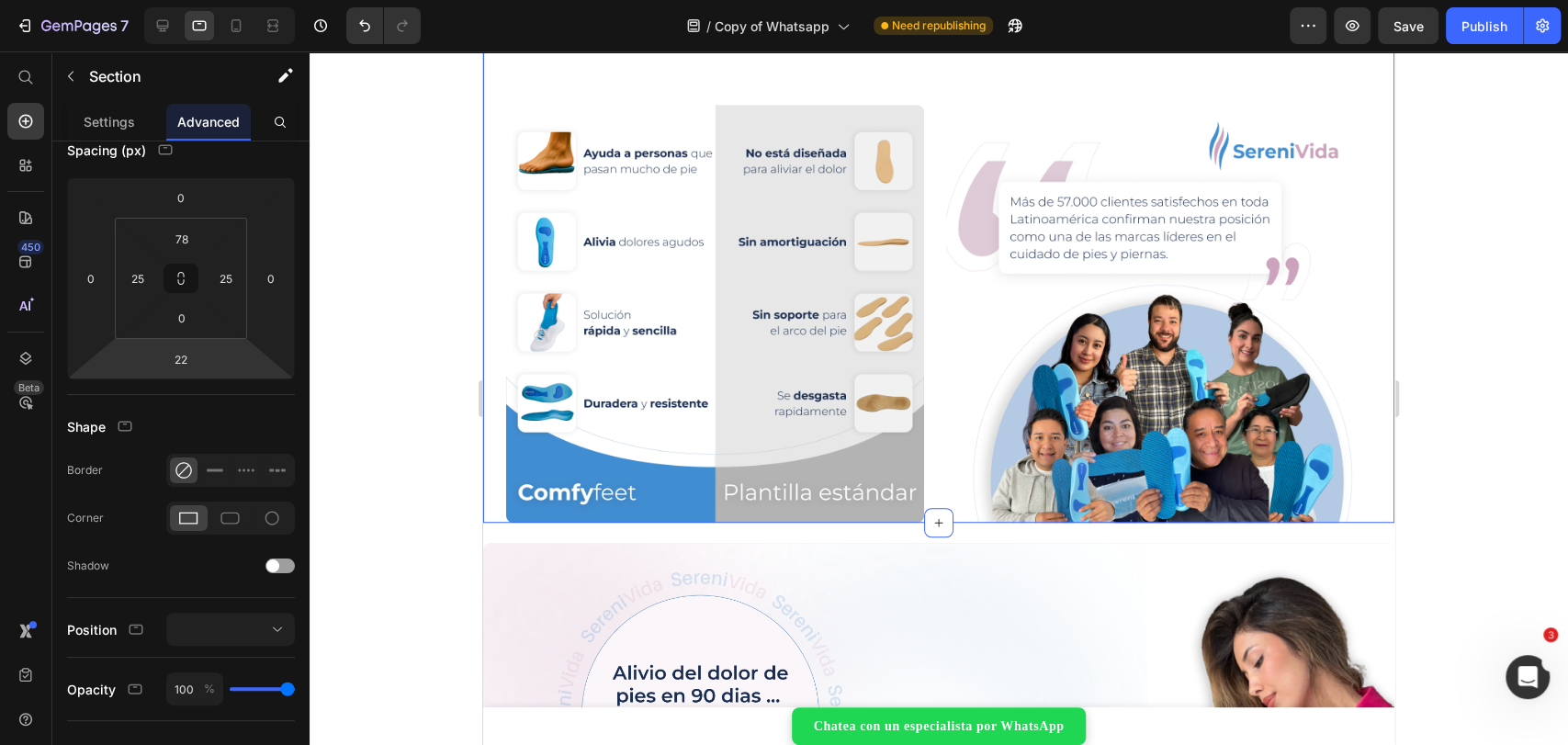 click 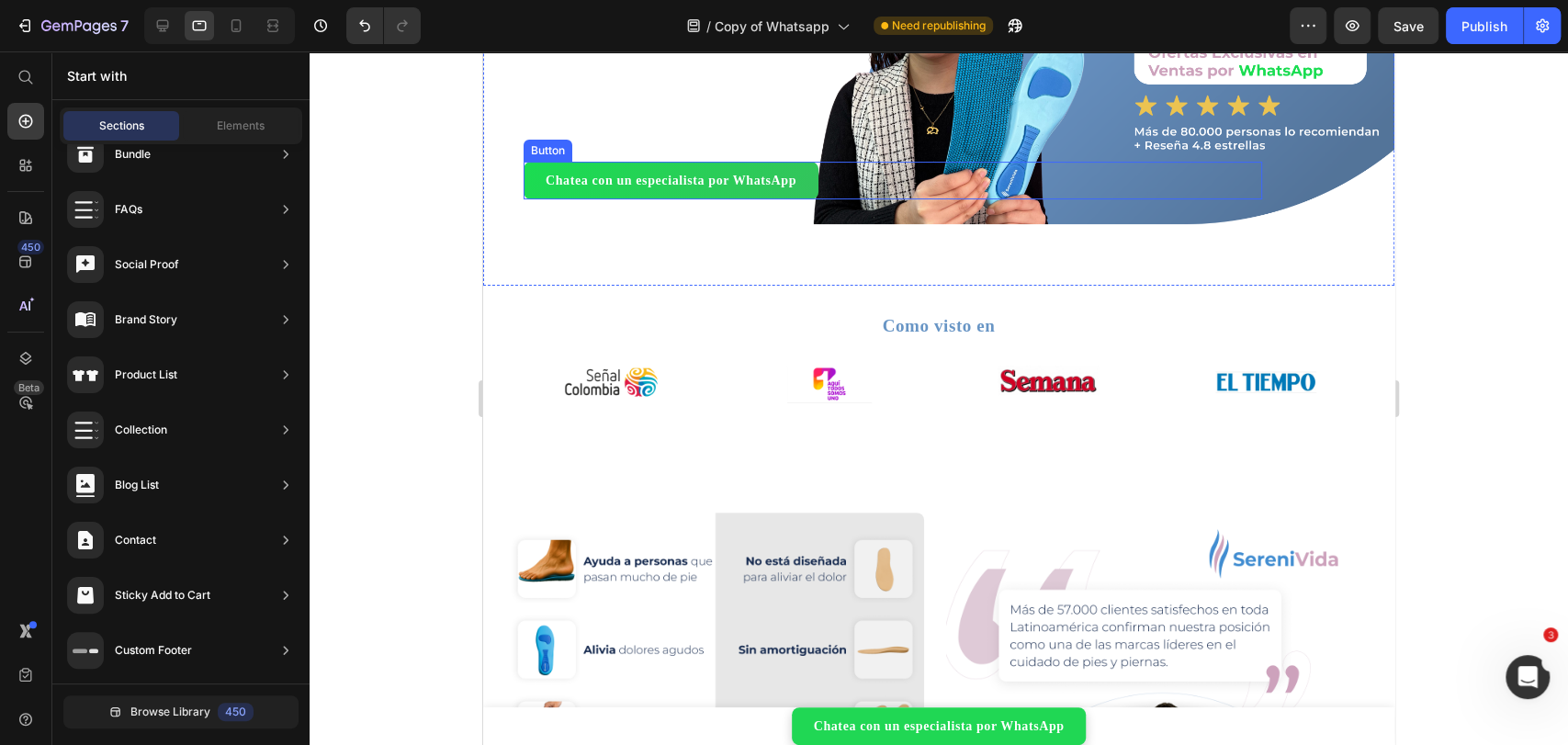 scroll, scrollTop: 0, scrollLeft: 0, axis: both 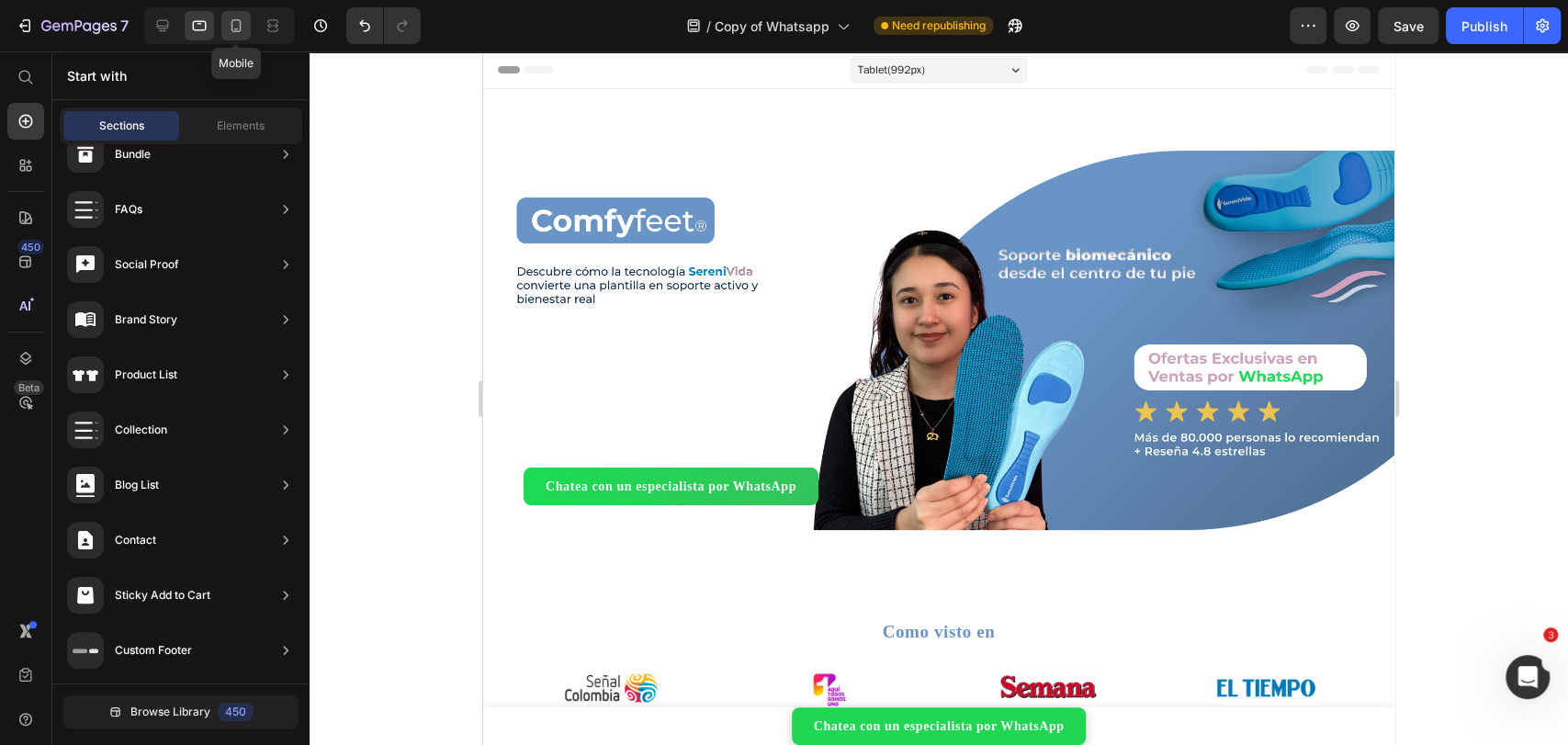 click 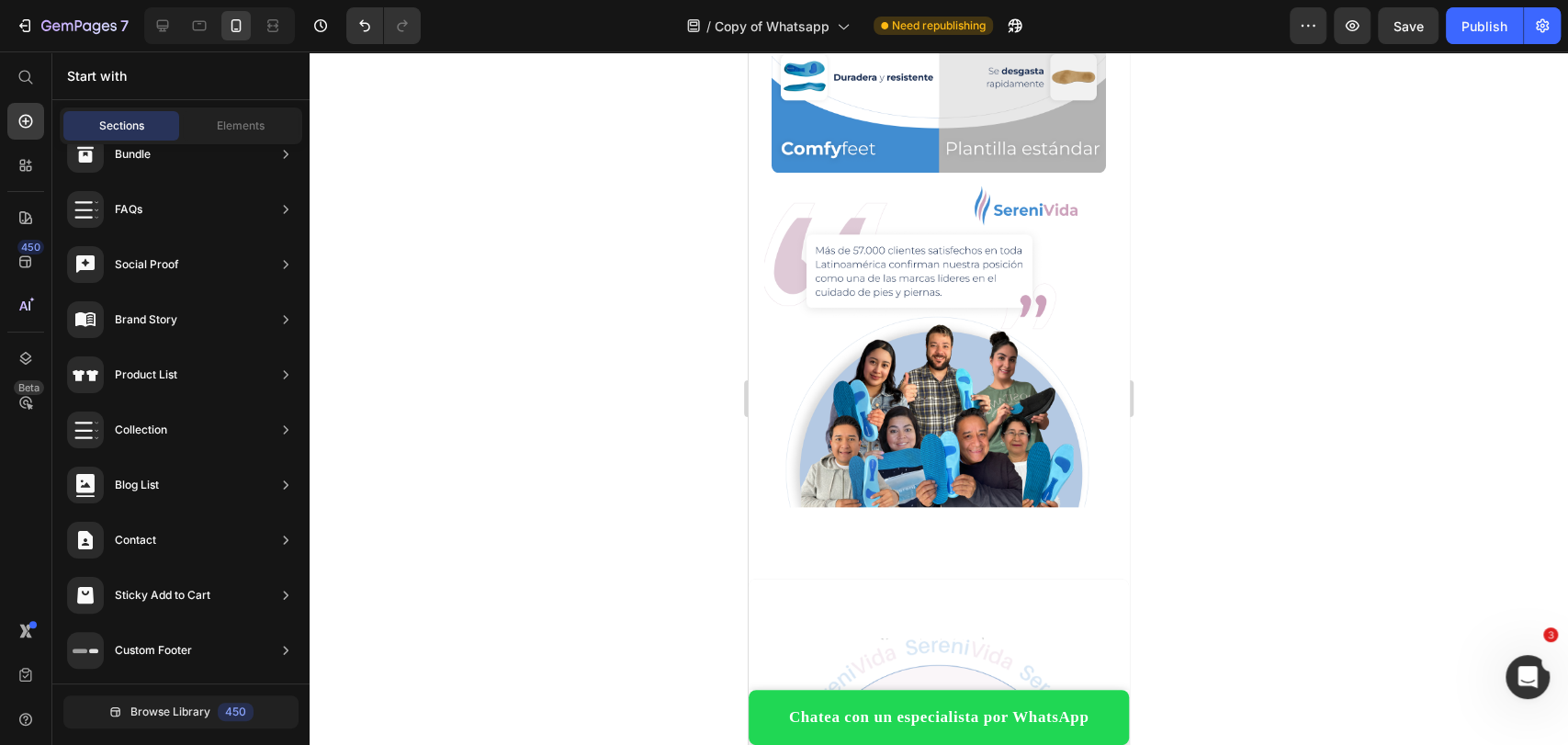 scroll, scrollTop: 1338, scrollLeft: 0, axis: vertical 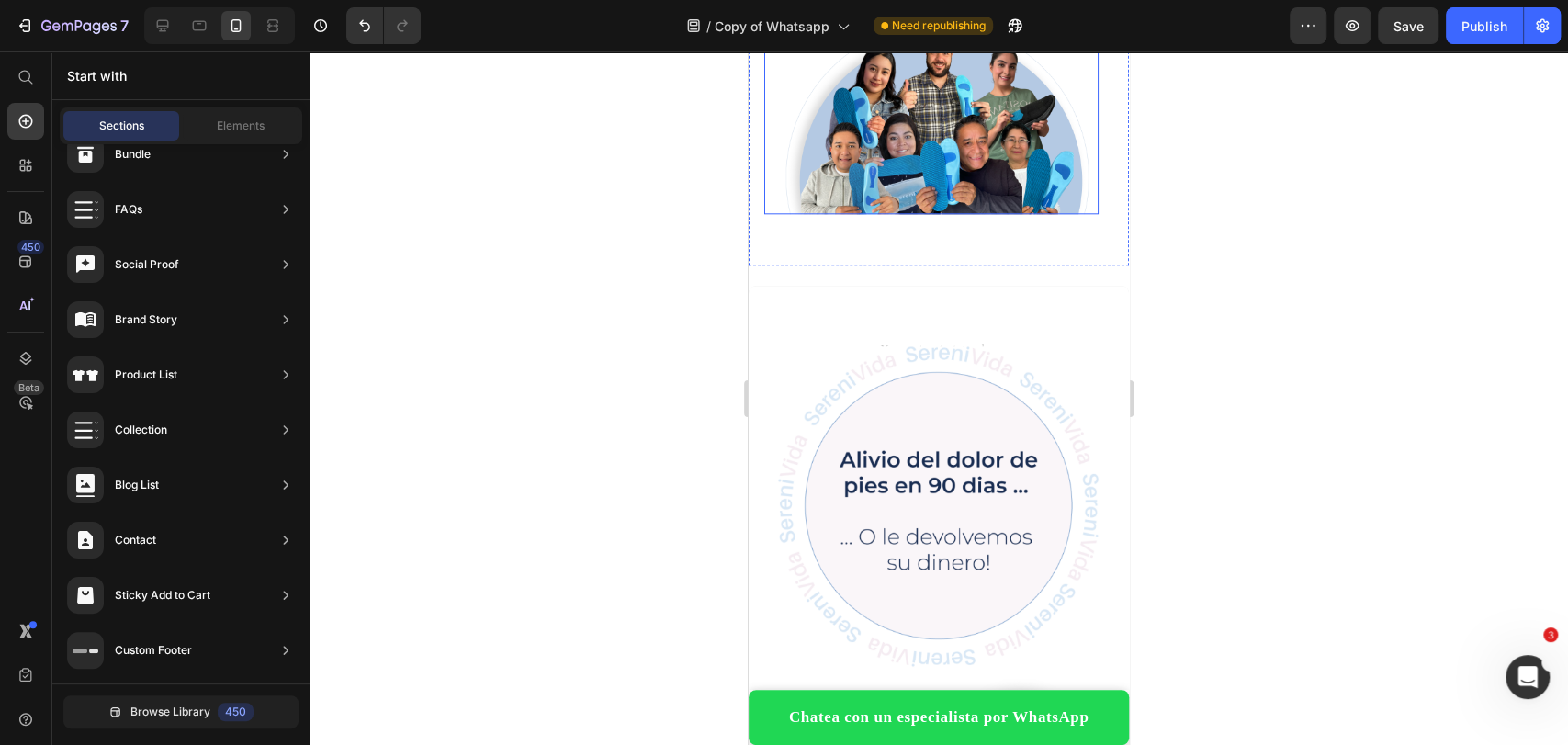 click on "Heading Text Block Chatea con un especialista por WhatsApp Button" at bounding box center [939, 655] 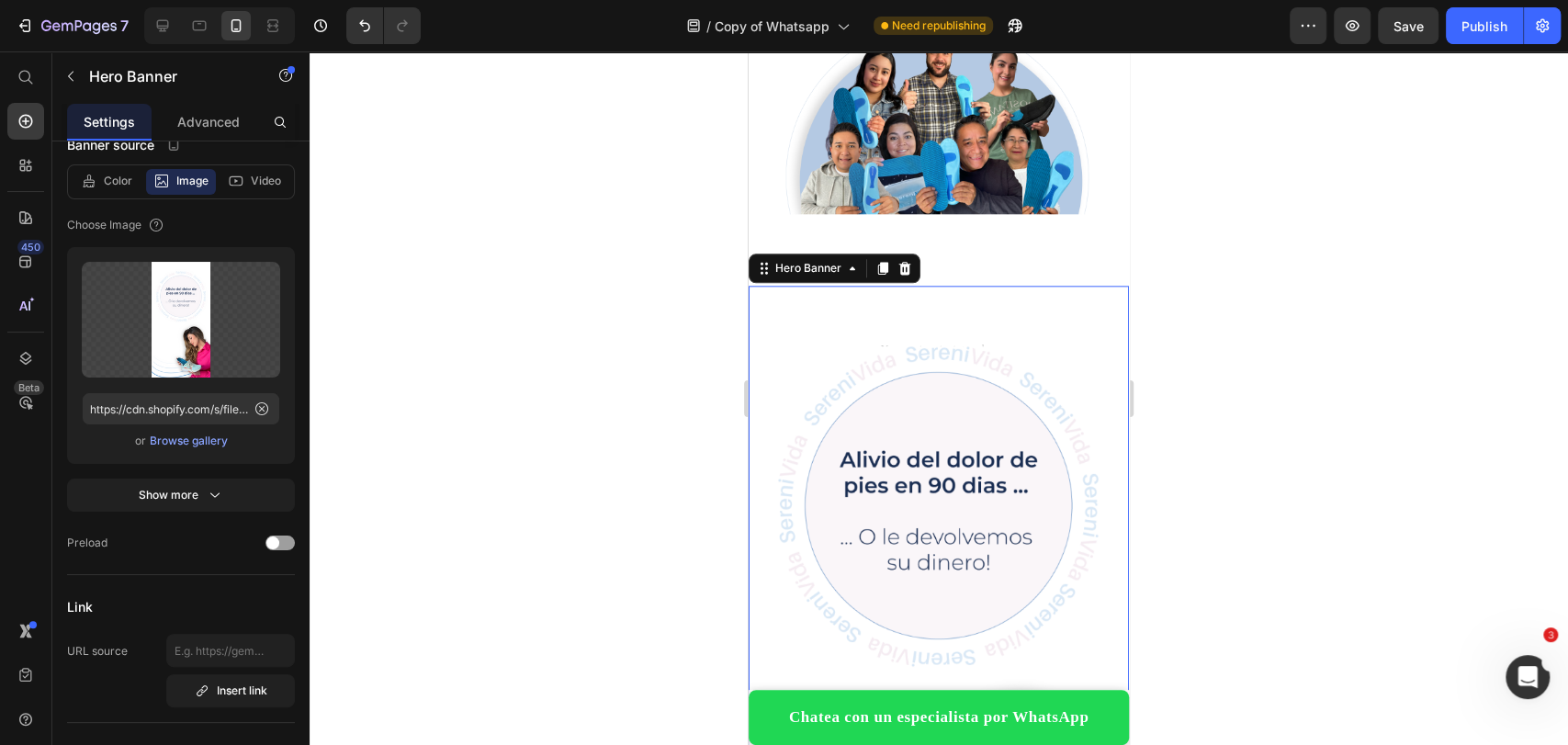 scroll, scrollTop: 0, scrollLeft: 0, axis: both 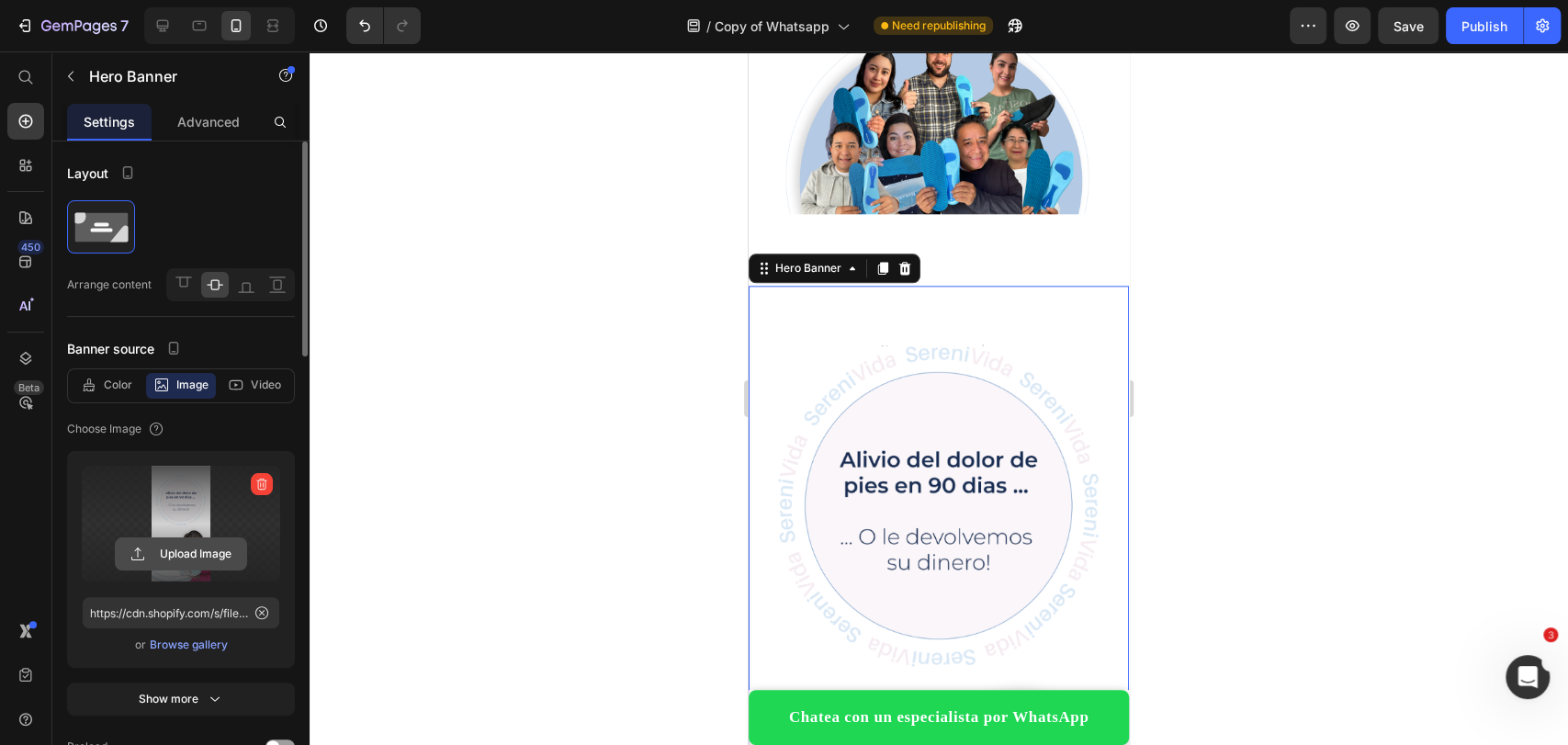 click 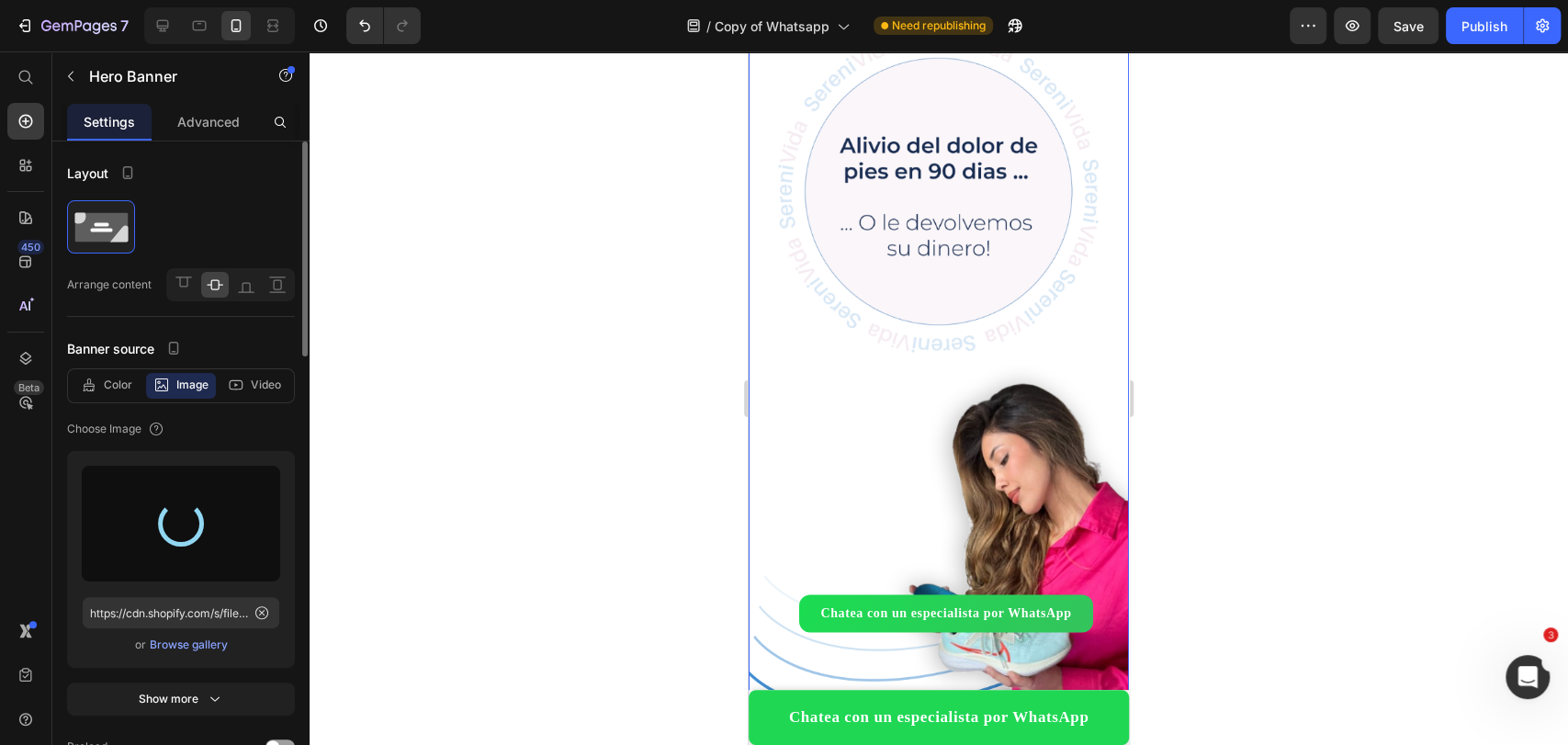 scroll, scrollTop: 1644, scrollLeft: 0, axis: vertical 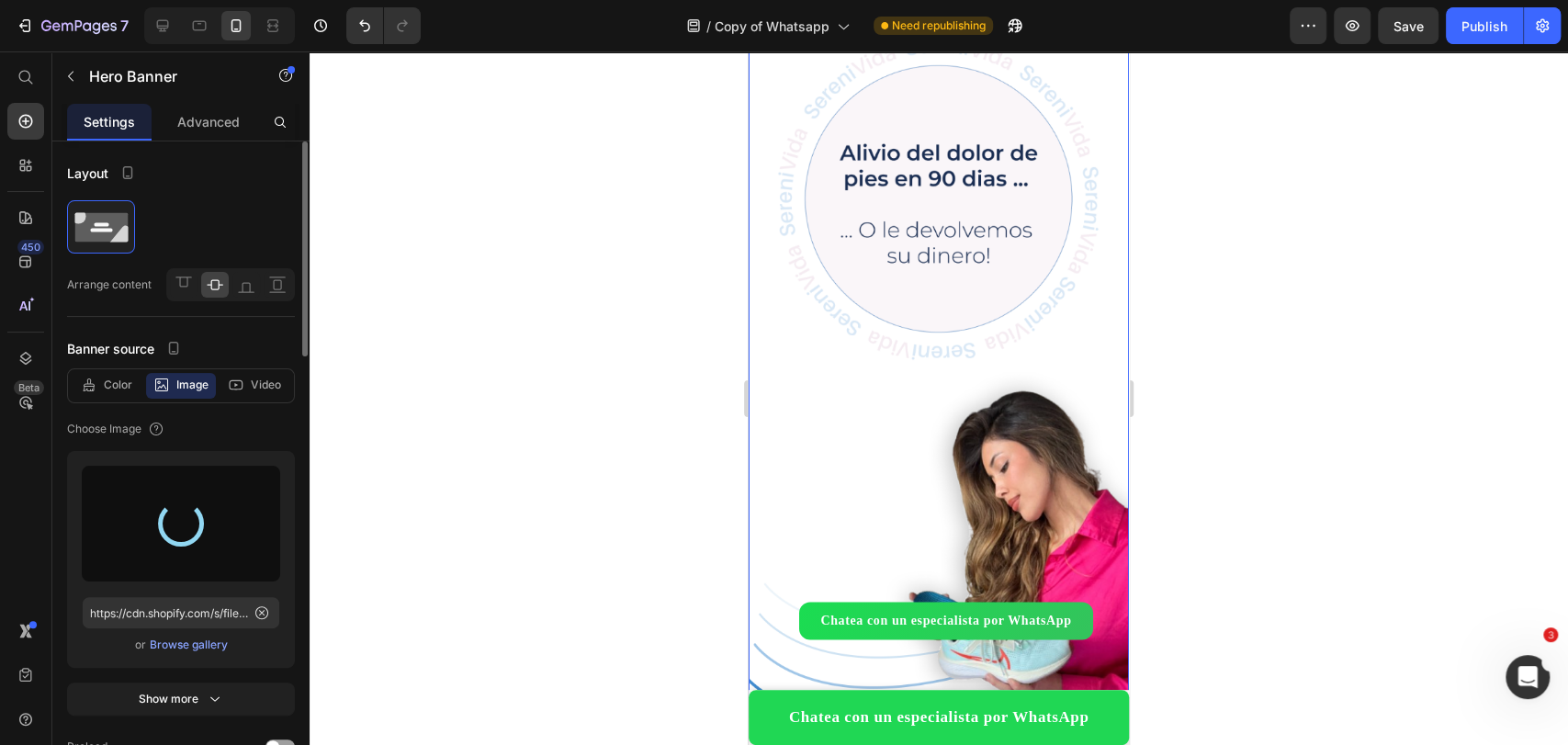 type on "https://cdn.shopify.com/s/files/1/0715/4850/2234/files/gempages_525115807231902863-f590e72e-389e-4019-85ff-f6e0e32397ff.png" 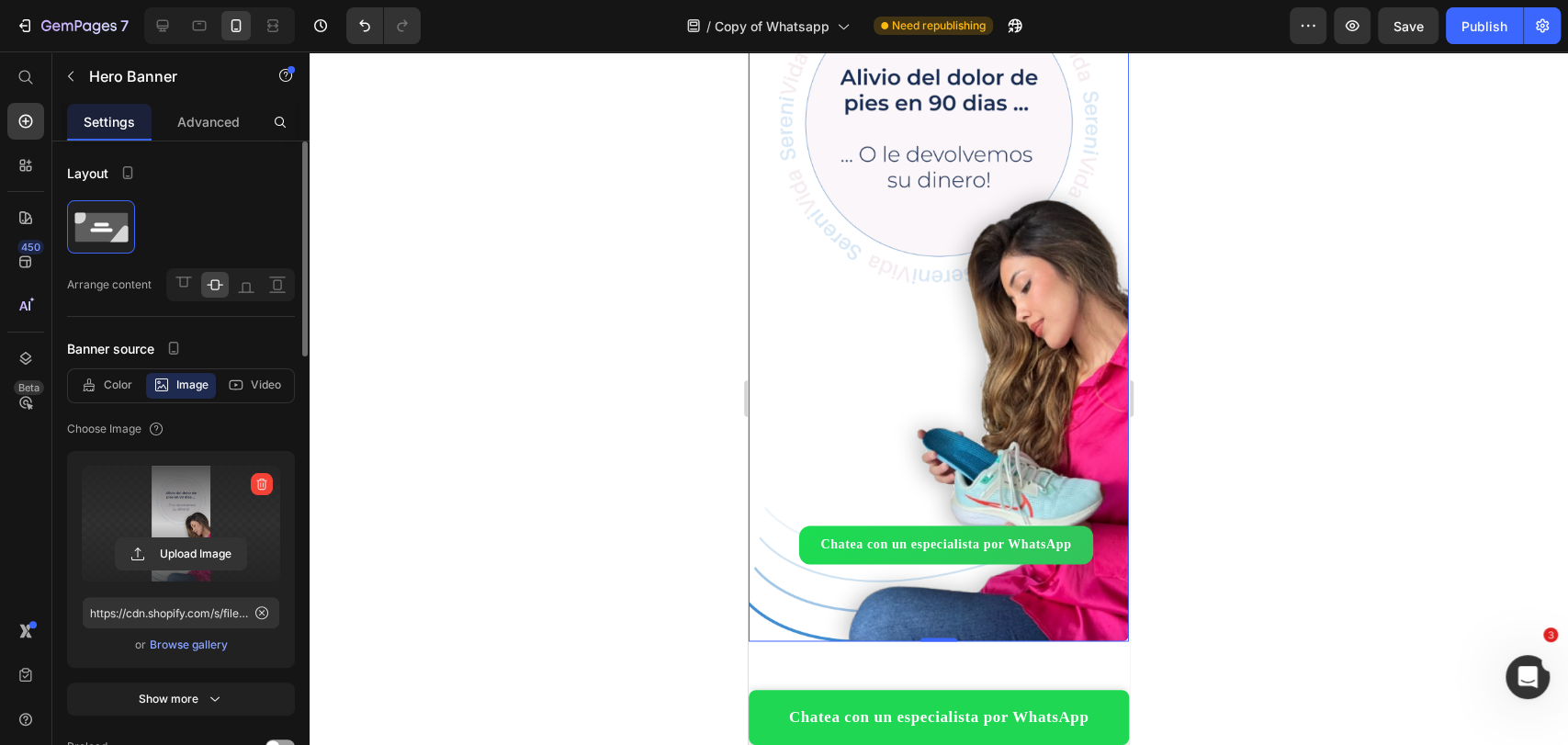 scroll, scrollTop: 1746, scrollLeft: 0, axis: vertical 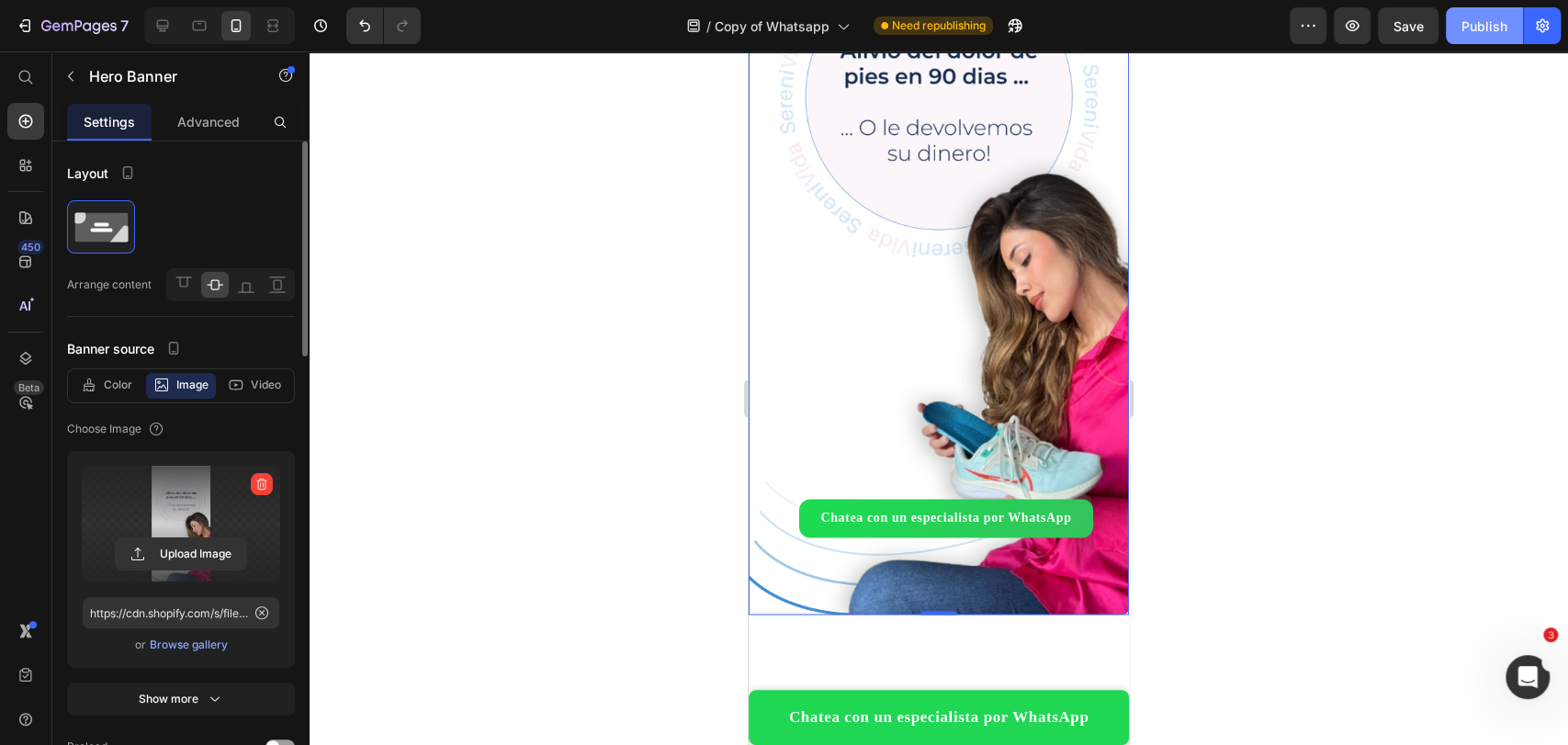 click on "Publish" at bounding box center [1484, 26] 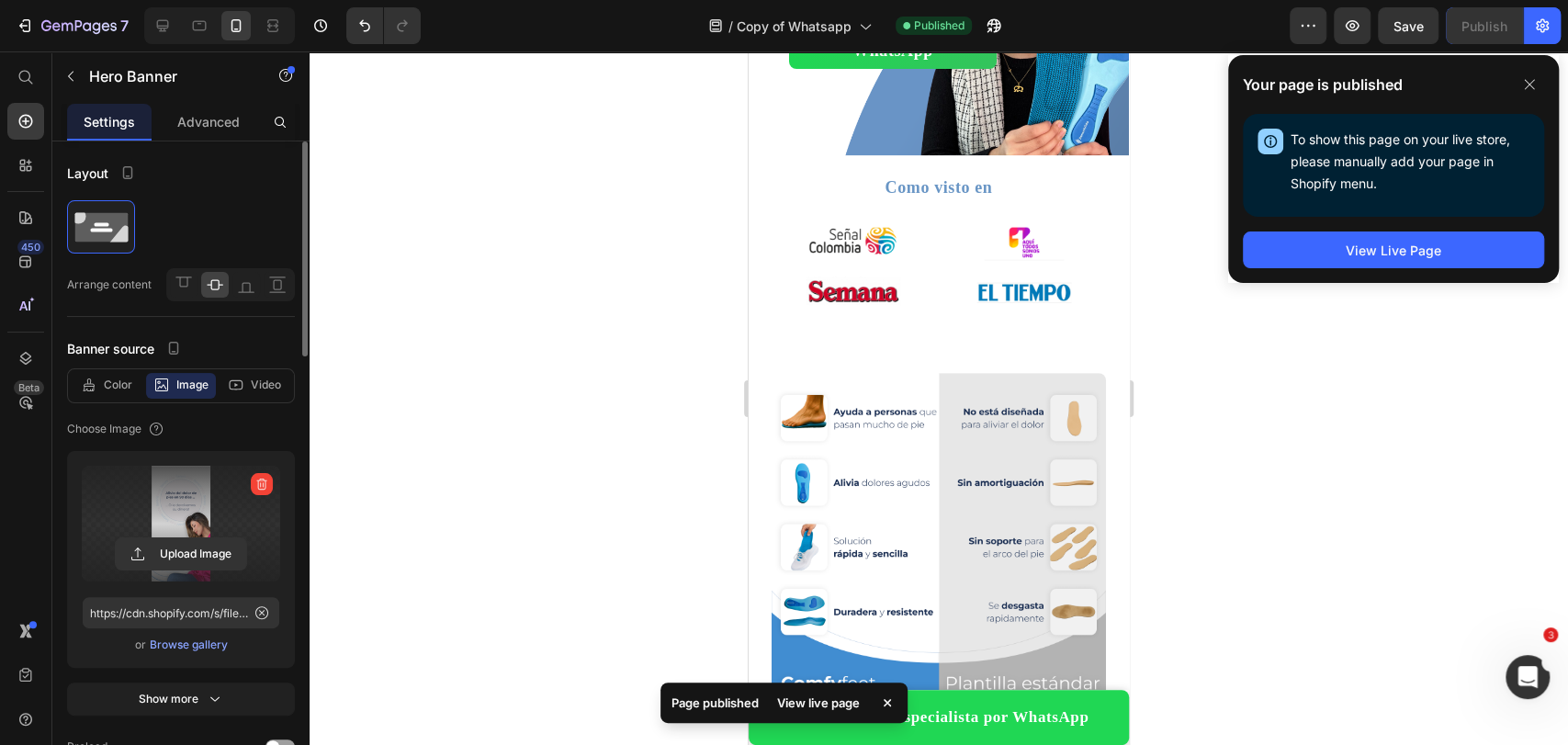scroll, scrollTop: 0, scrollLeft: 0, axis: both 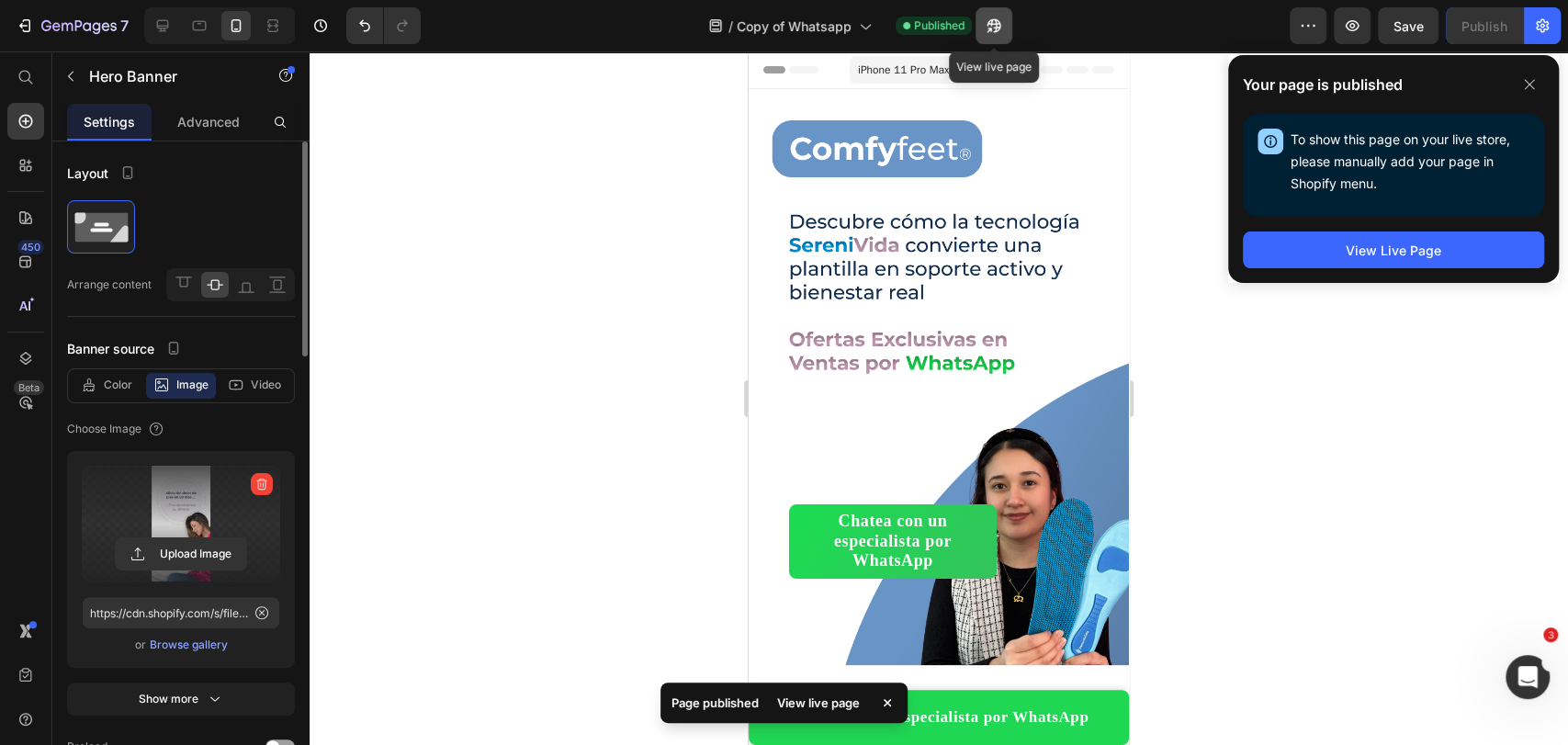 click 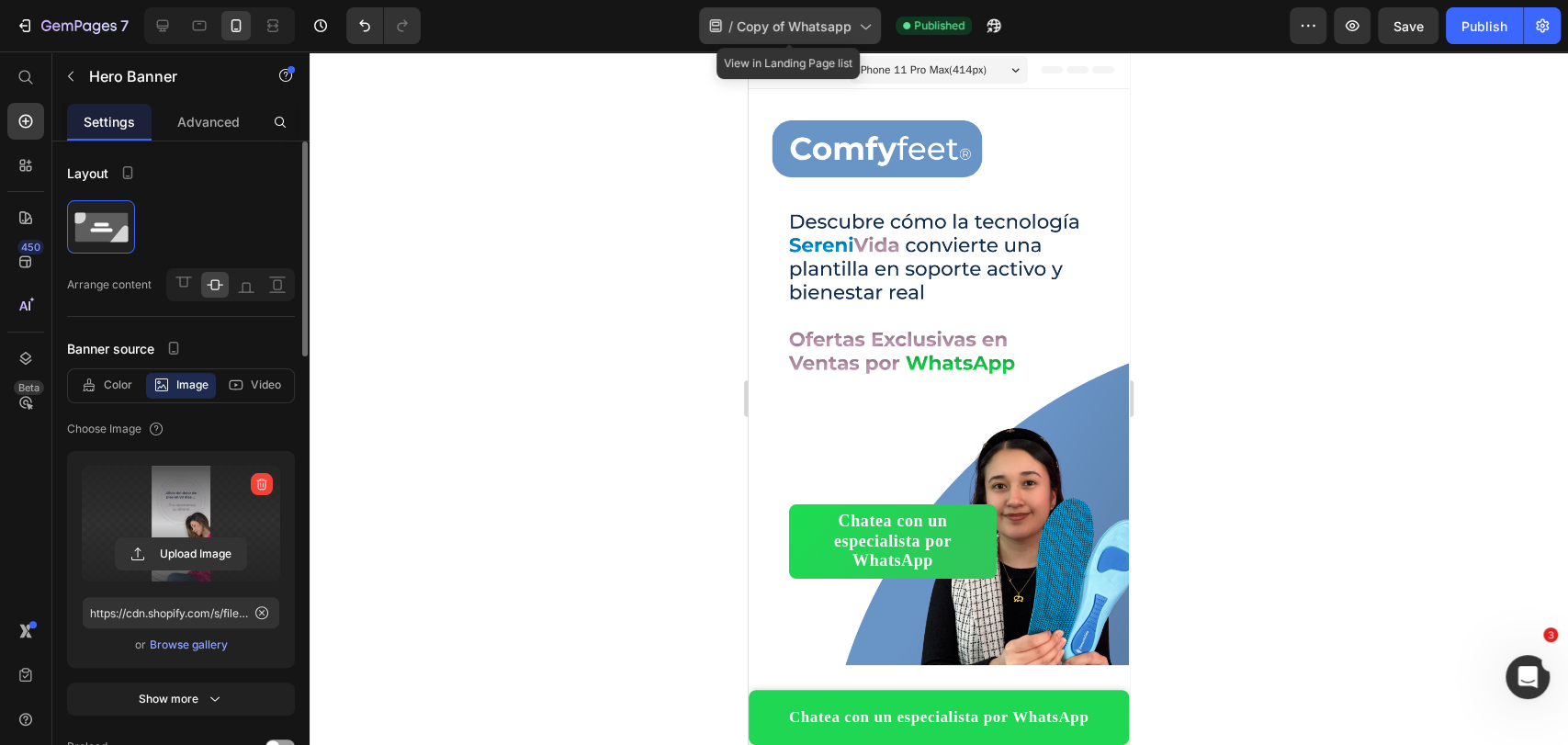 click on "Copy of Whatsapp" at bounding box center (794, 26) 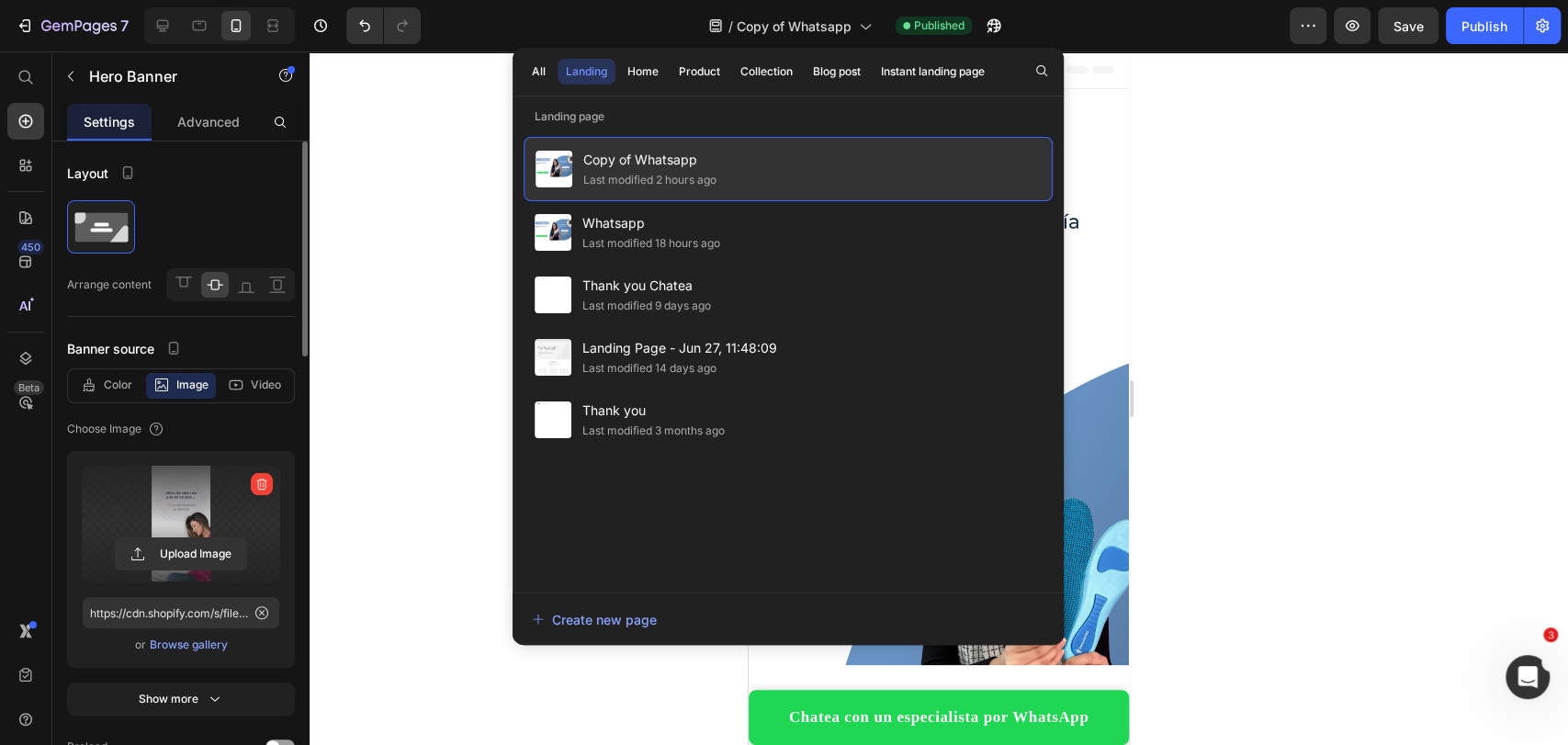 click on "Copy of Whatsapp" at bounding box center [649, 160] 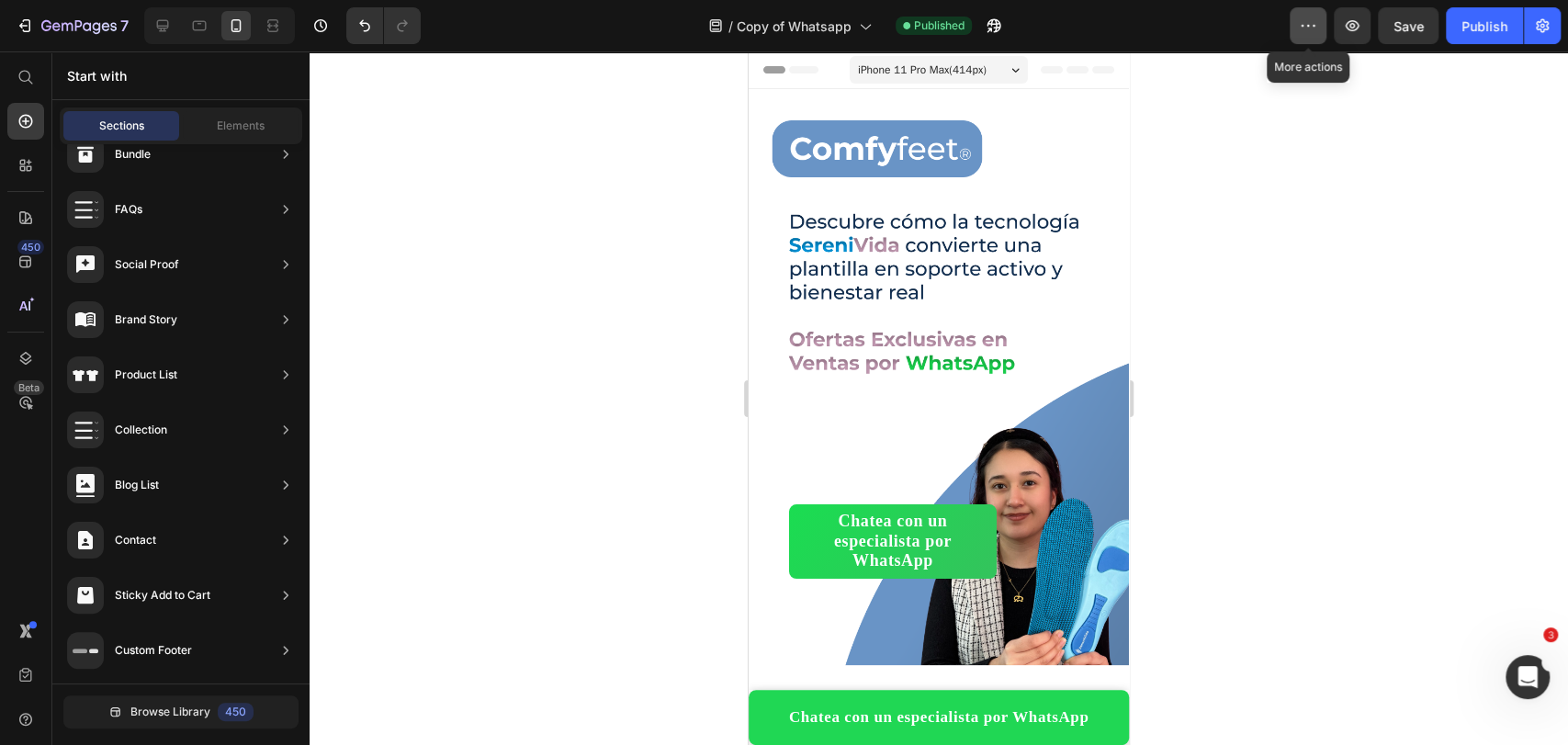 click 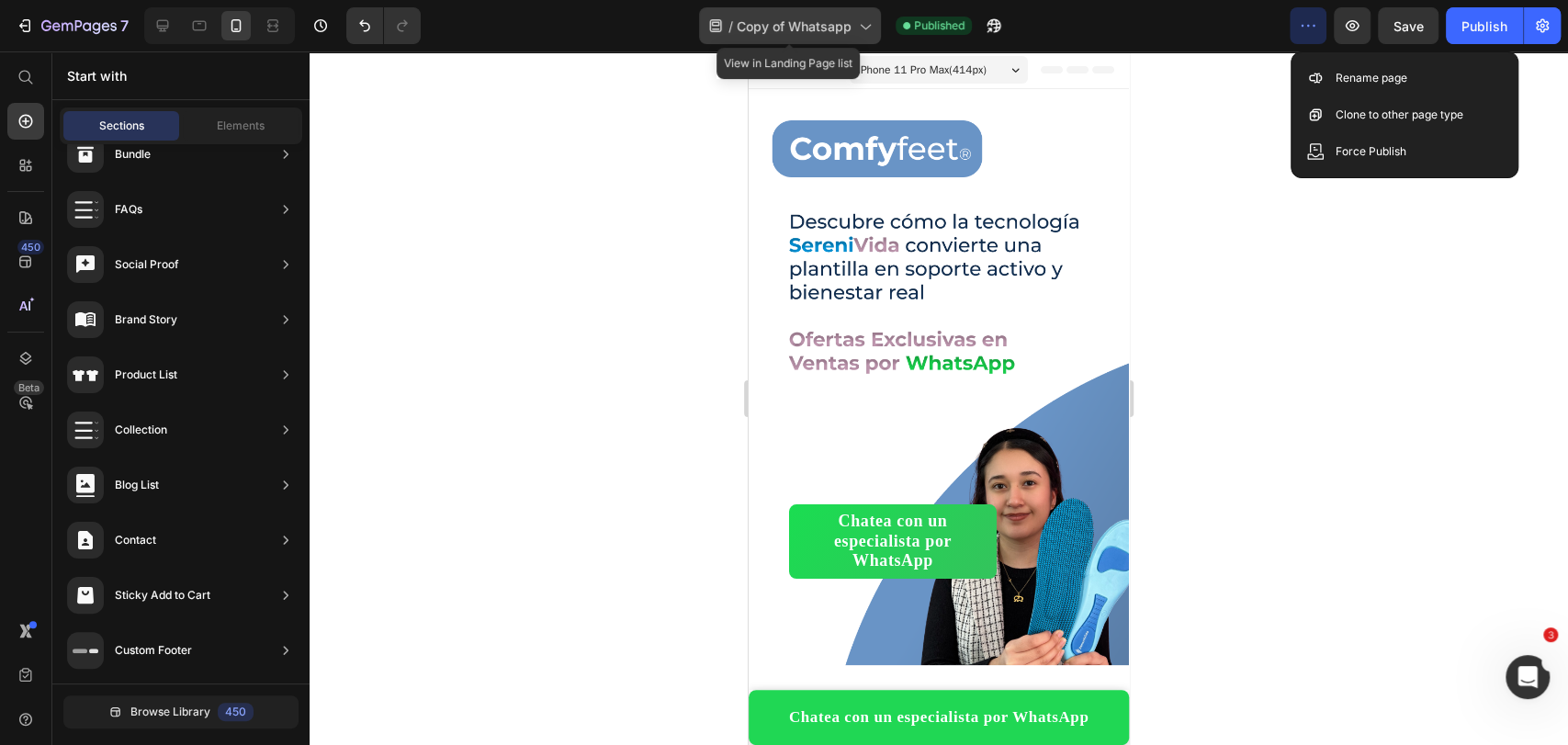 click on "Copy of Whatsapp" at bounding box center (794, 26) 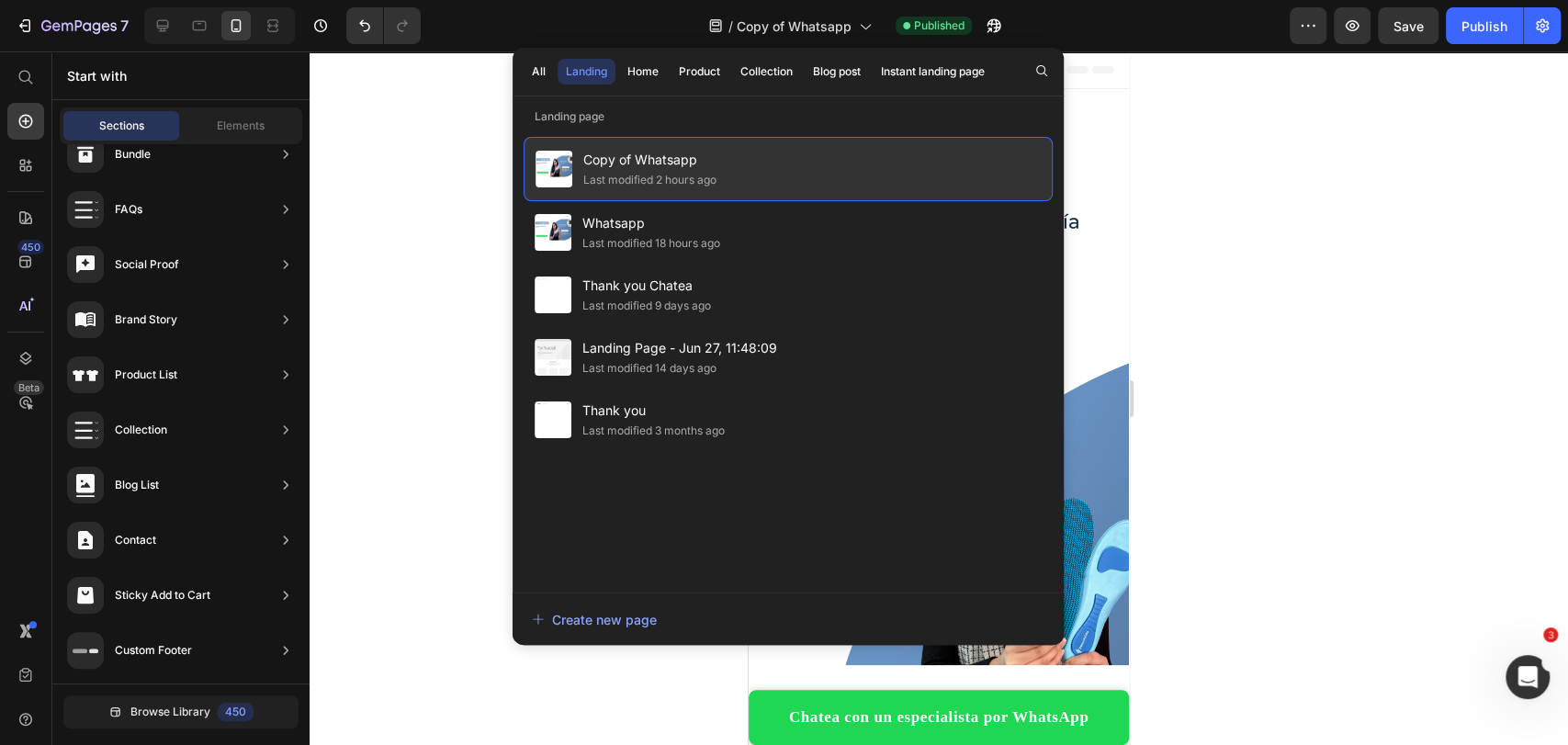 click on "Last modified 2 hours ago" 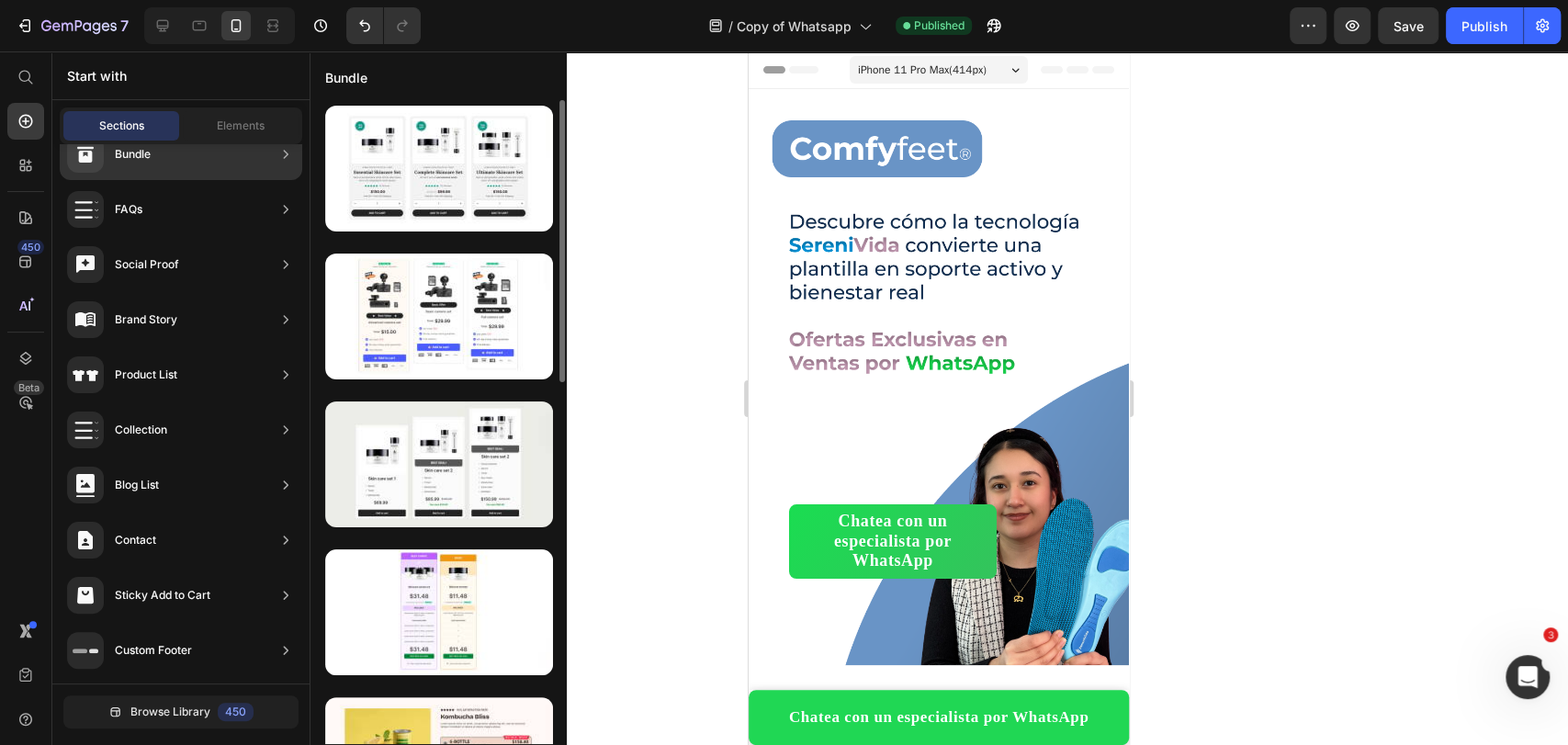 scroll, scrollTop: 0, scrollLeft: 0, axis: both 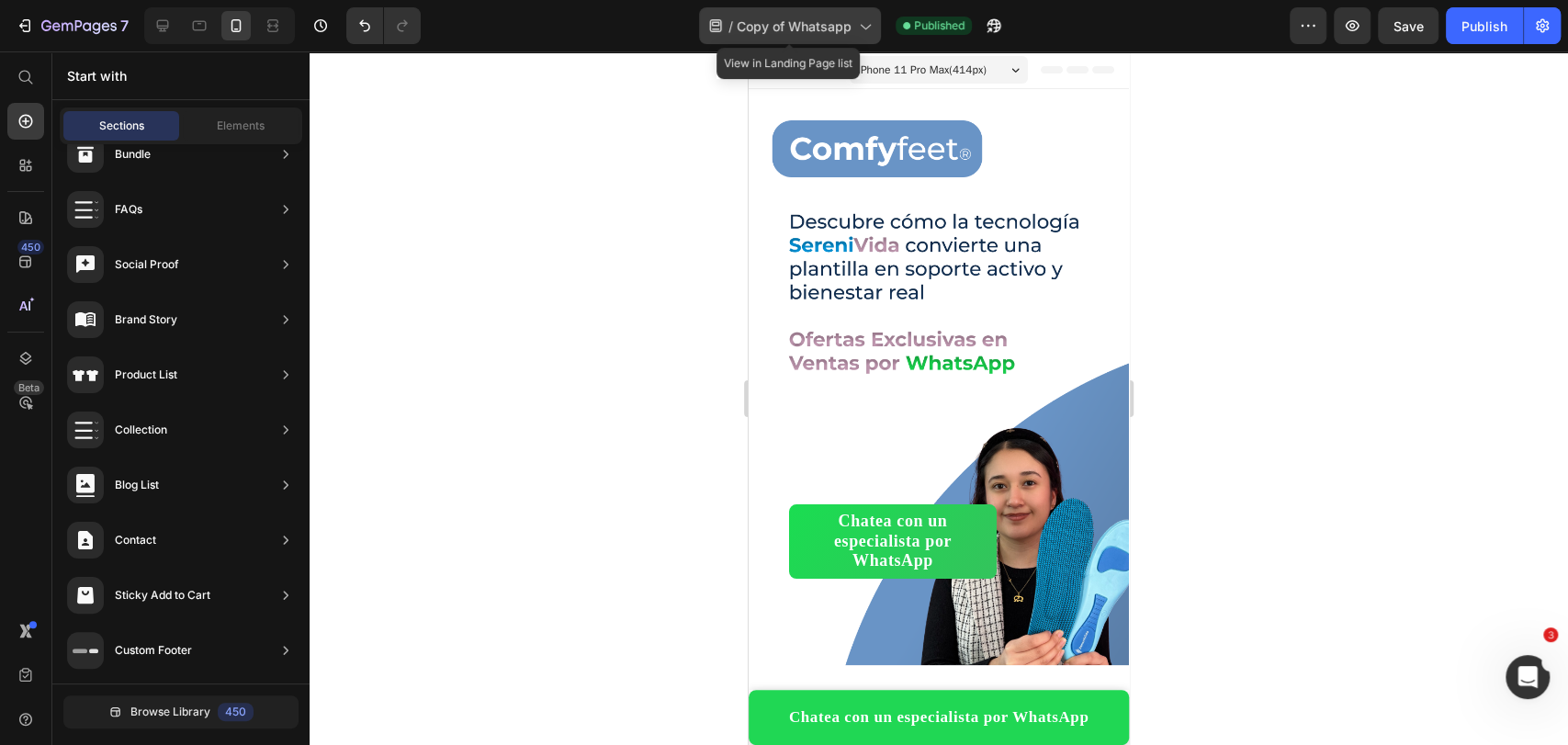 click 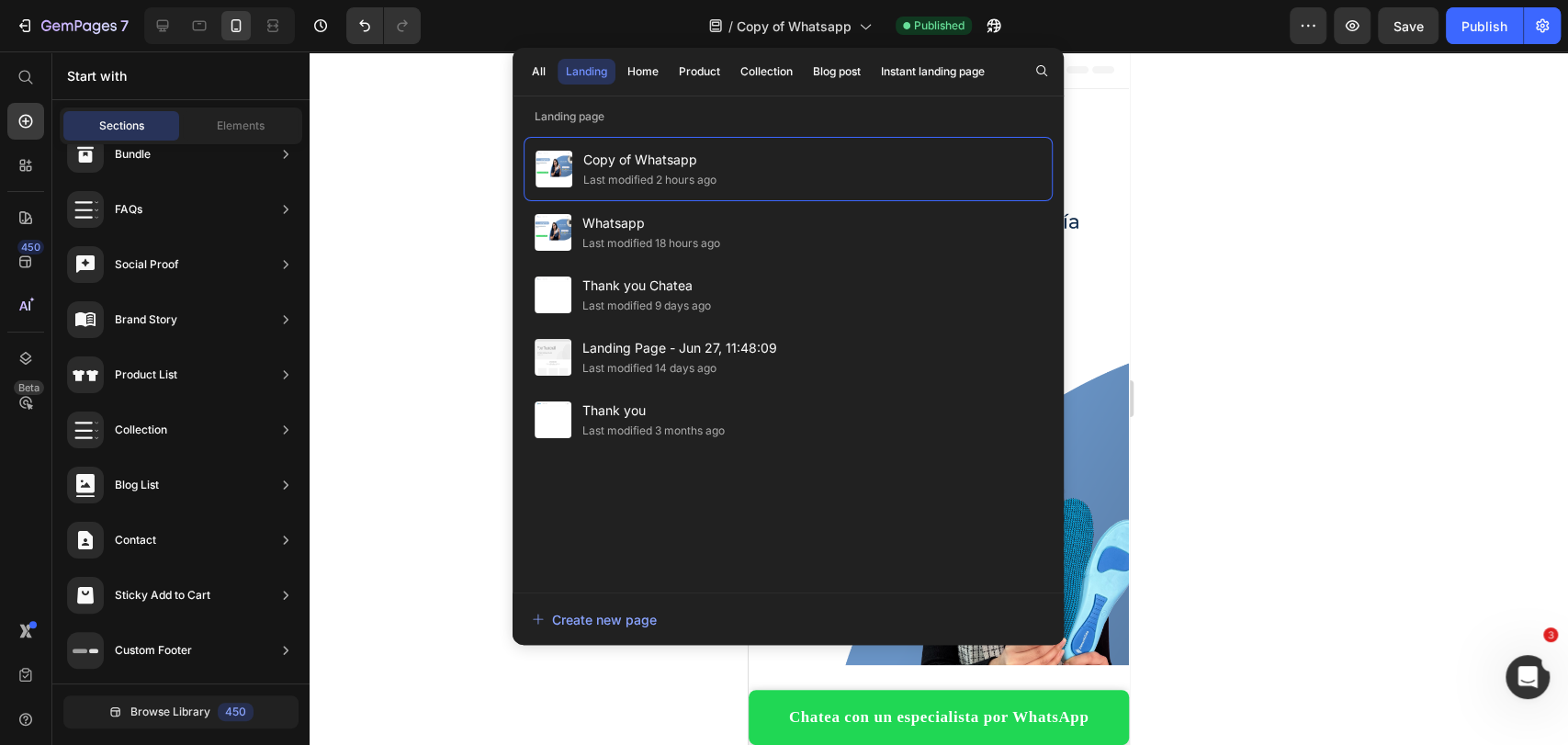 click 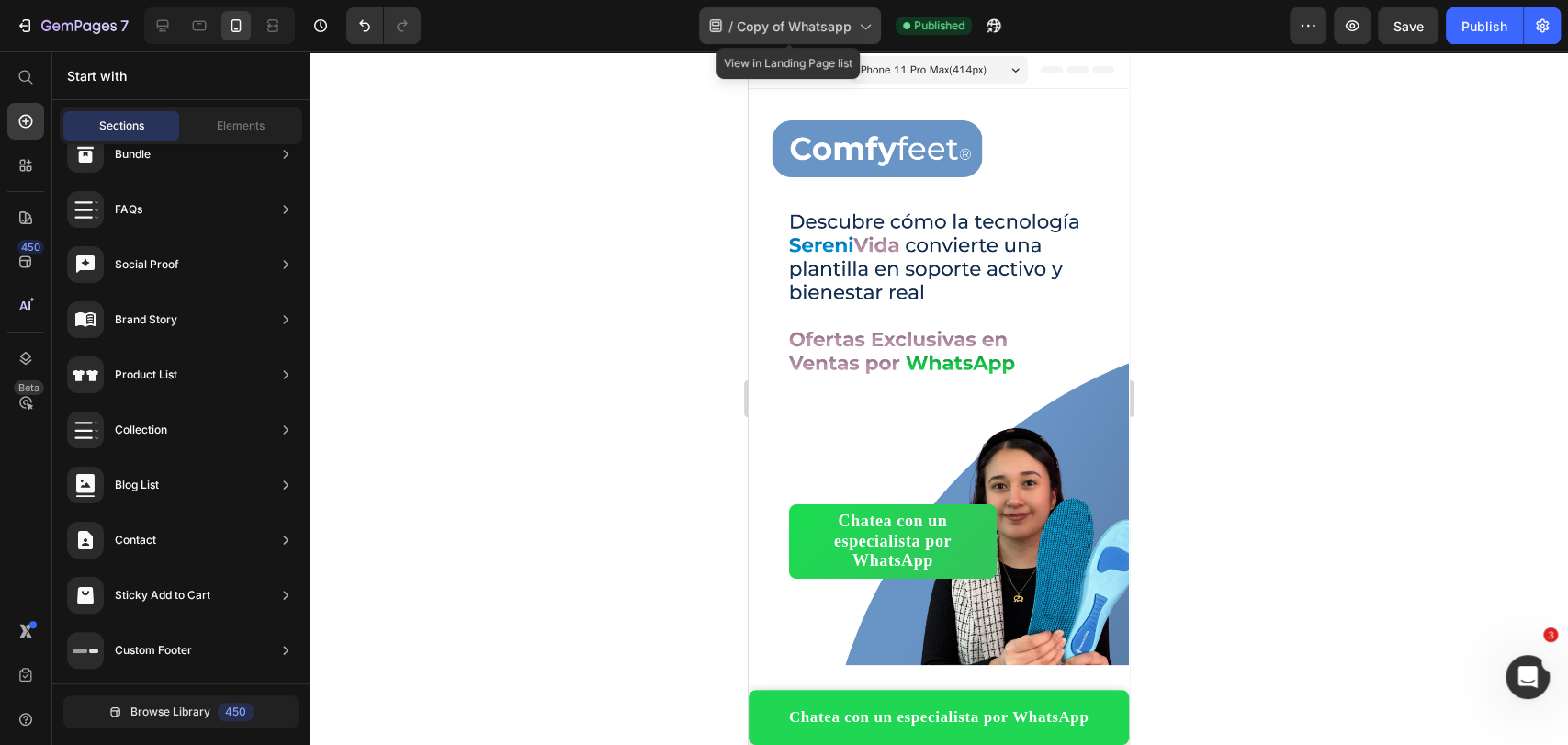 click on "Copy of Whatsapp" at bounding box center [794, 26] 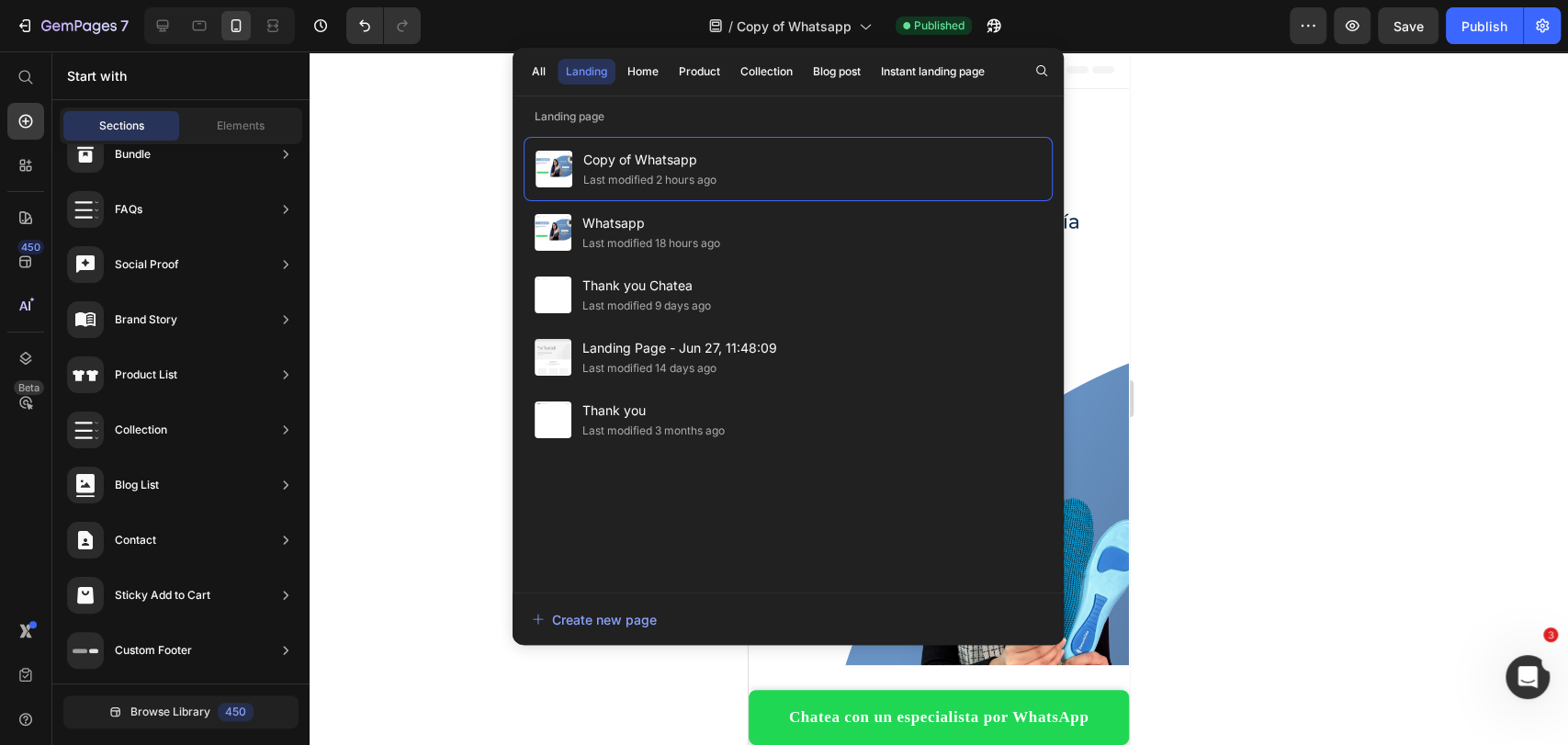 click 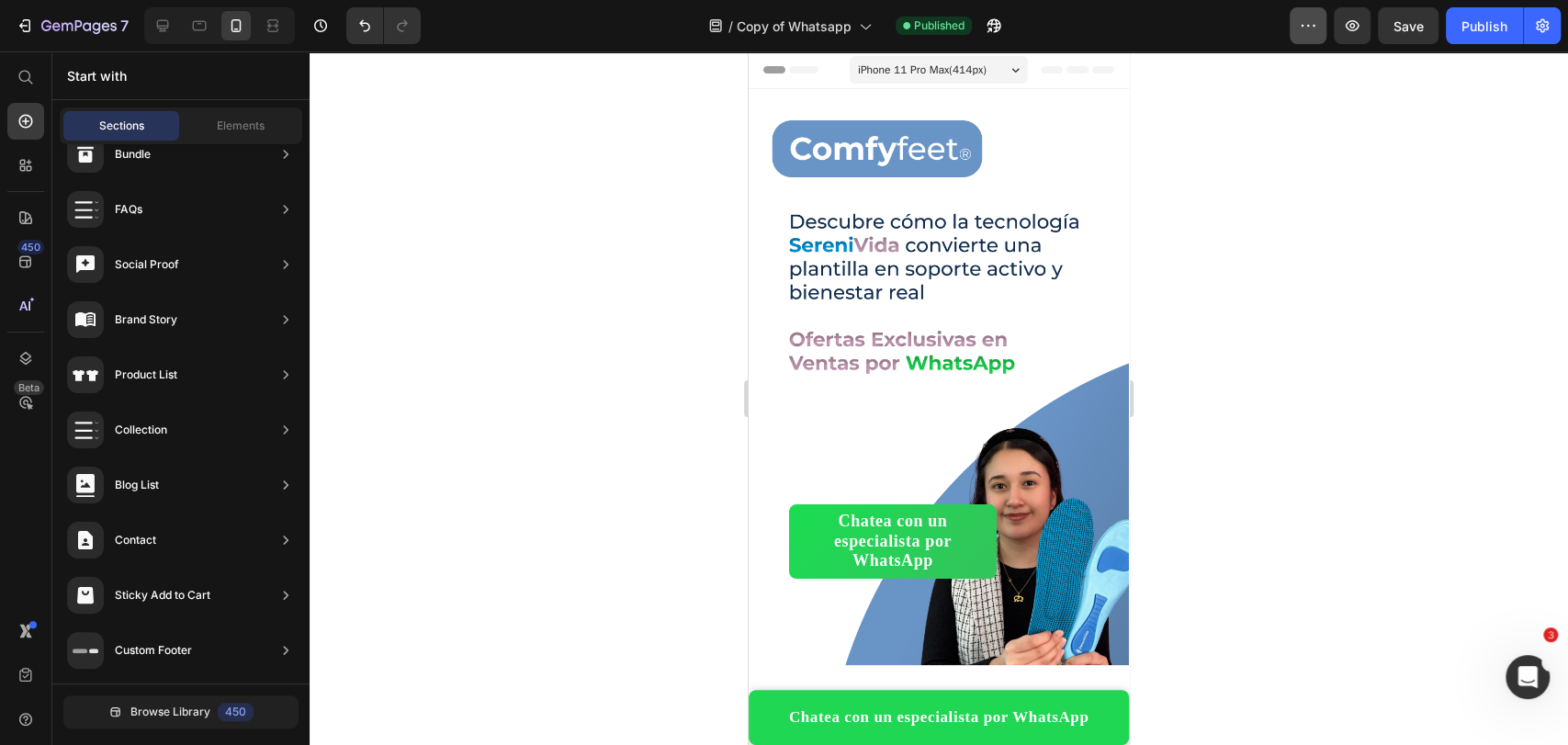 click 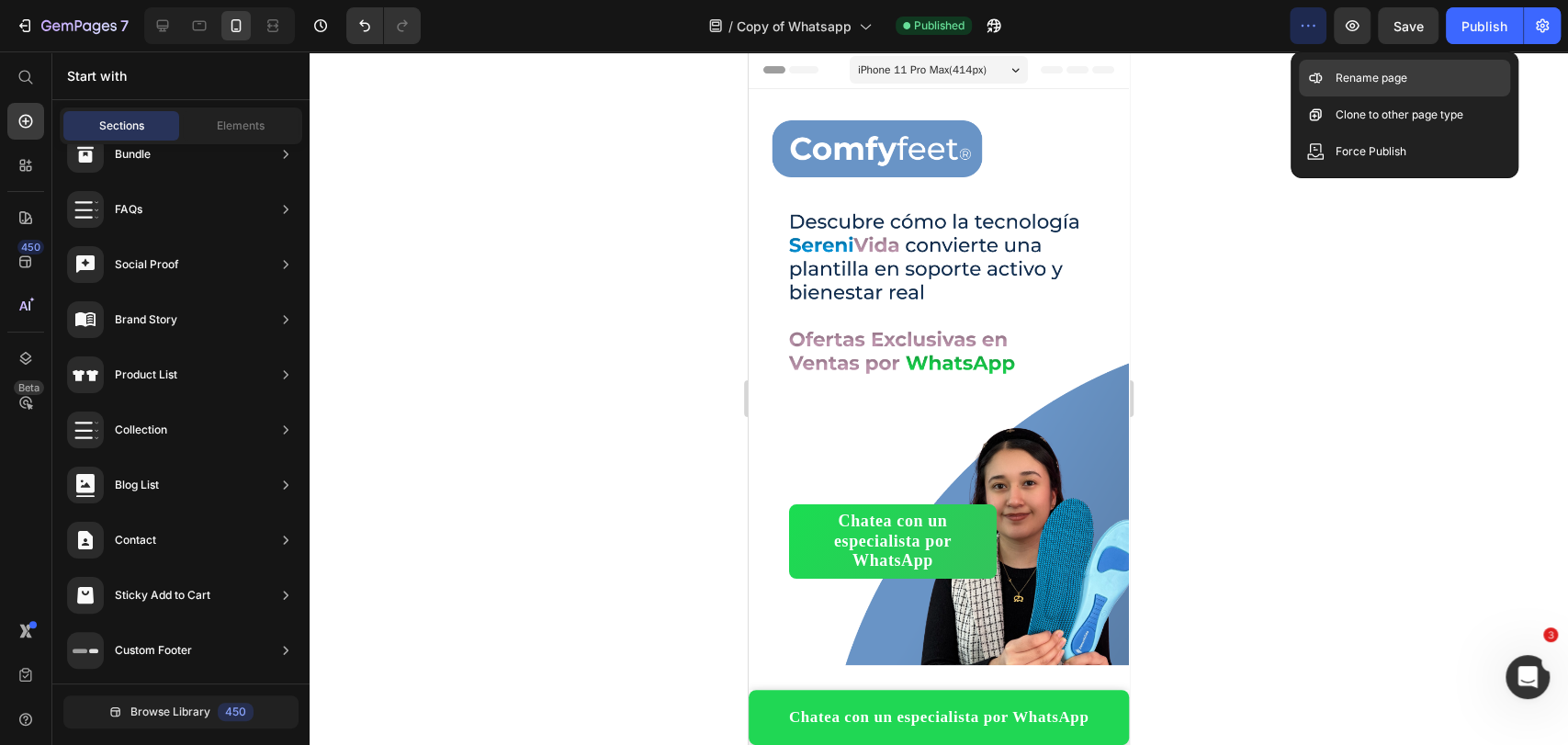 click on "Rename page" 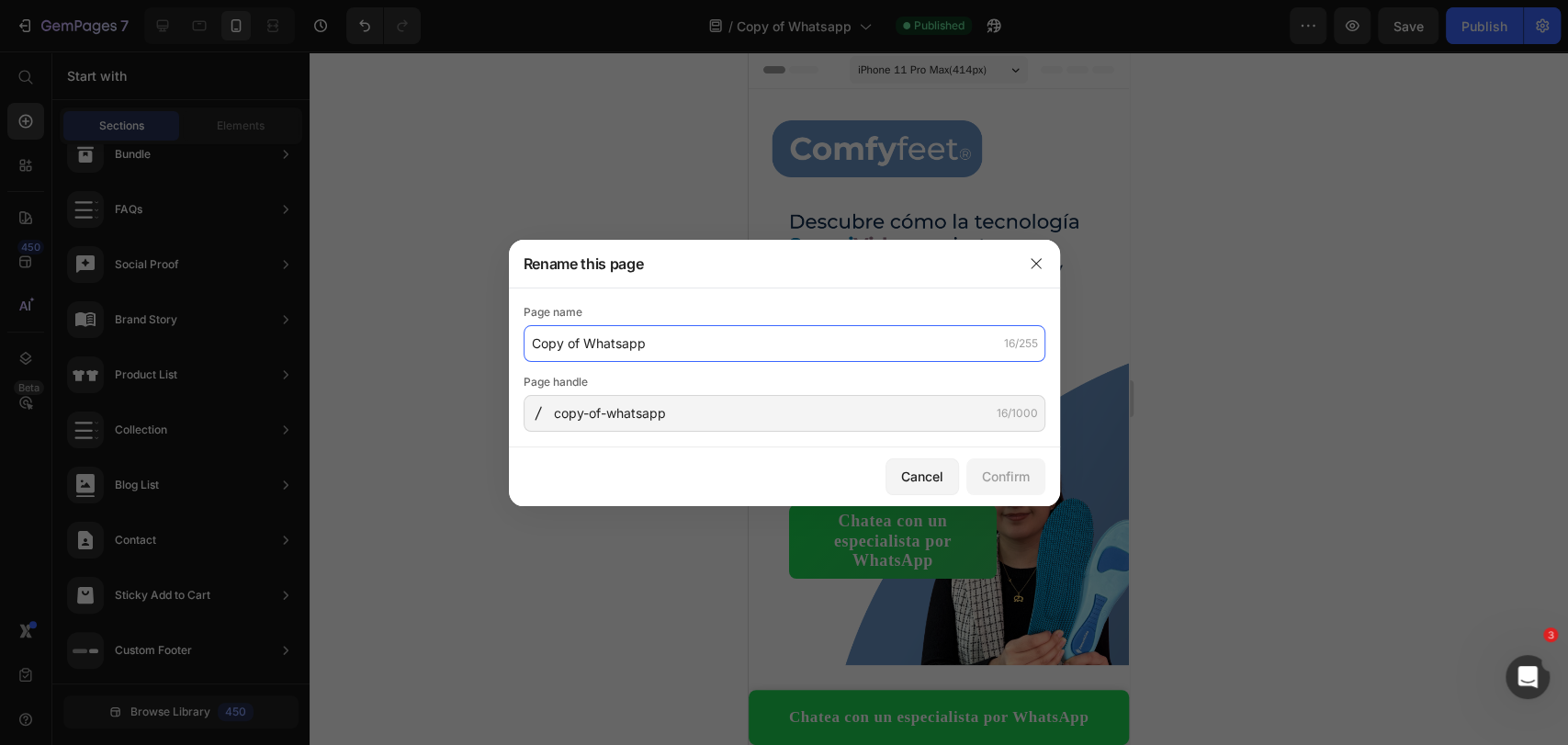 click on "Copy of Whatsapp" 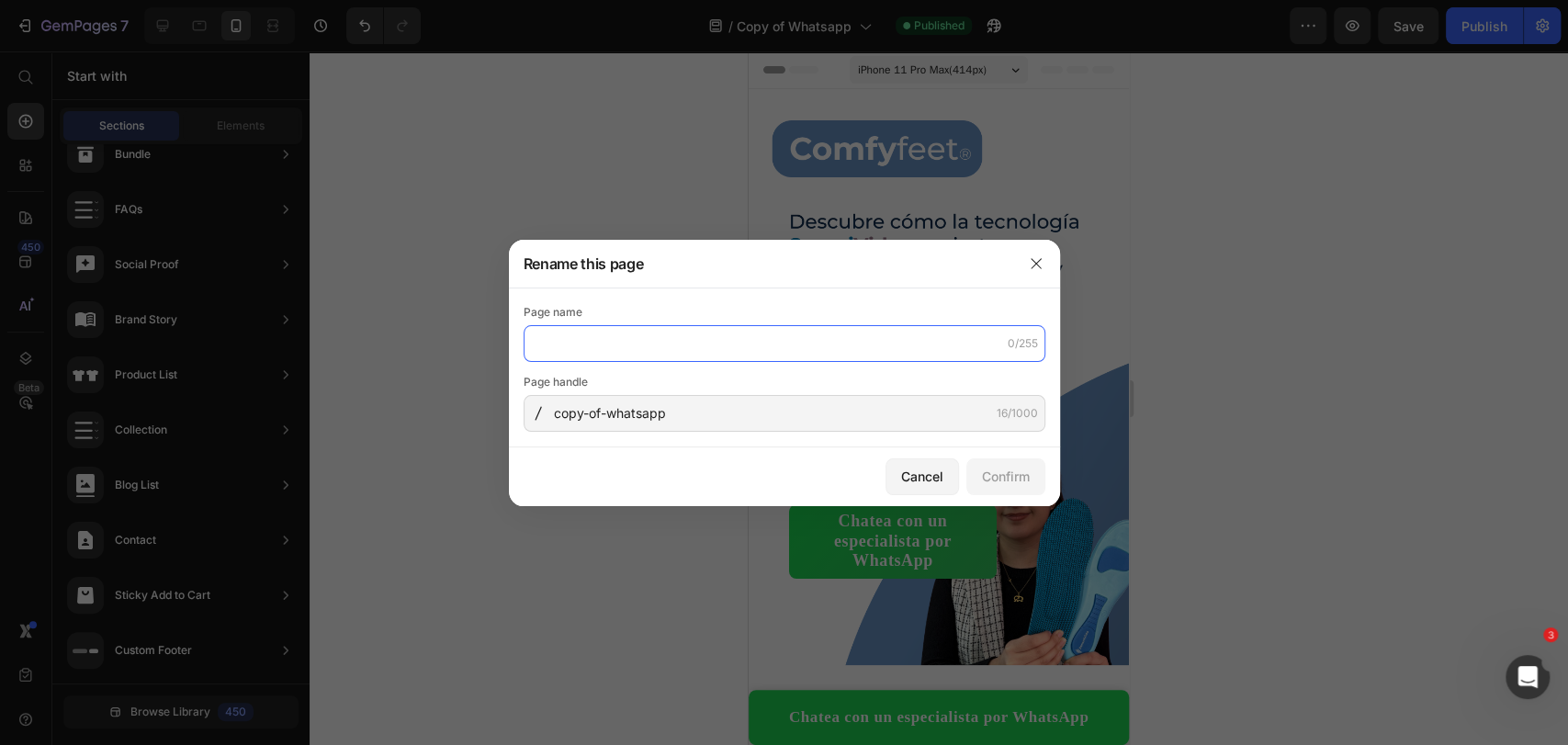 type on "D" 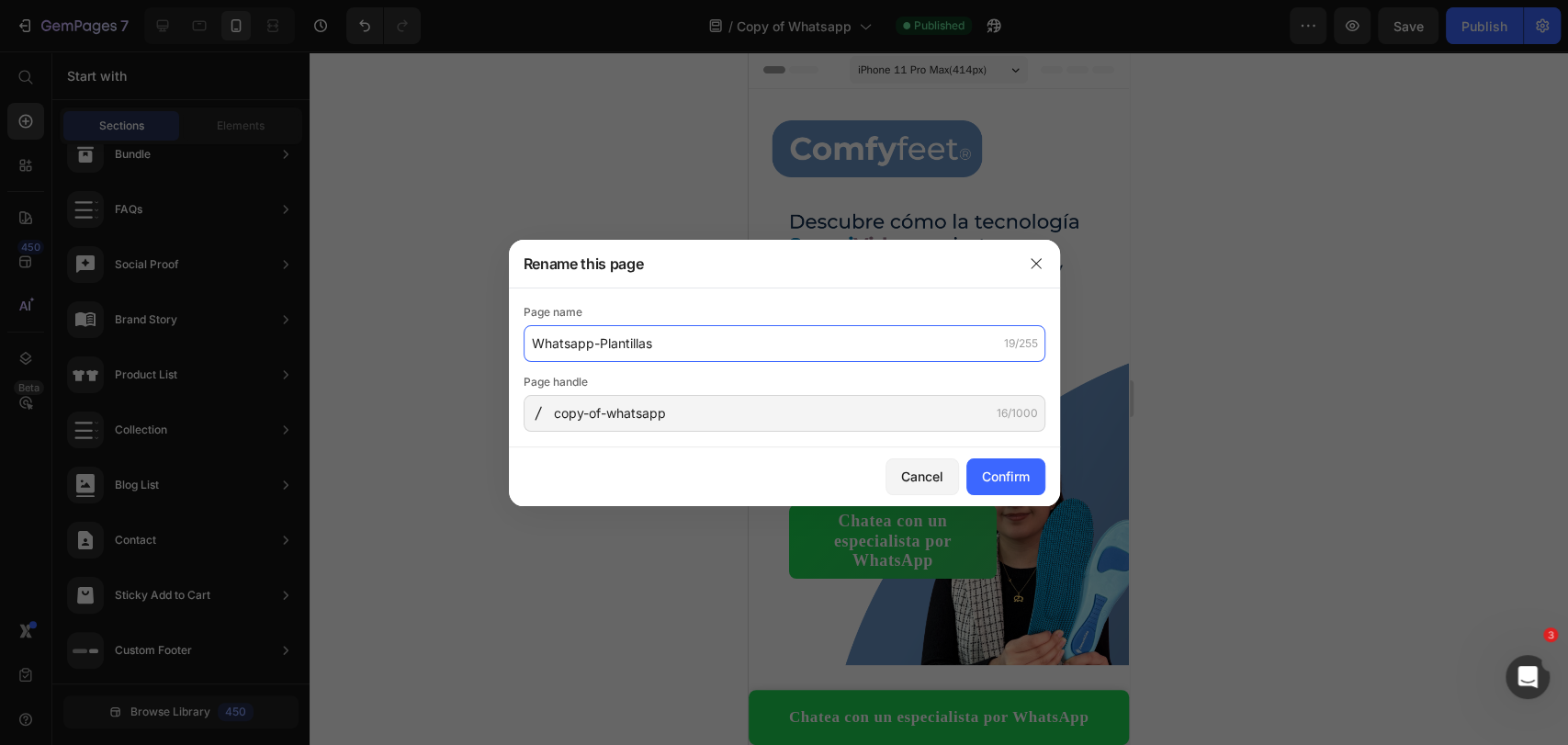 type on "Whatsapp-Plantillas" 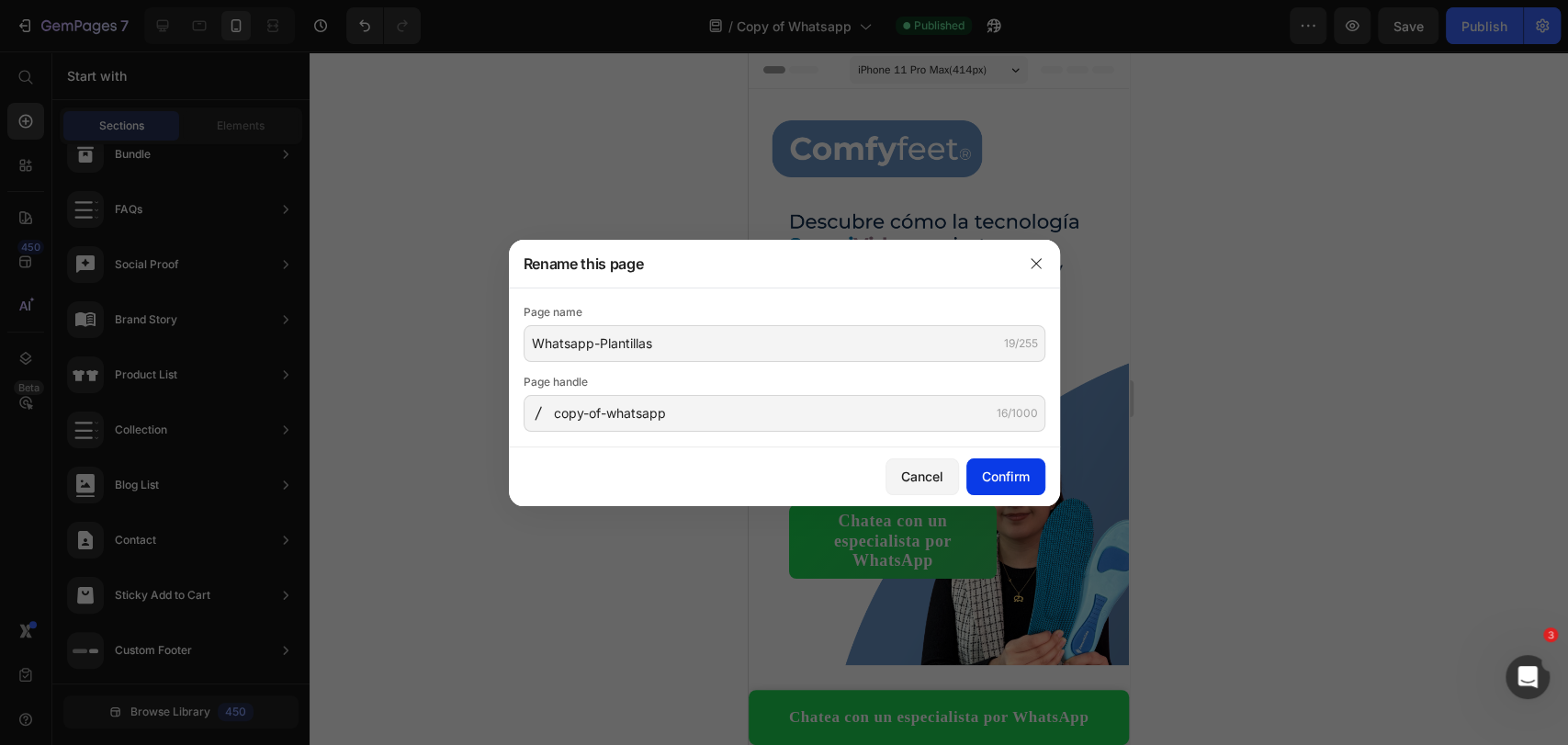 click on "Confirm" 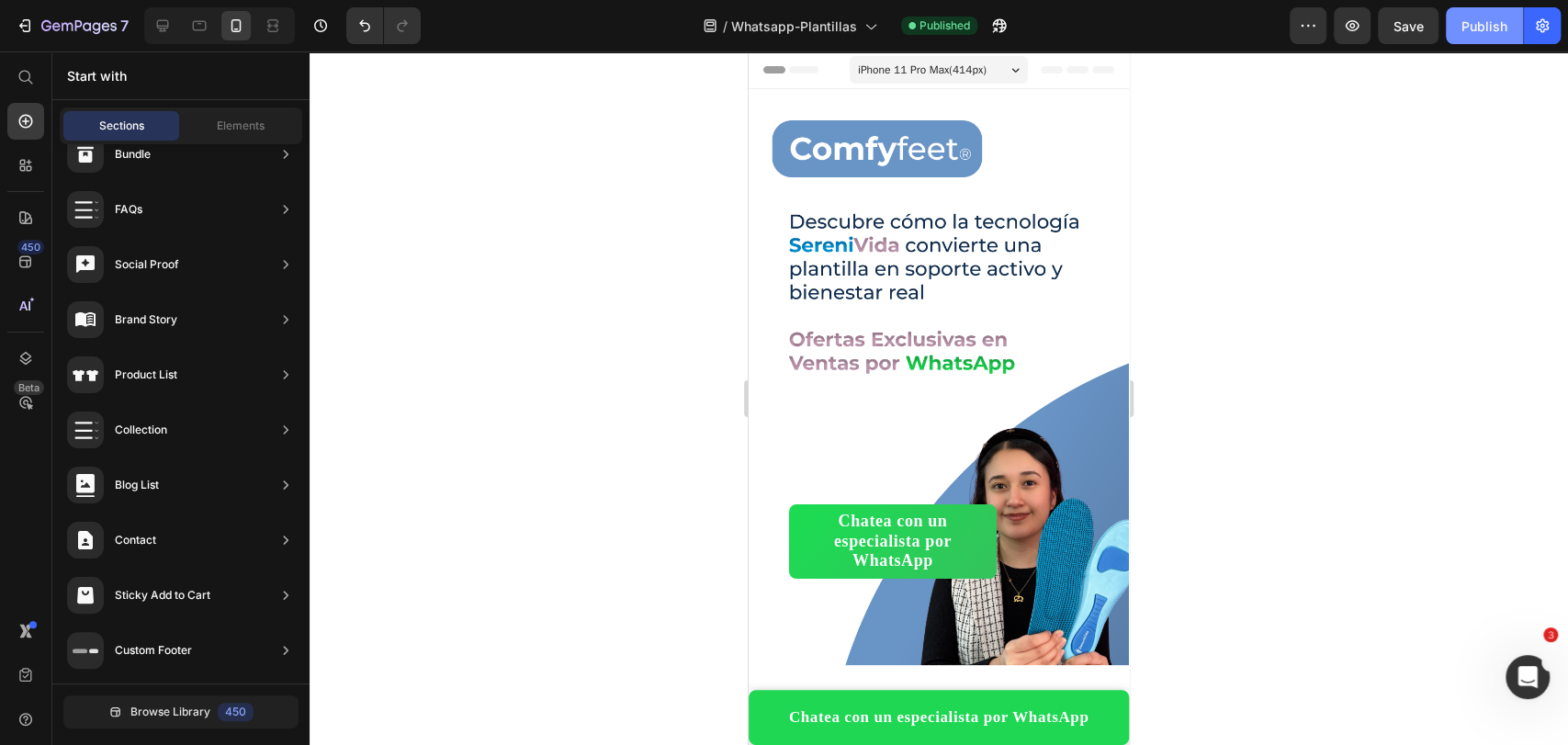 click on "Publish" at bounding box center [1484, 26] 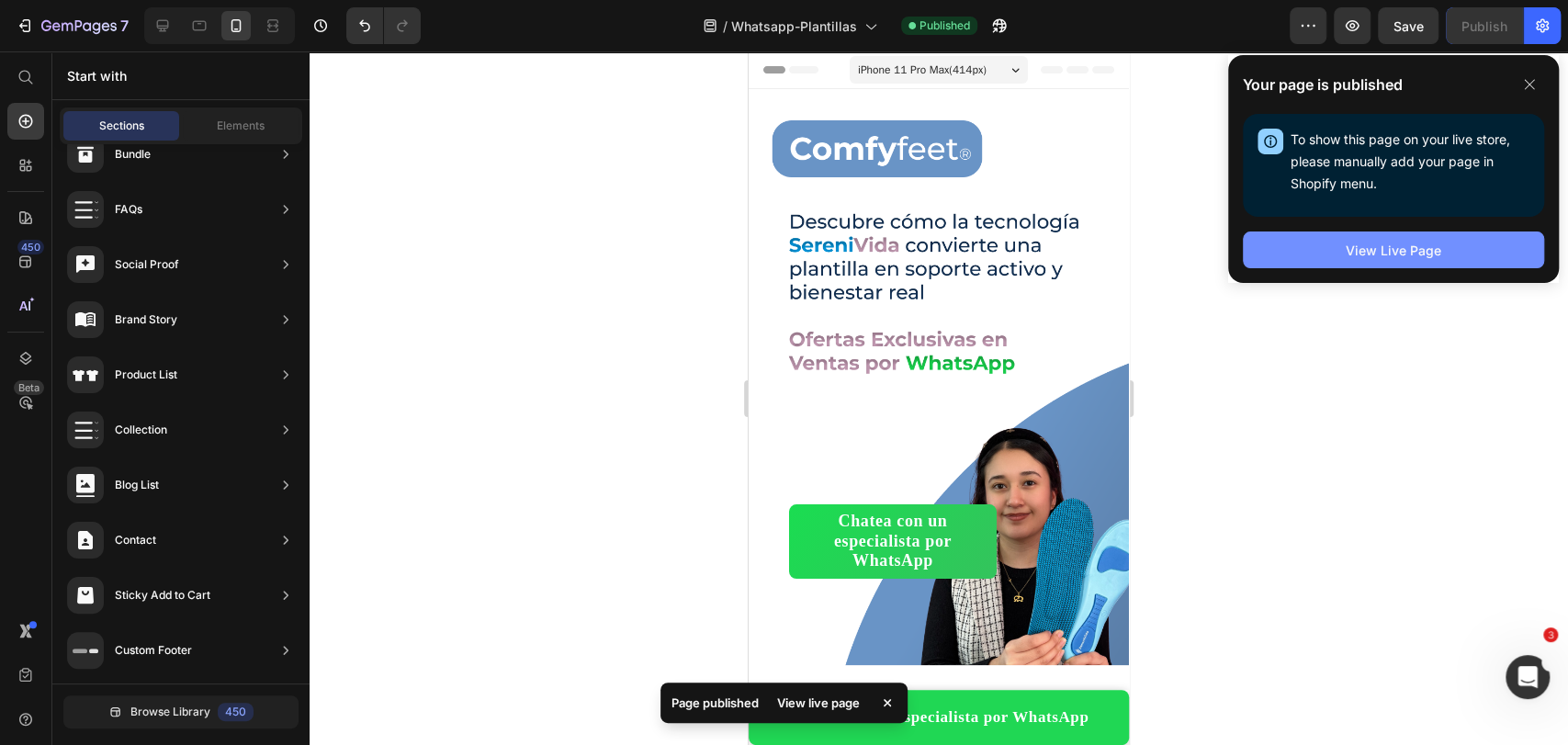 click on "View Live Page" at bounding box center (1393, 250) 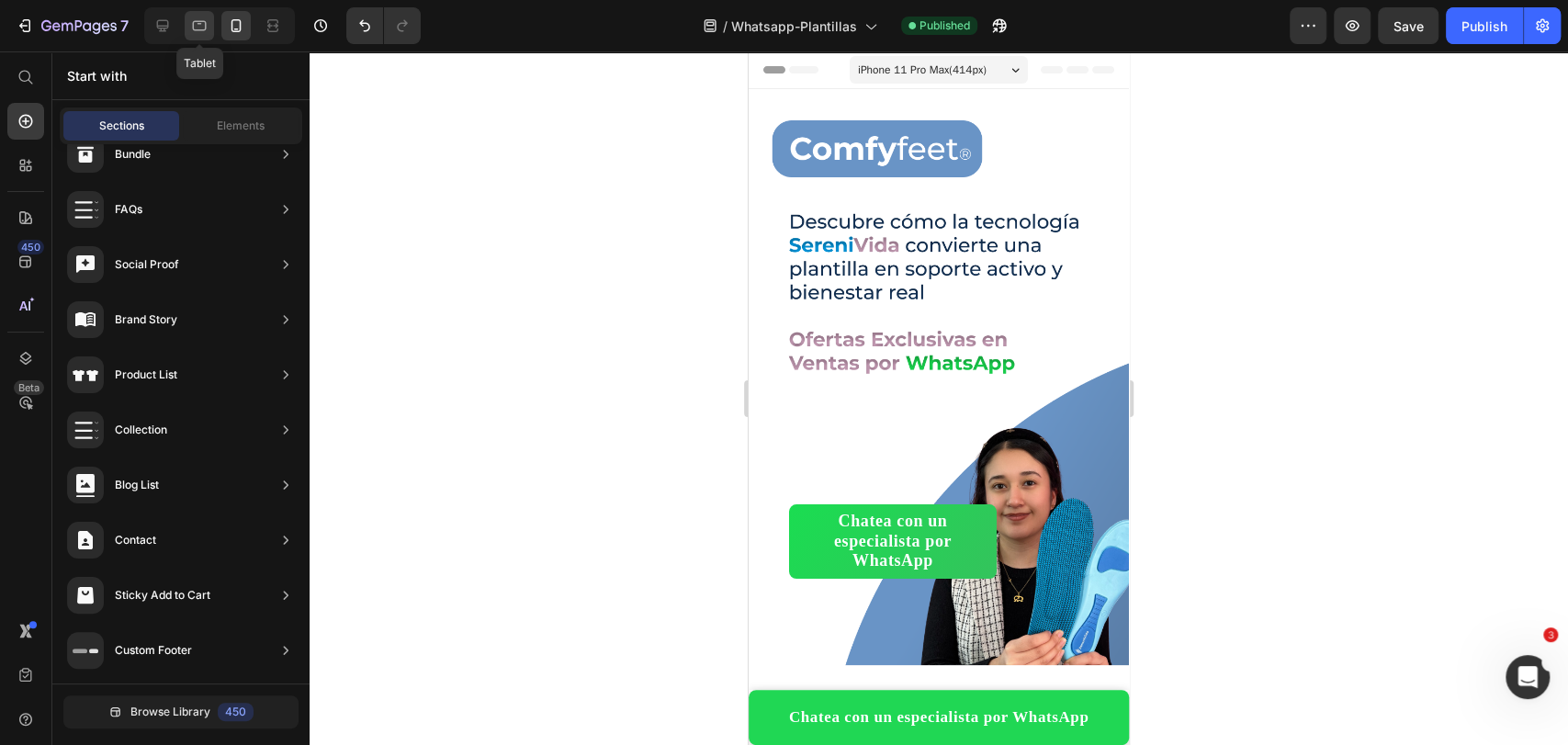 click 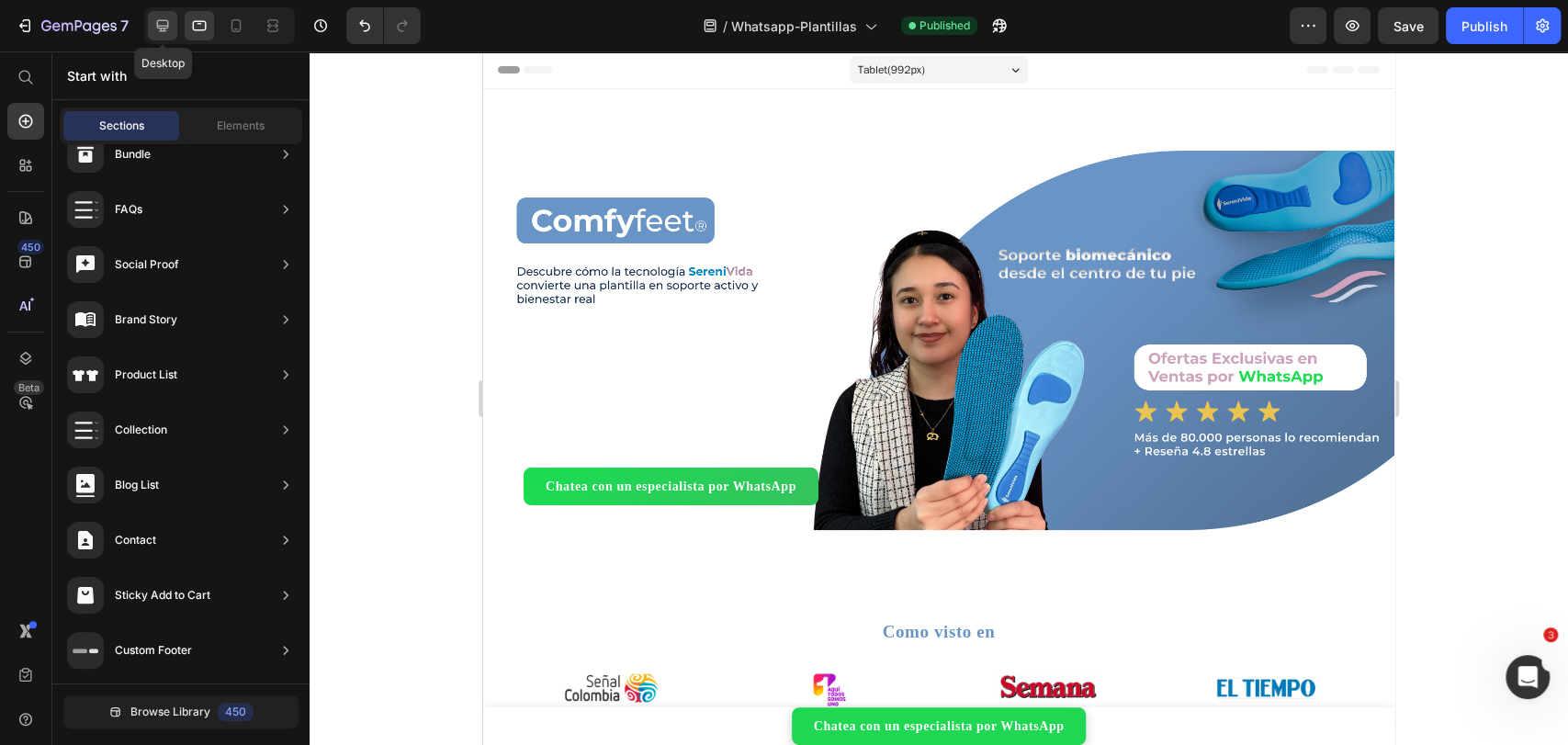 click 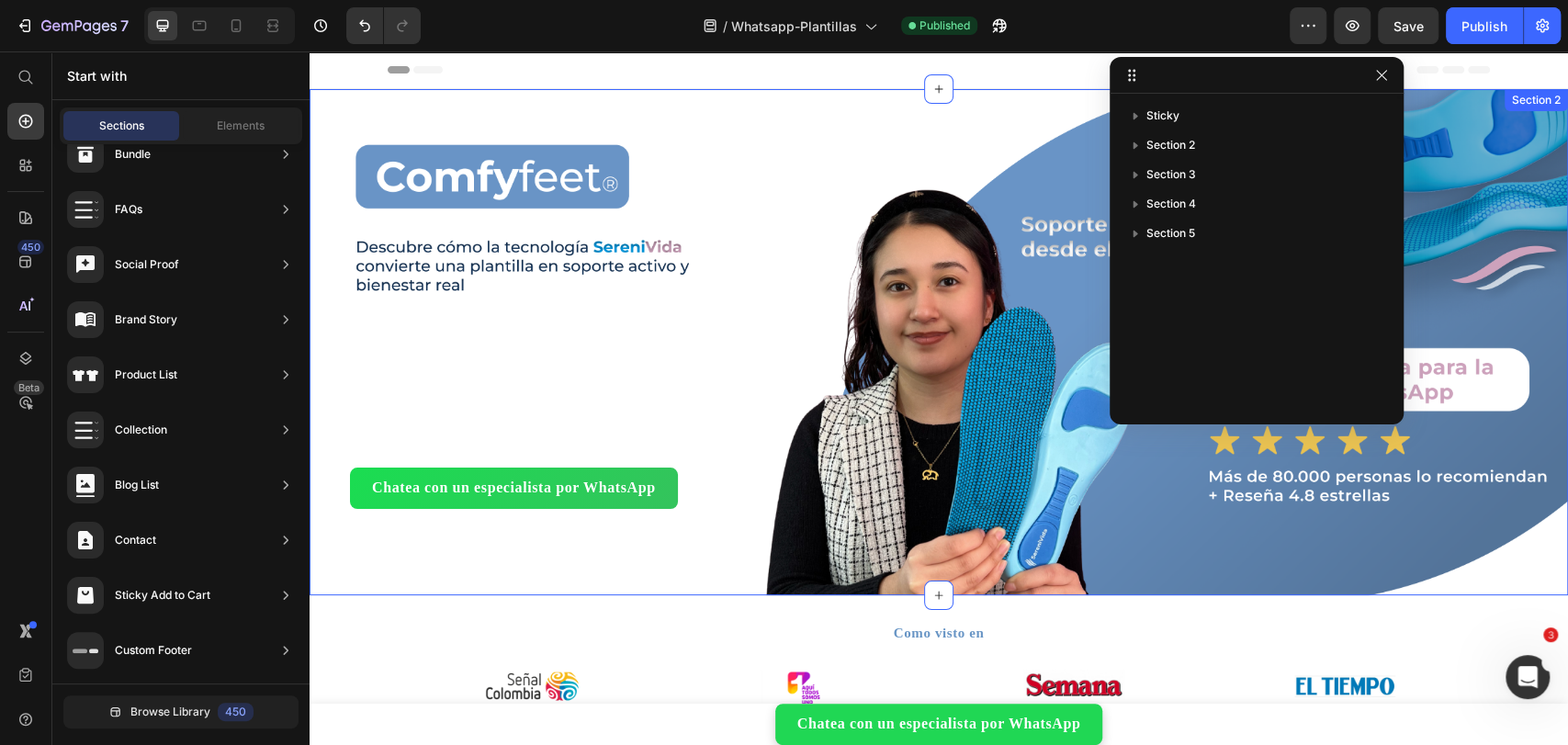 click on "Chatea con un especialista por WhatsApp Button" at bounding box center [939, 342] 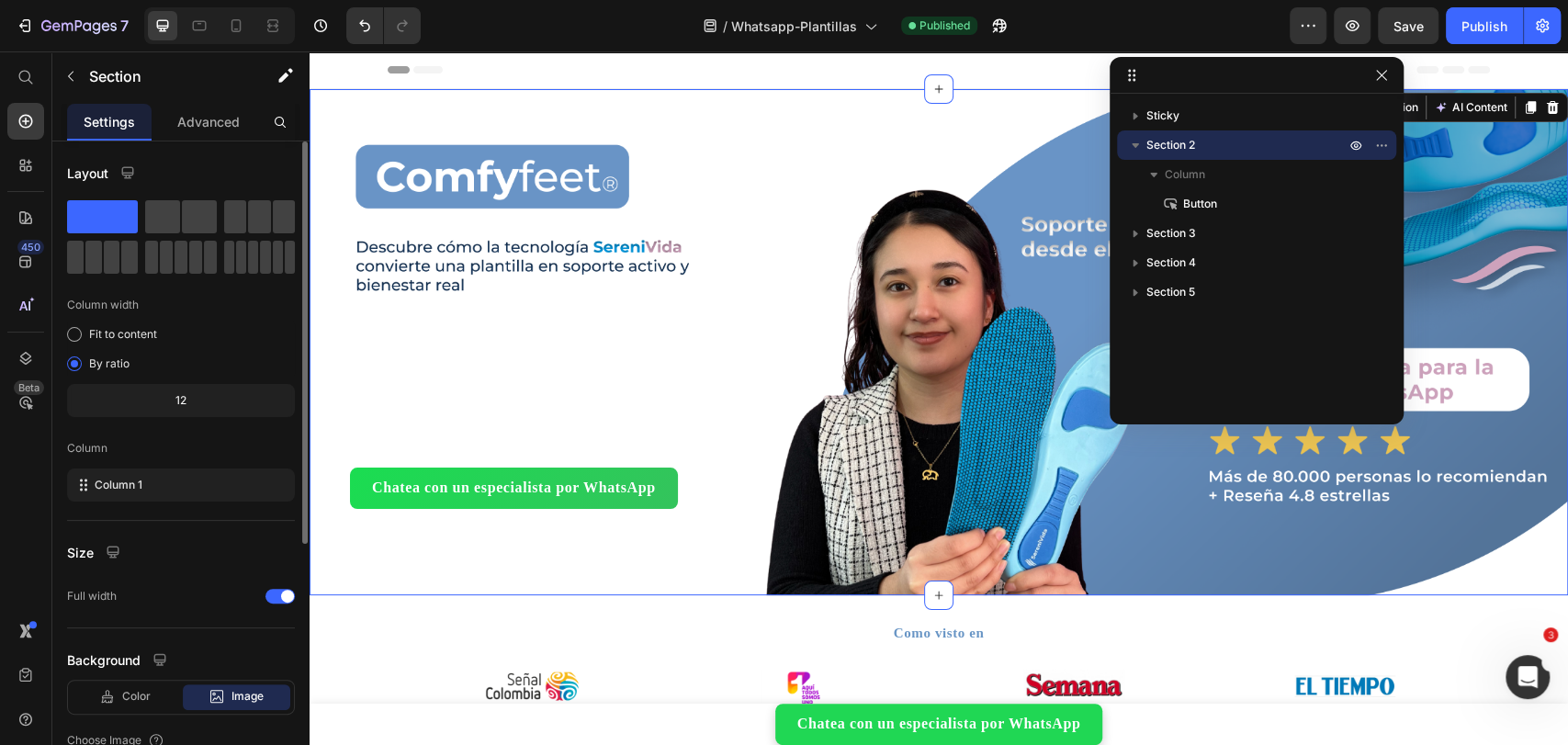 click on "Chatea con un especialista por WhatsApp Button" at bounding box center [939, 342] 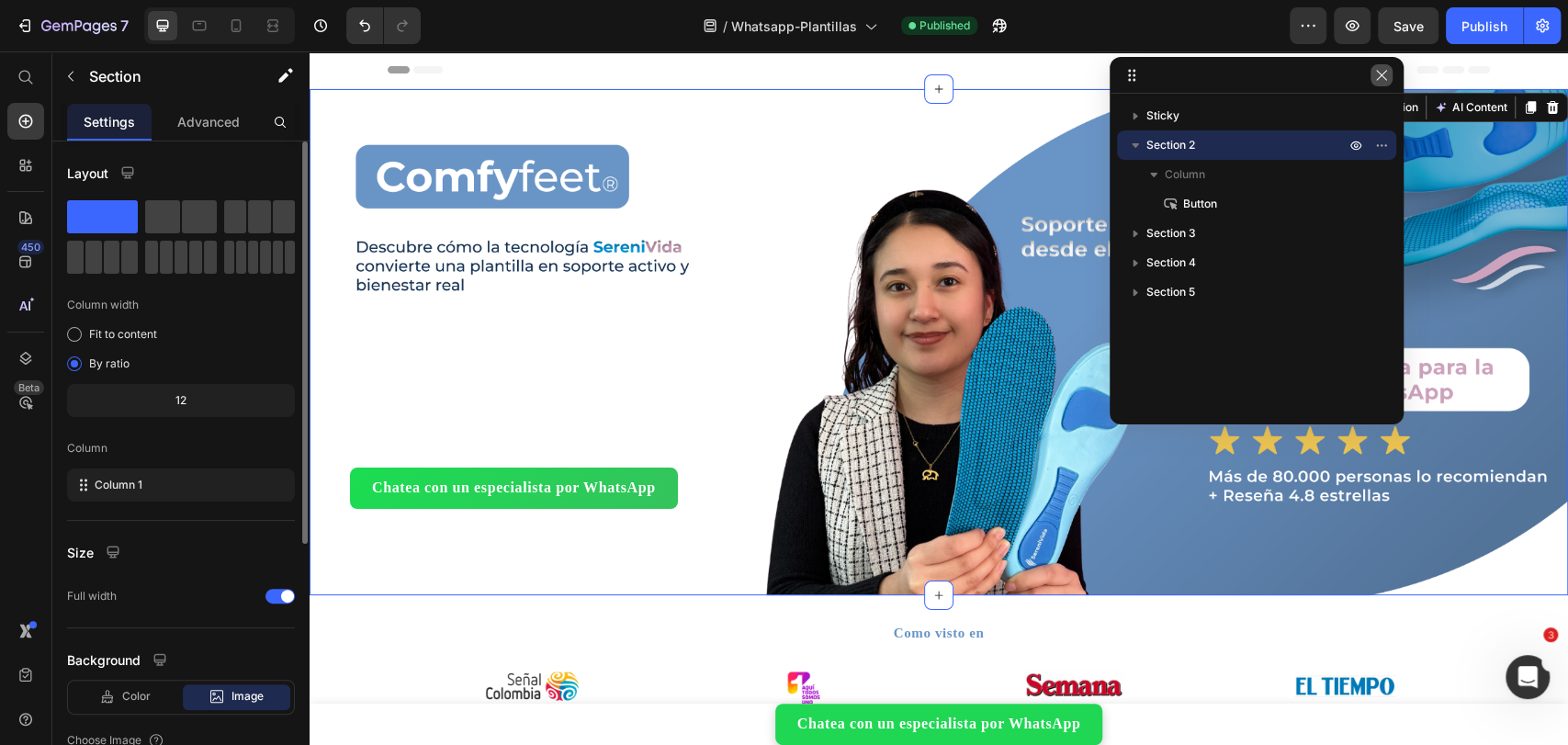 click 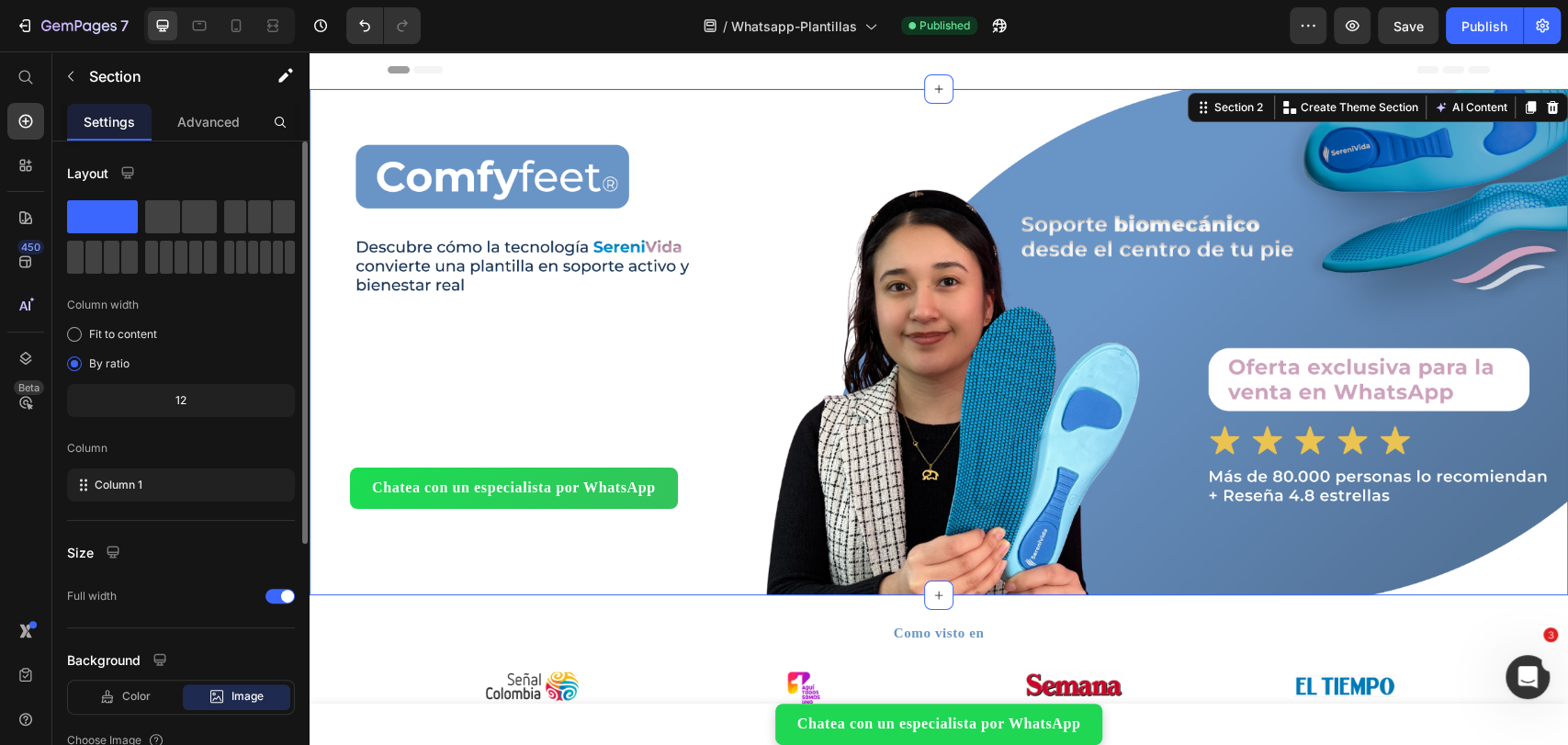 click on "Chatea con un especialista por WhatsApp Button" at bounding box center [939, 342] 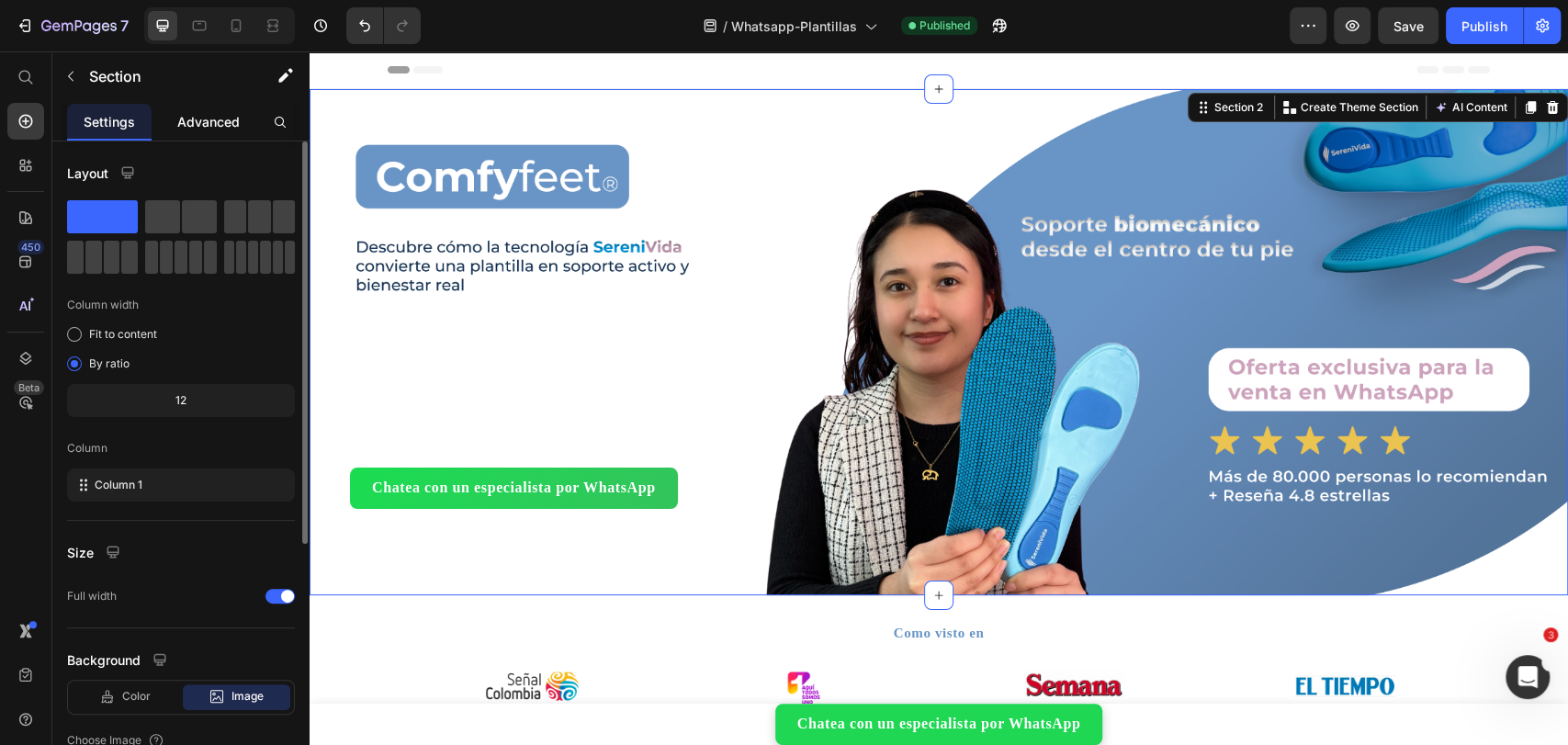 click on "Advanced" 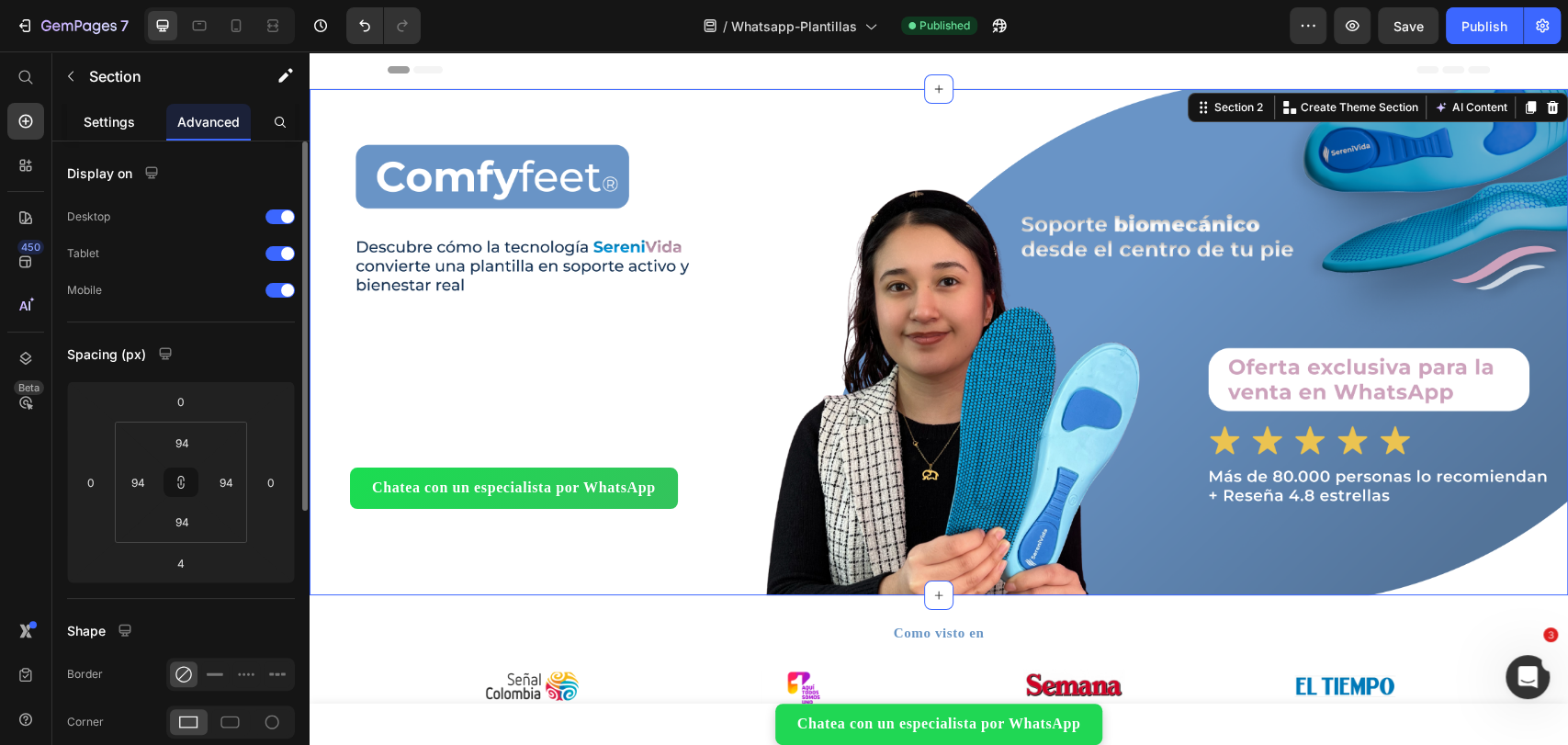 click on "Settings" at bounding box center [109, 121] 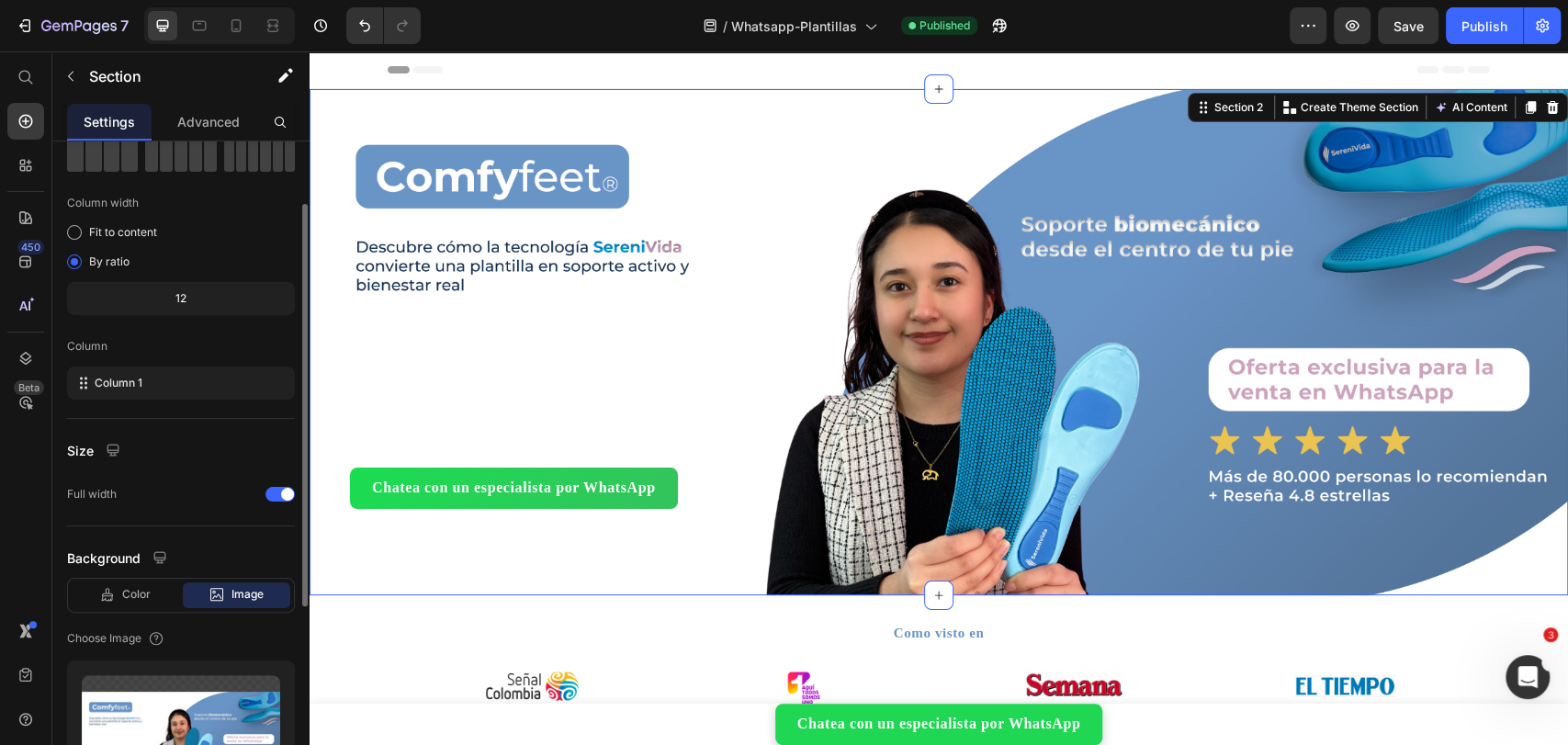 scroll, scrollTop: 408, scrollLeft: 0, axis: vertical 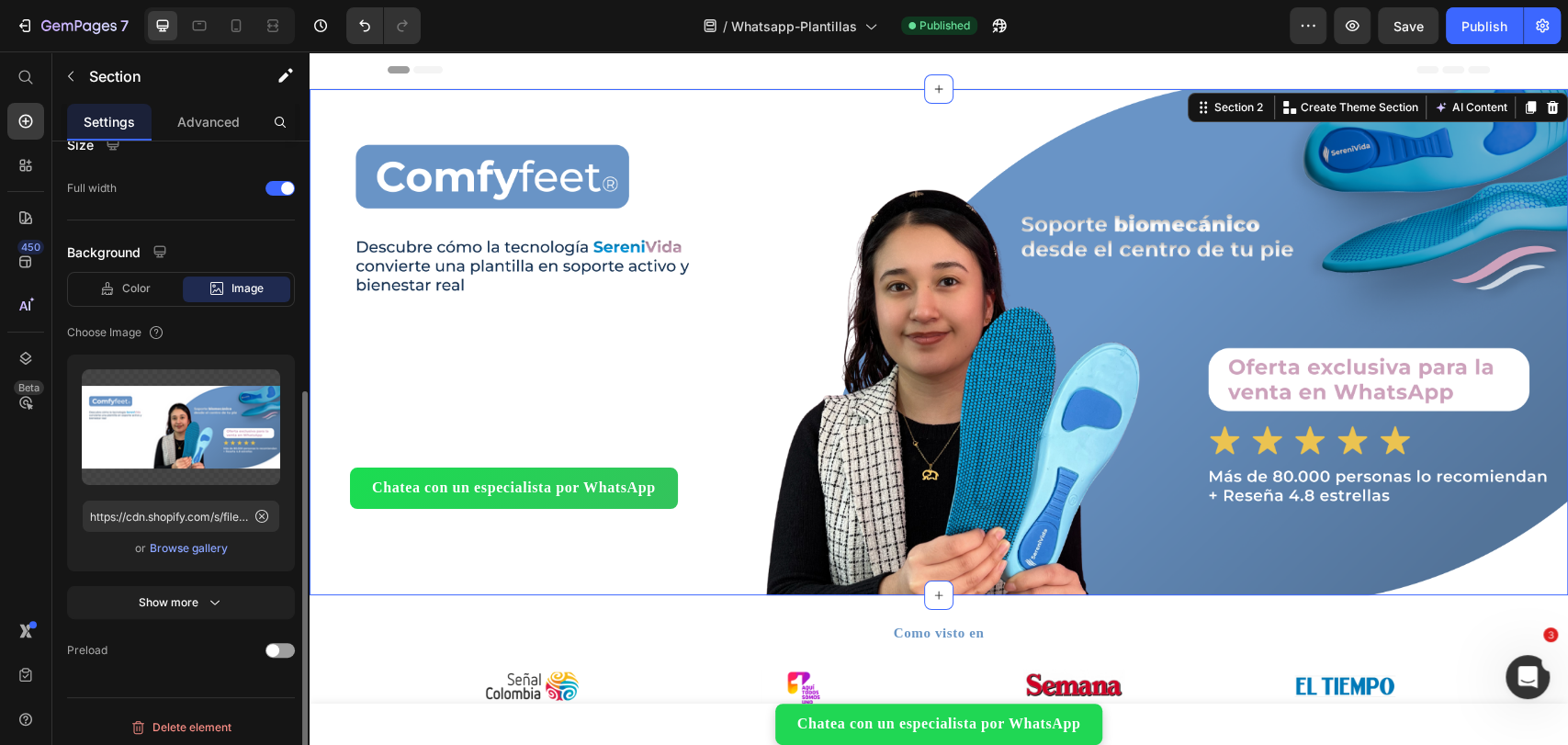 click on "Browse gallery" at bounding box center [188, 548] 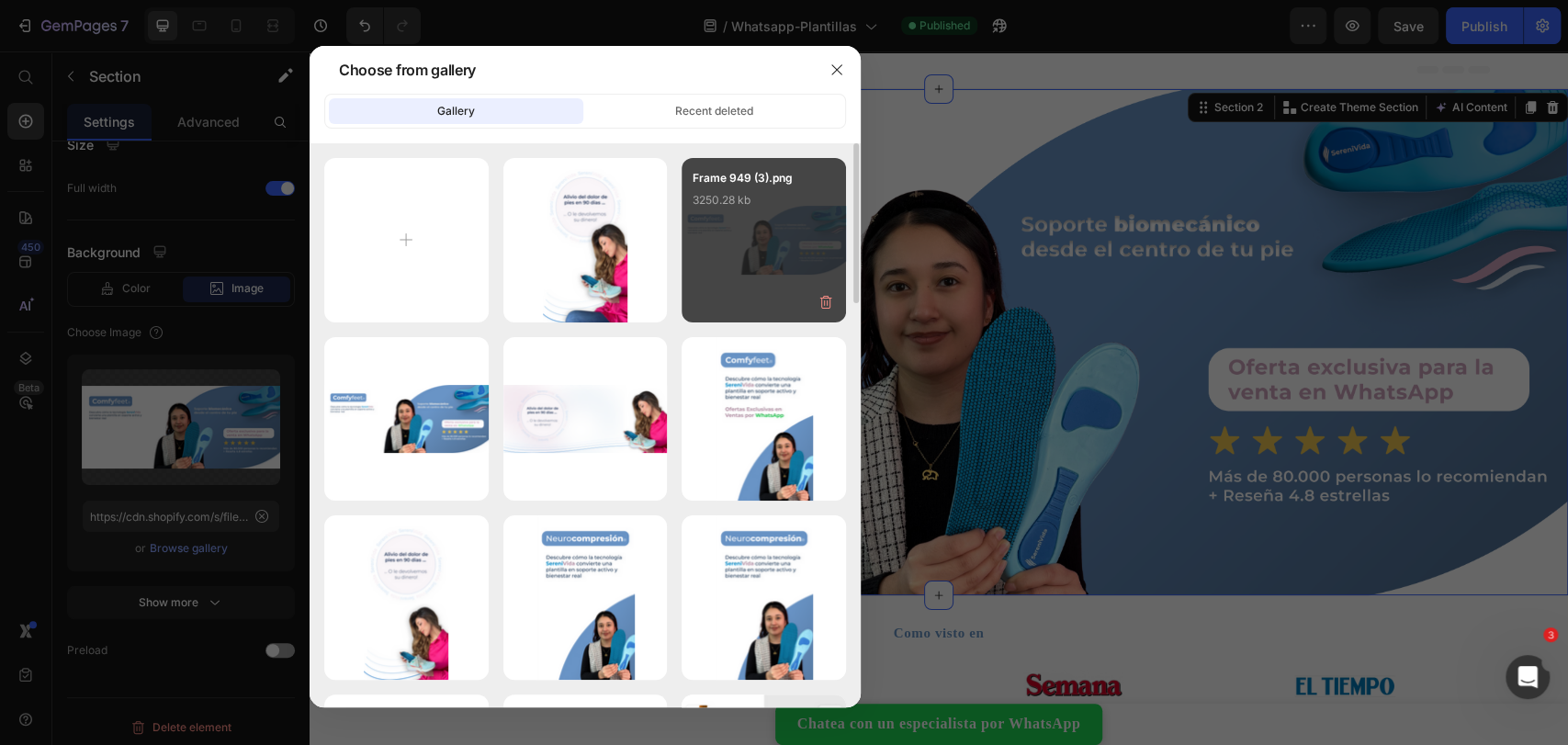 click on "Frame 949 (3).png" at bounding box center (763, 206) 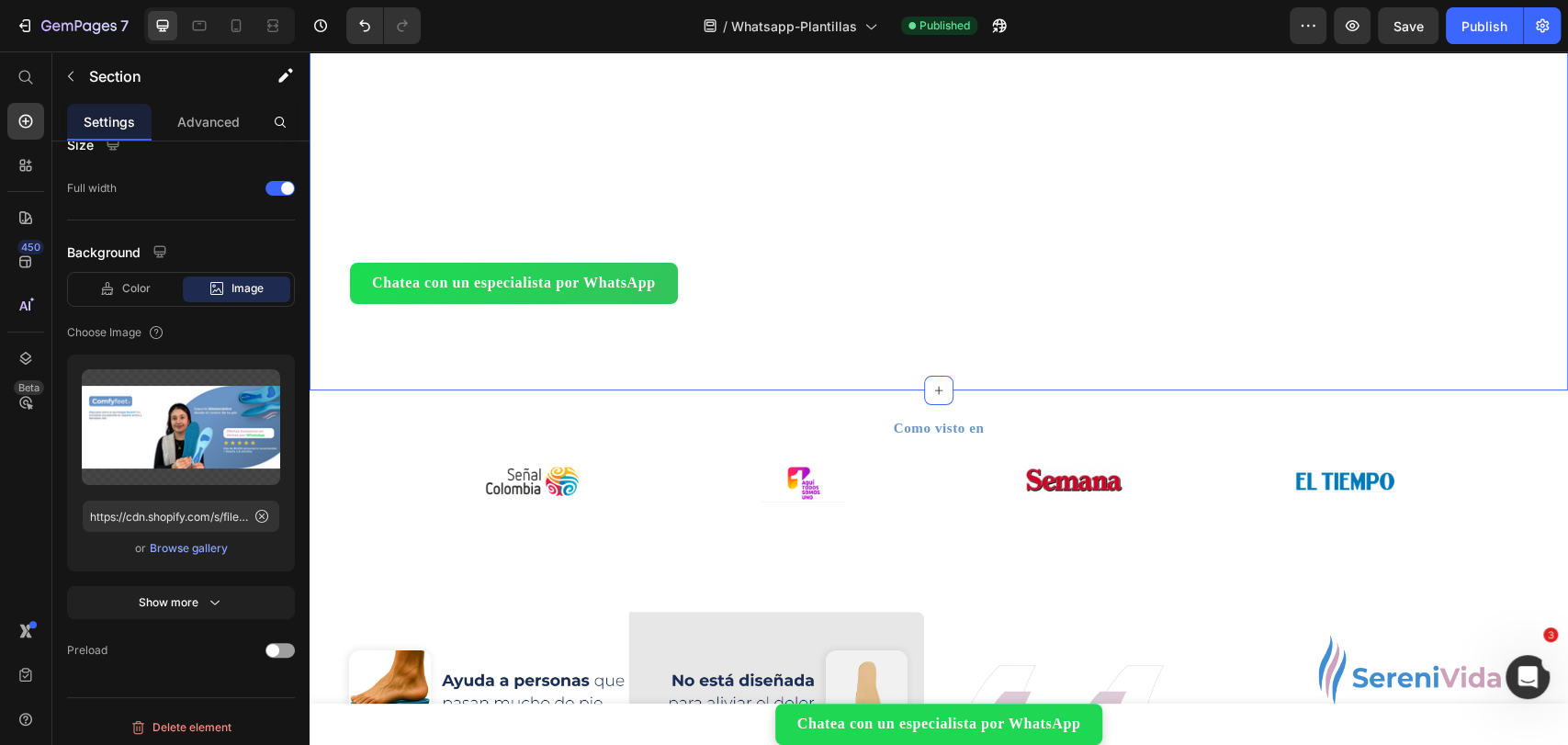 scroll, scrollTop: 204, scrollLeft: 0, axis: vertical 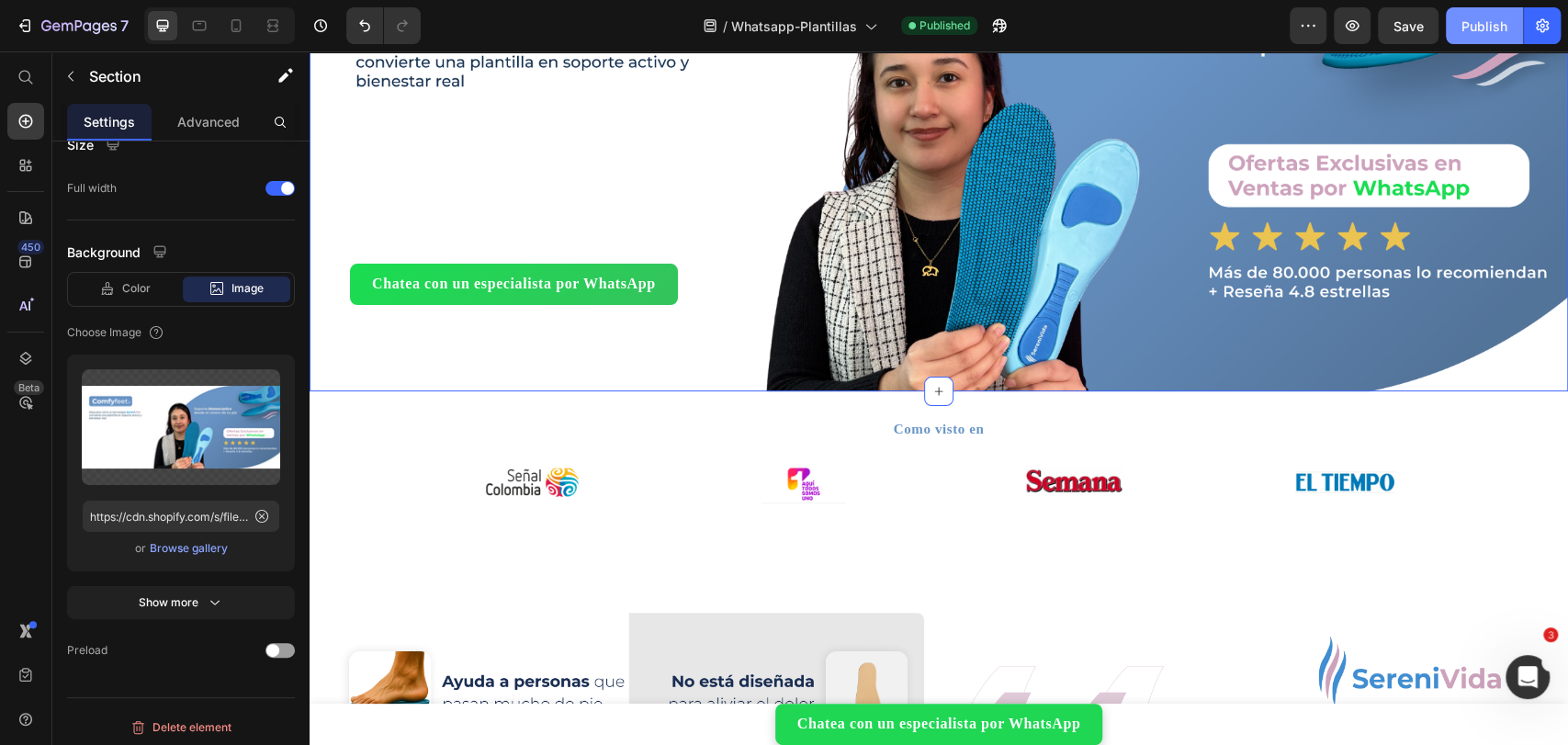 click on "Publish" at bounding box center [1484, 26] 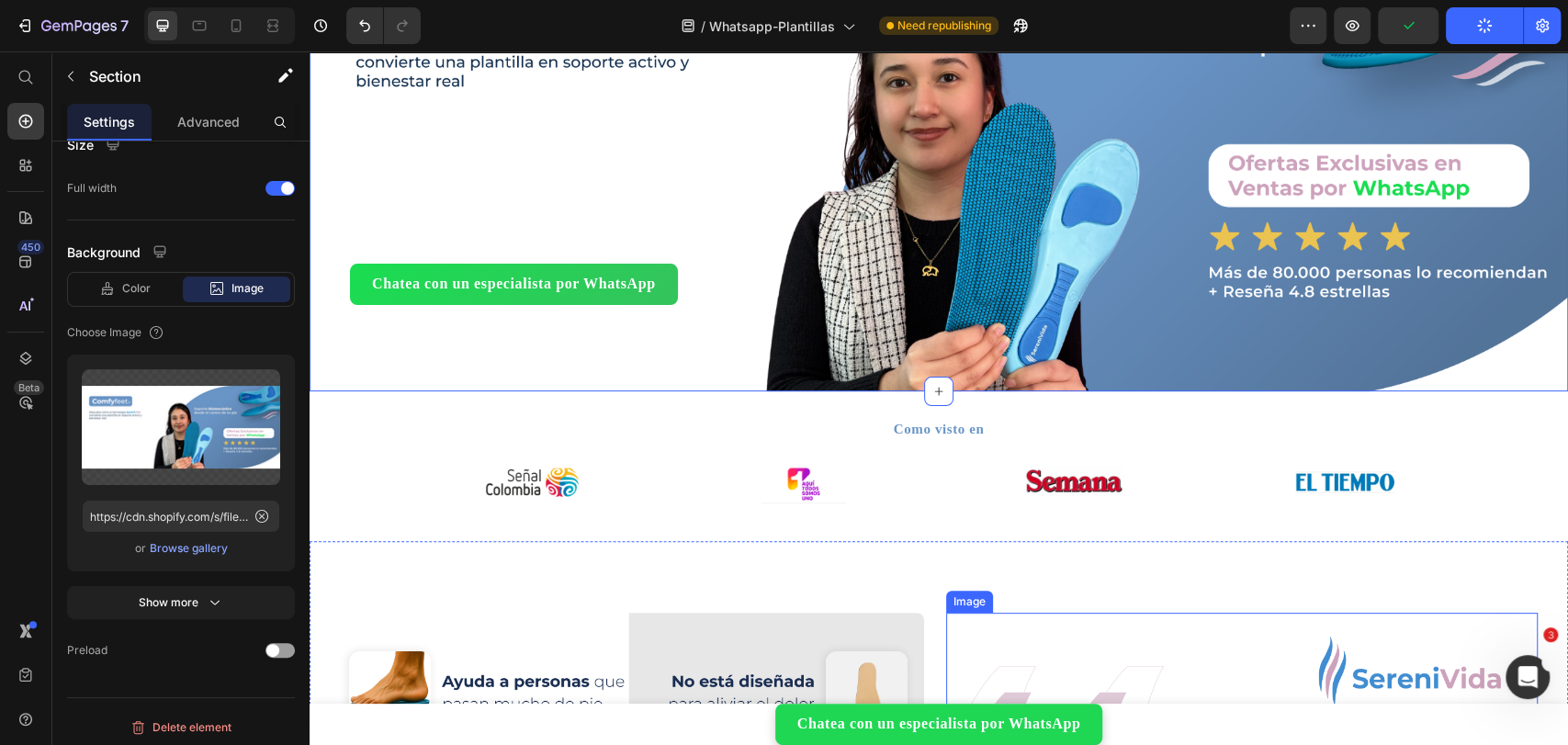type 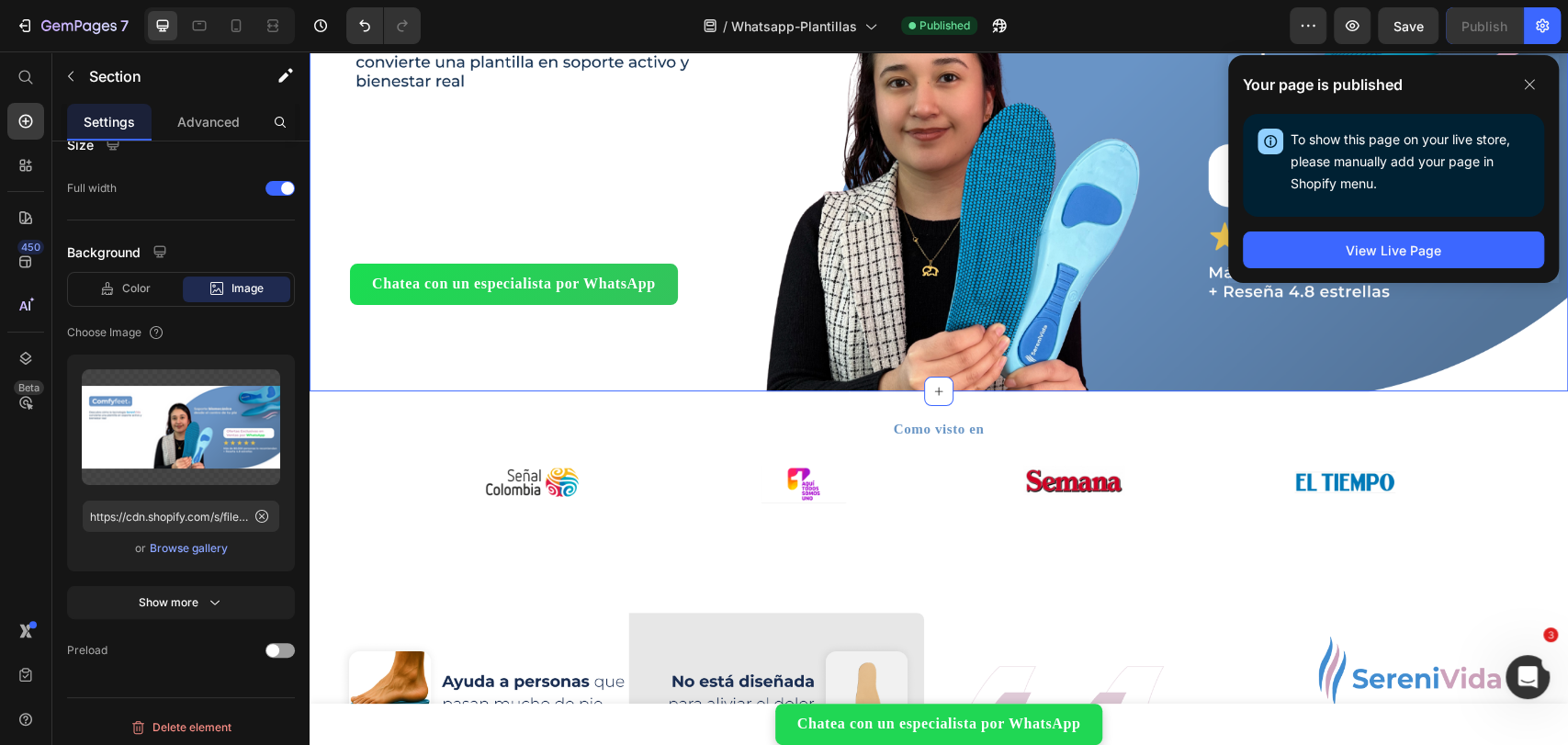 click at bounding box center (628, 909) 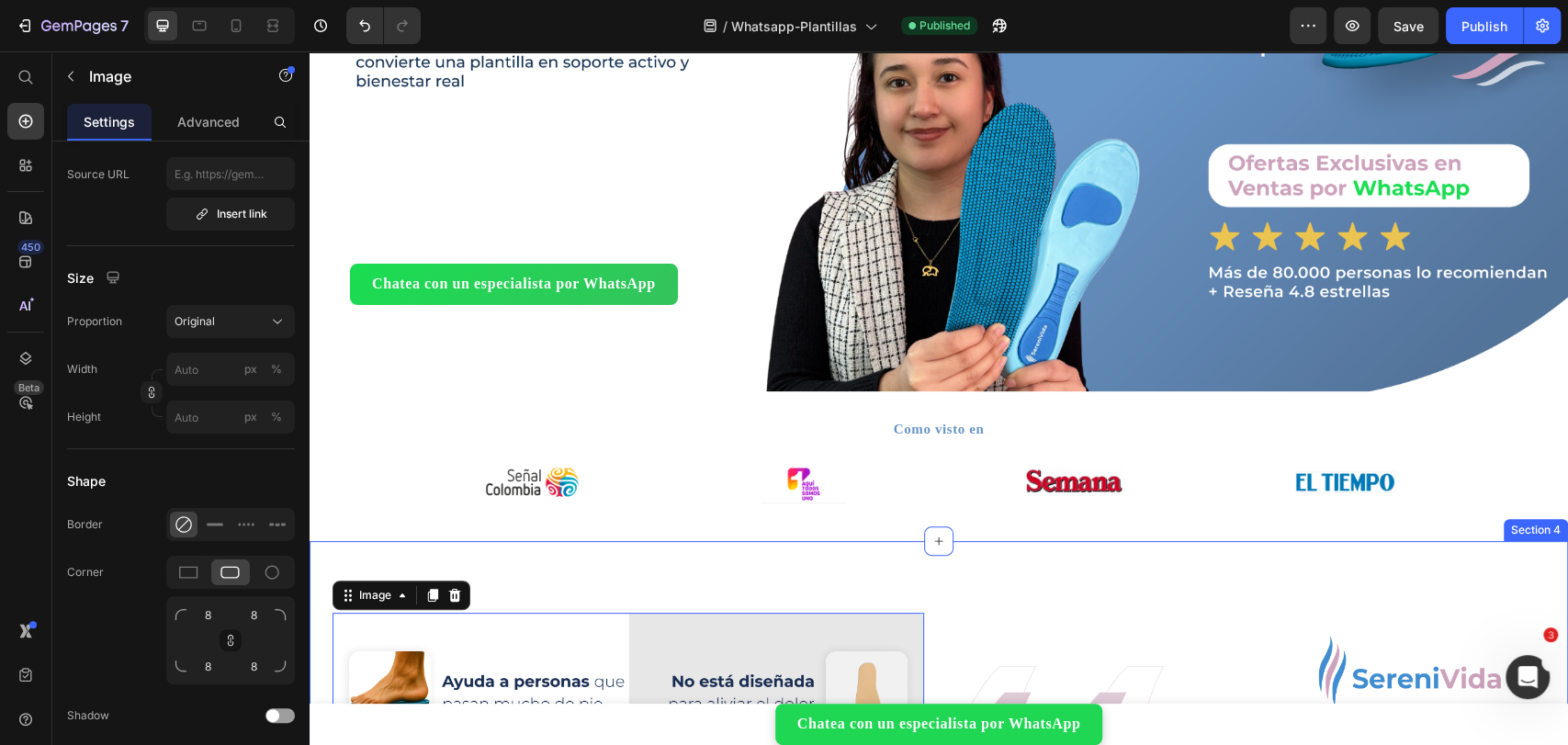 scroll, scrollTop: 0, scrollLeft: 0, axis: both 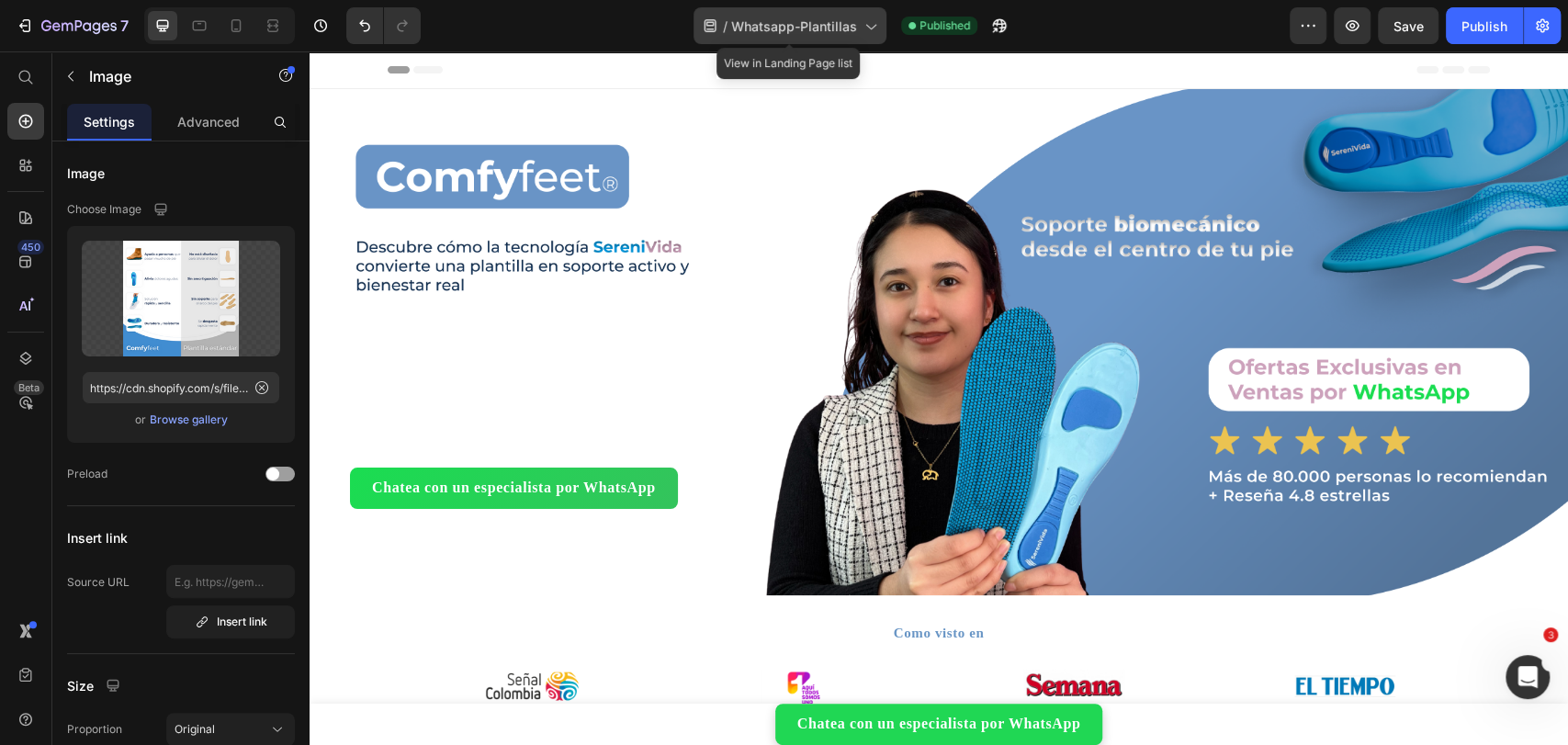 click on "Whatsapp-Plantillas" at bounding box center (794, 26) 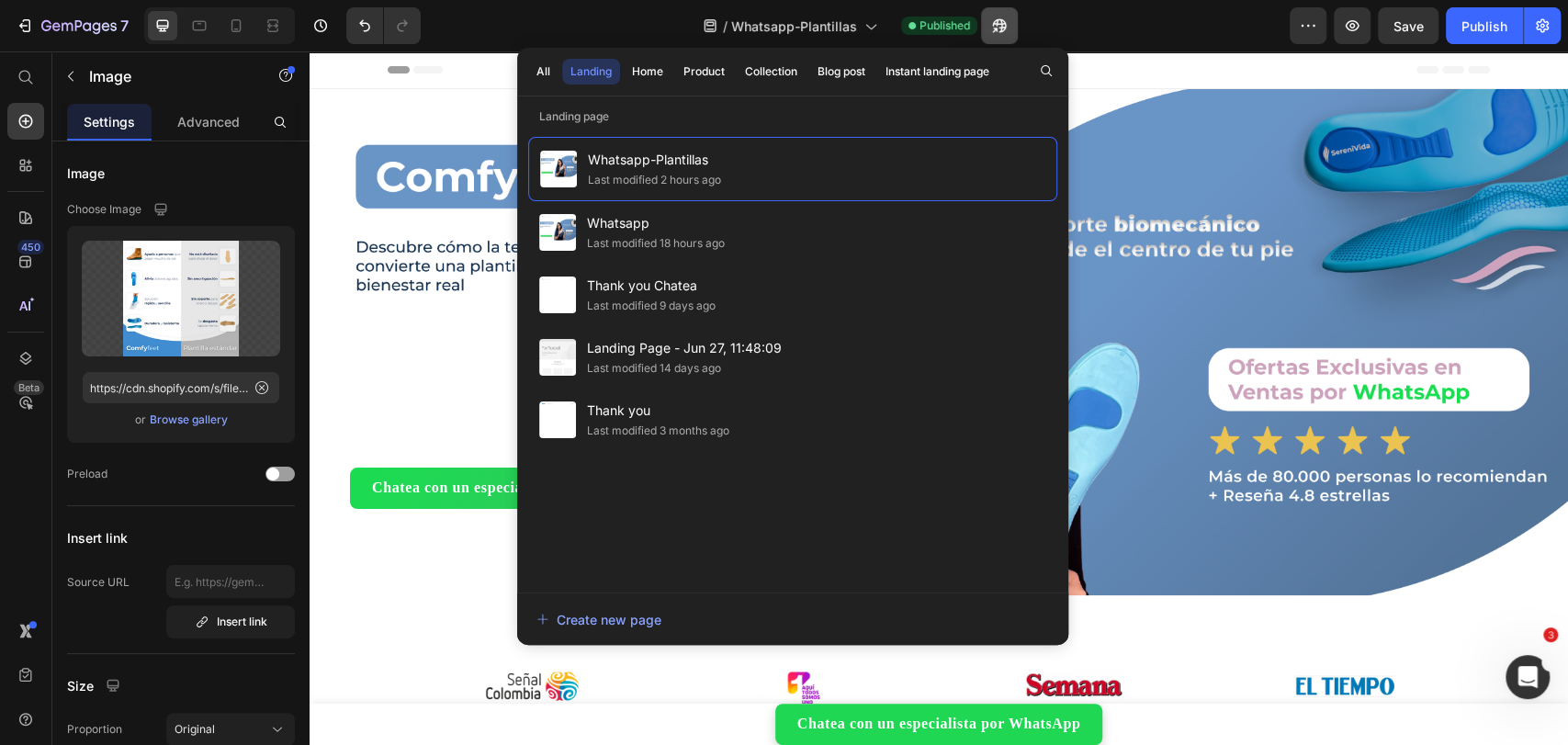 click 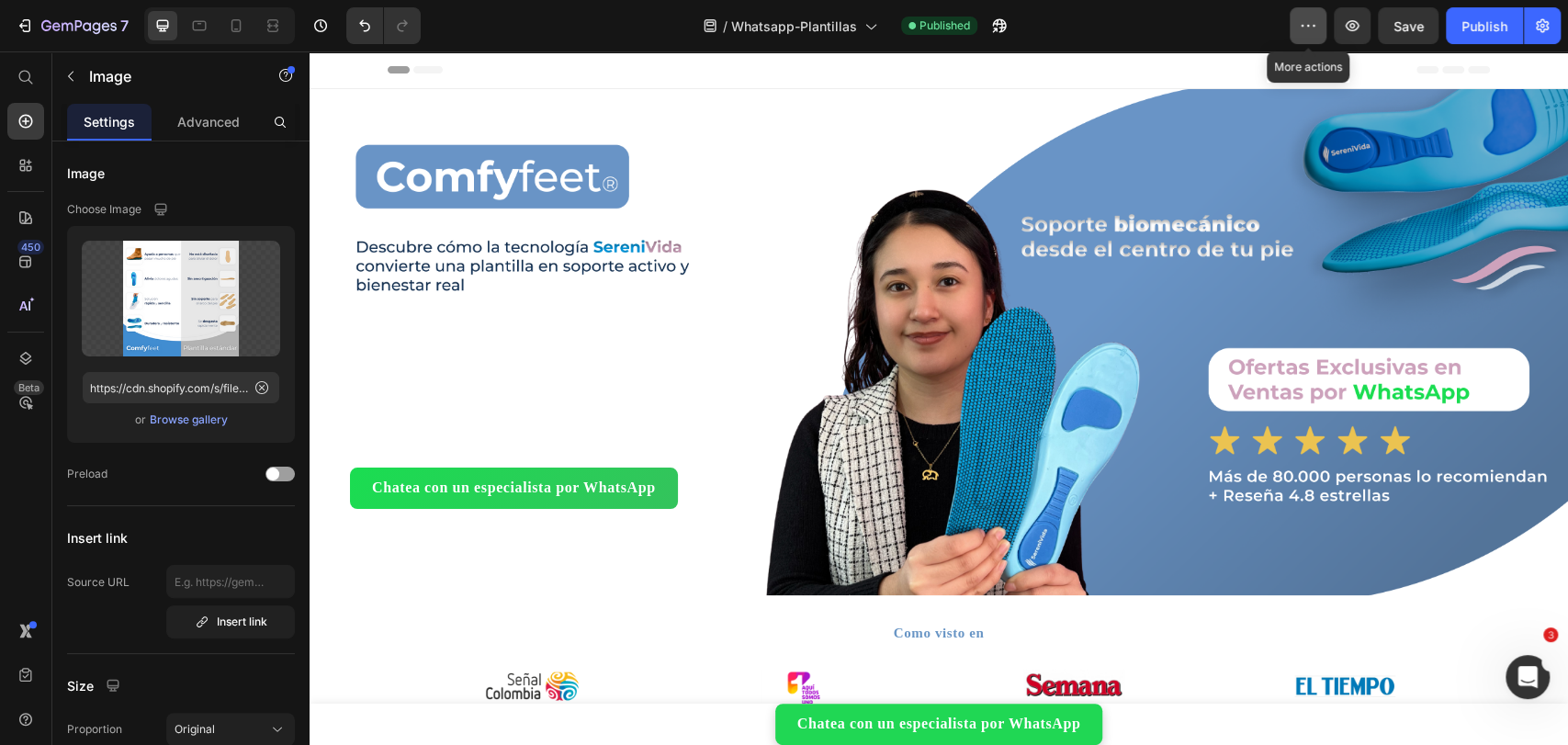click 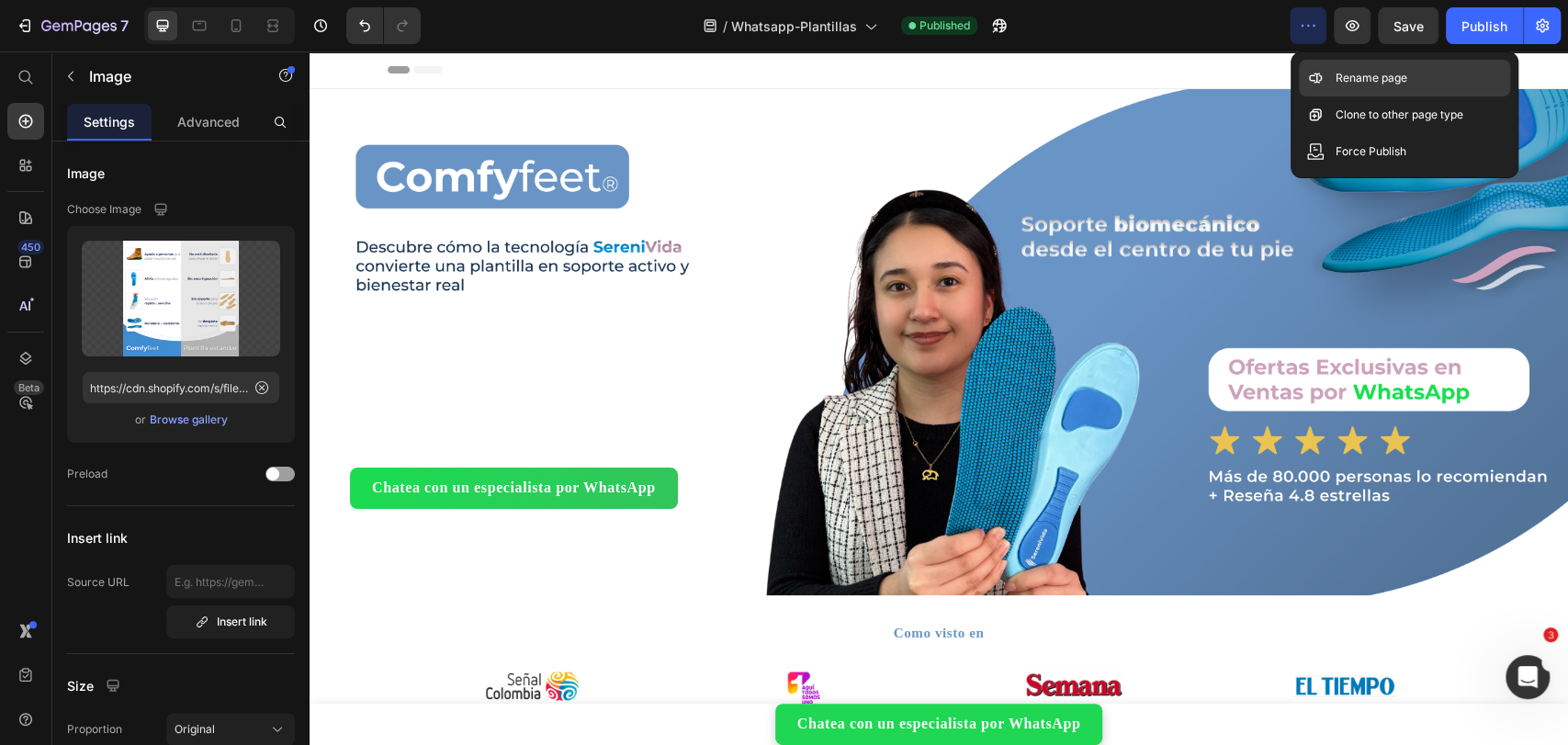 click 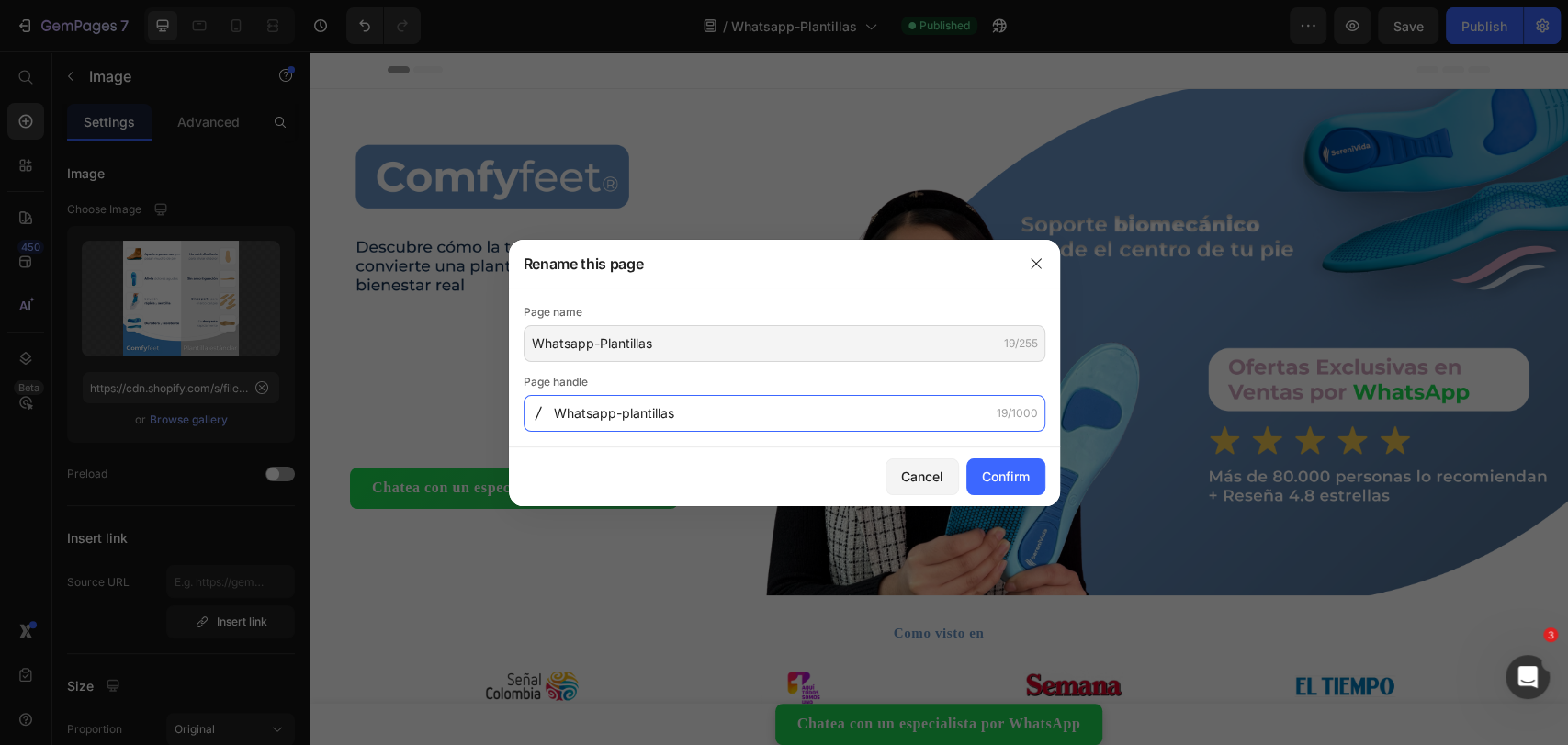 type on "Whatsapp-plantillas" 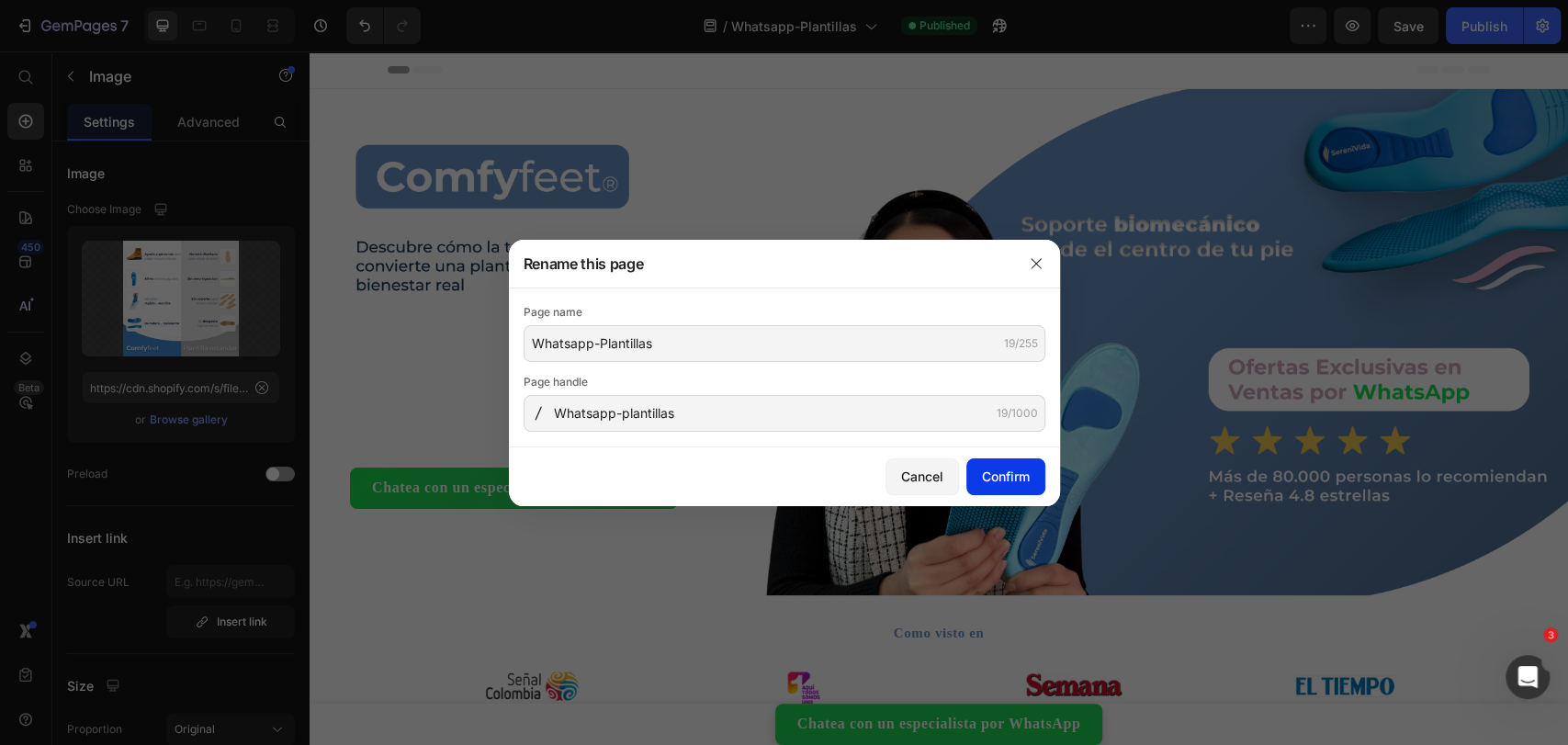 click on "Confirm" 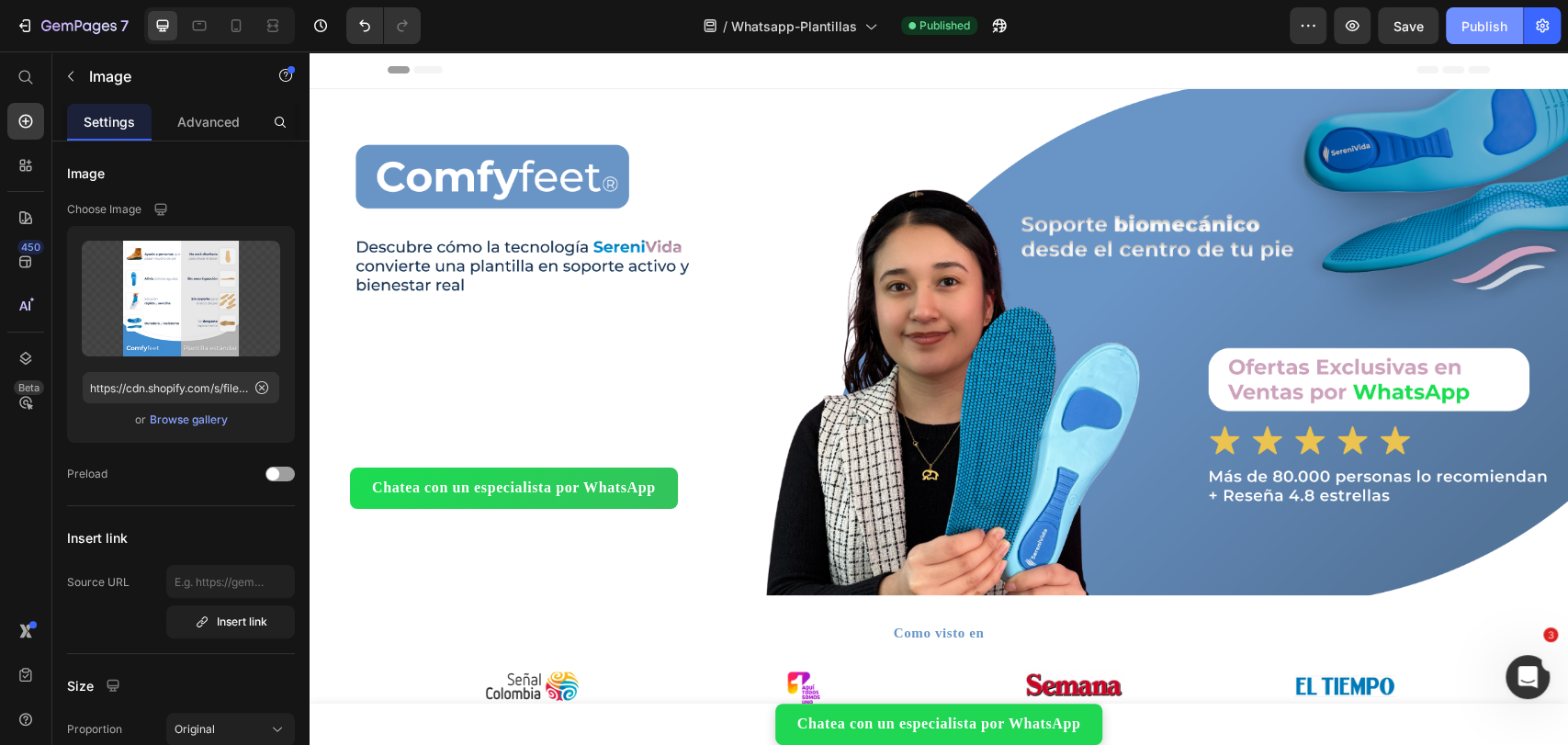 click on "Publish" at bounding box center [1484, 26] 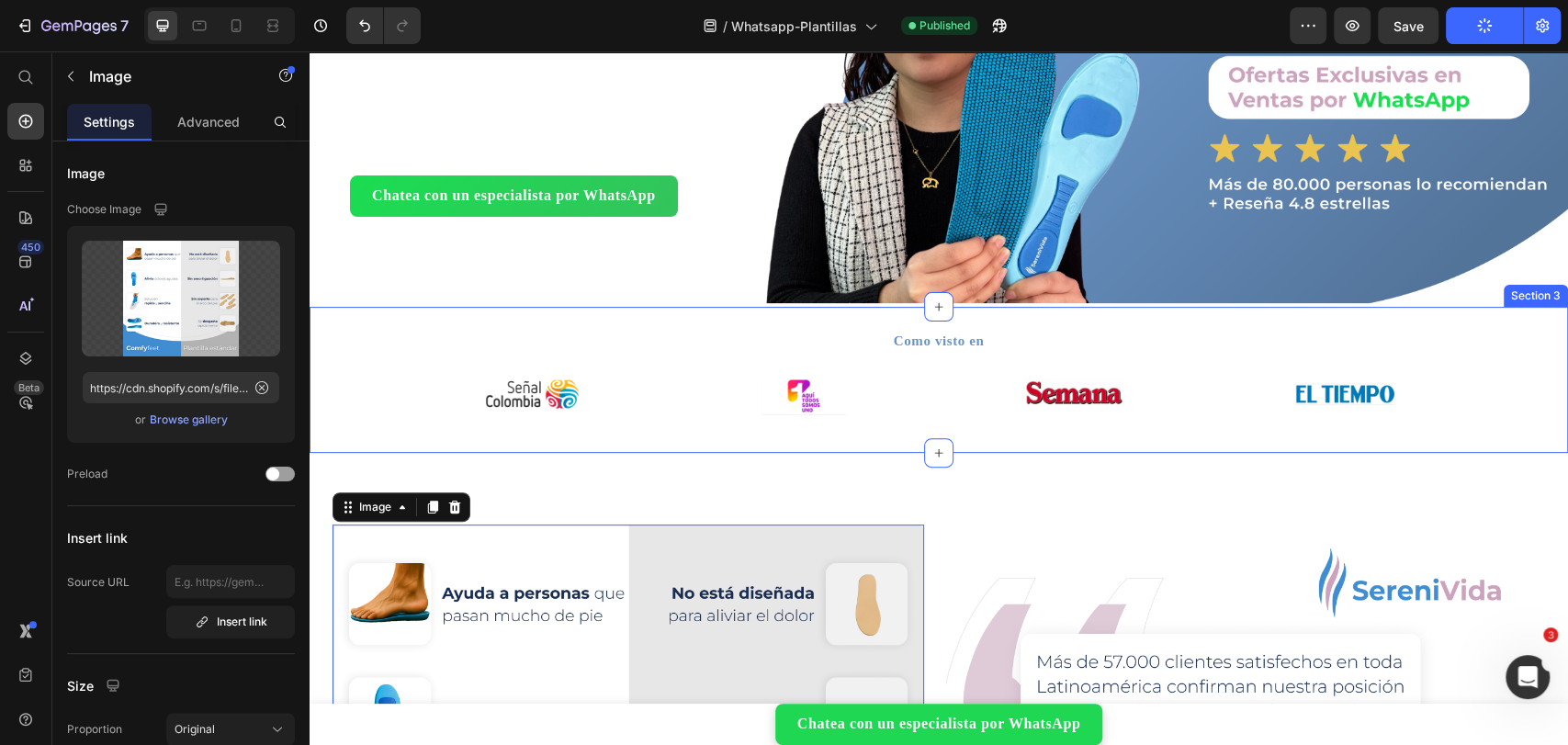 scroll, scrollTop: 0, scrollLeft: 0, axis: both 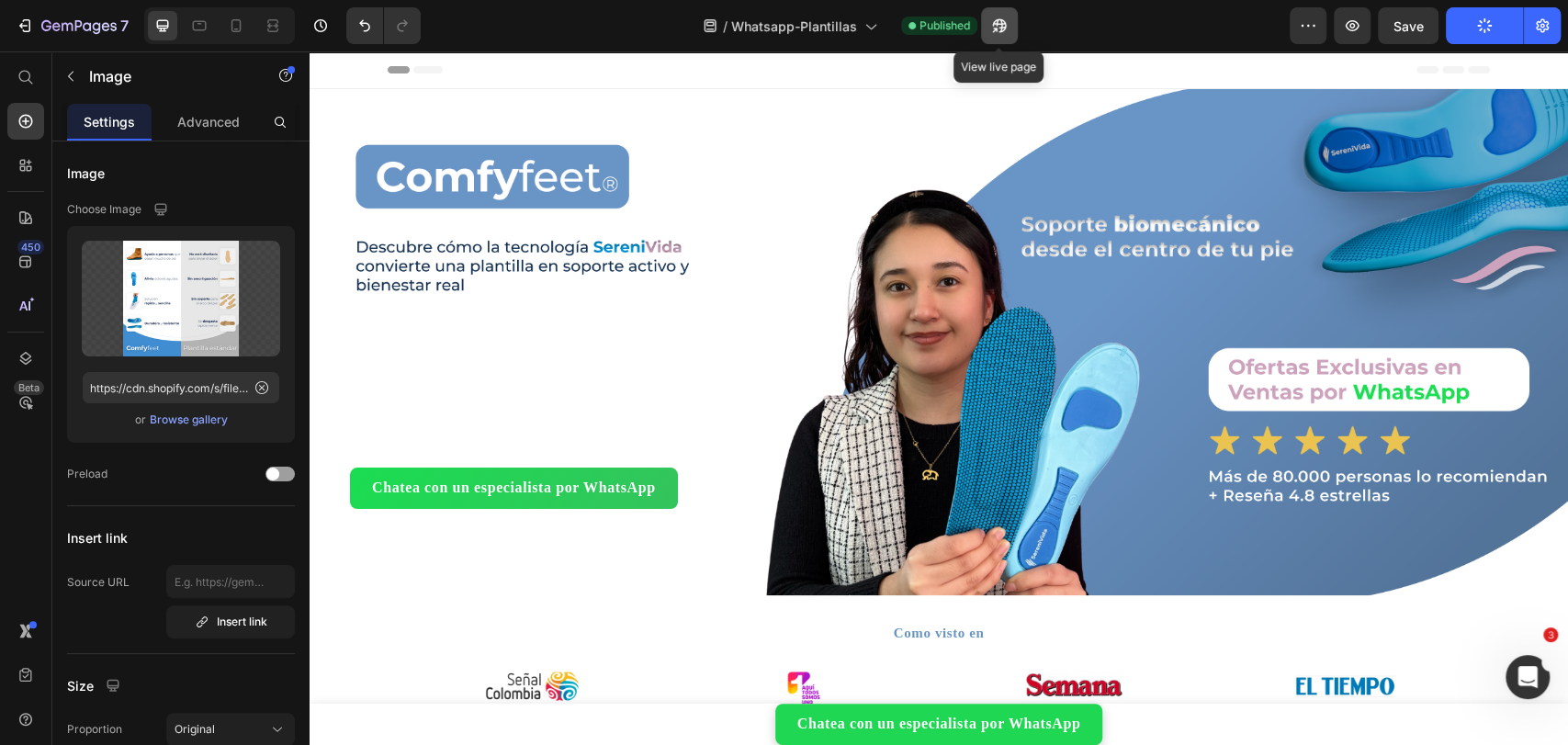 click 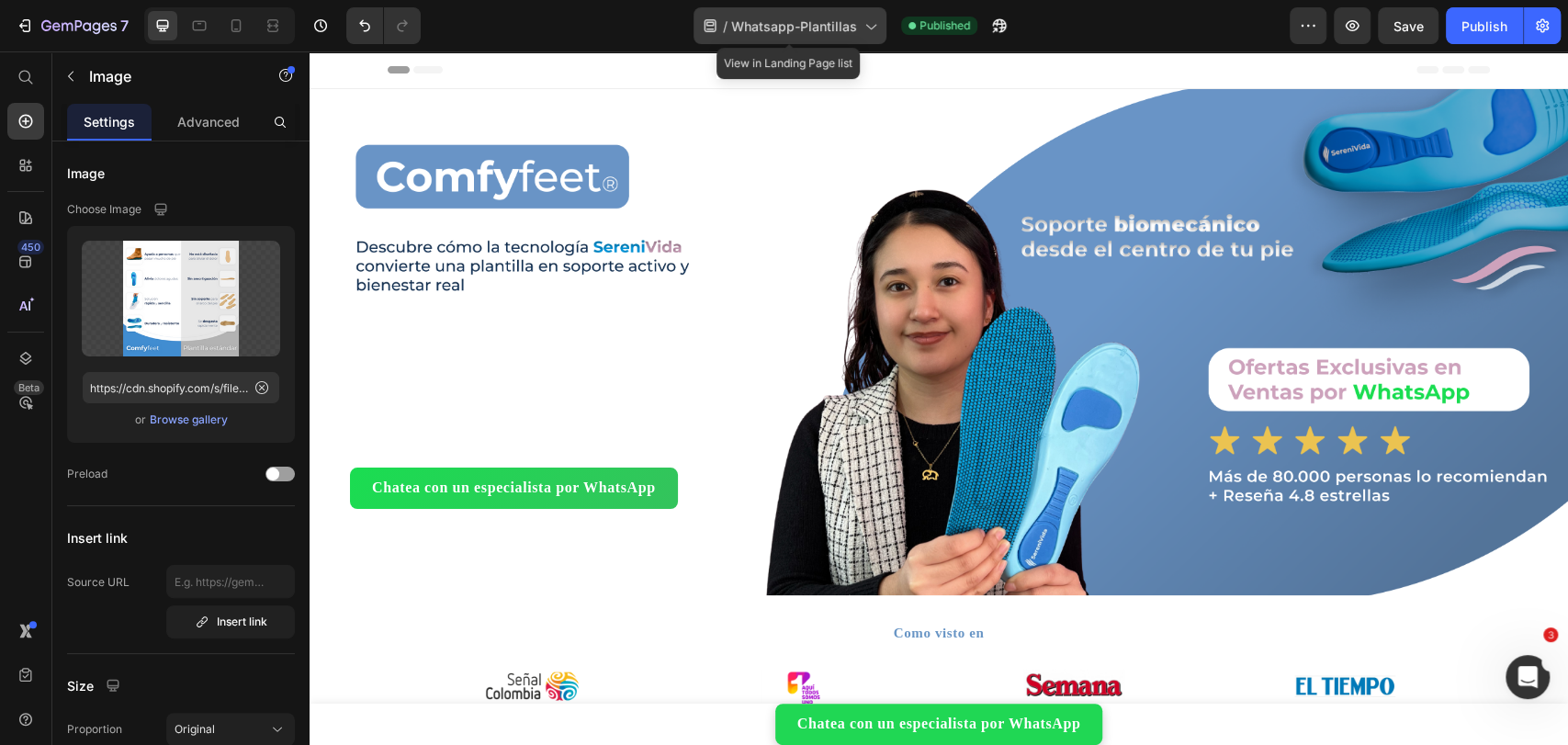 click on "Whatsapp-Plantillas" at bounding box center (794, 26) 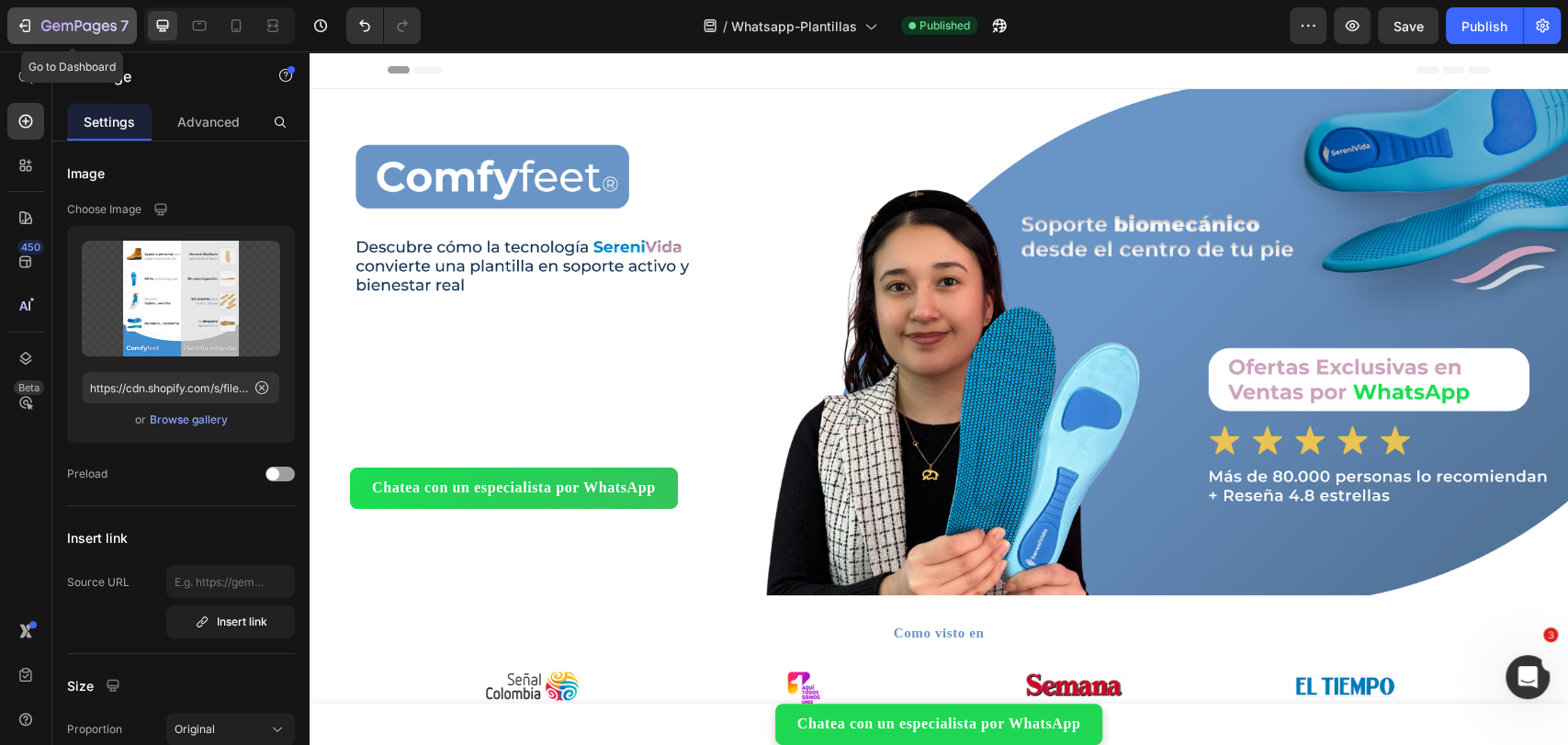 click 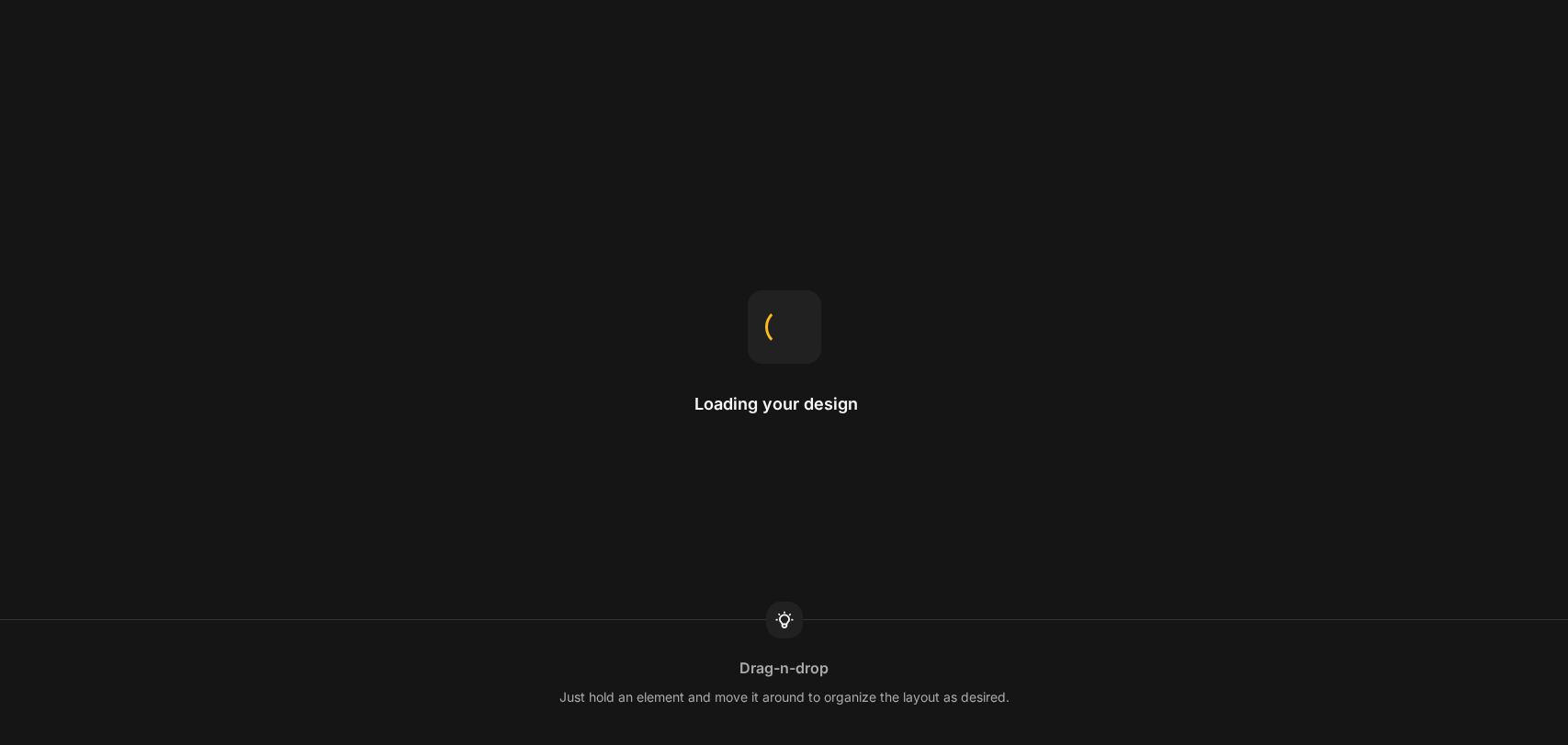 scroll, scrollTop: 0, scrollLeft: 0, axis: both 